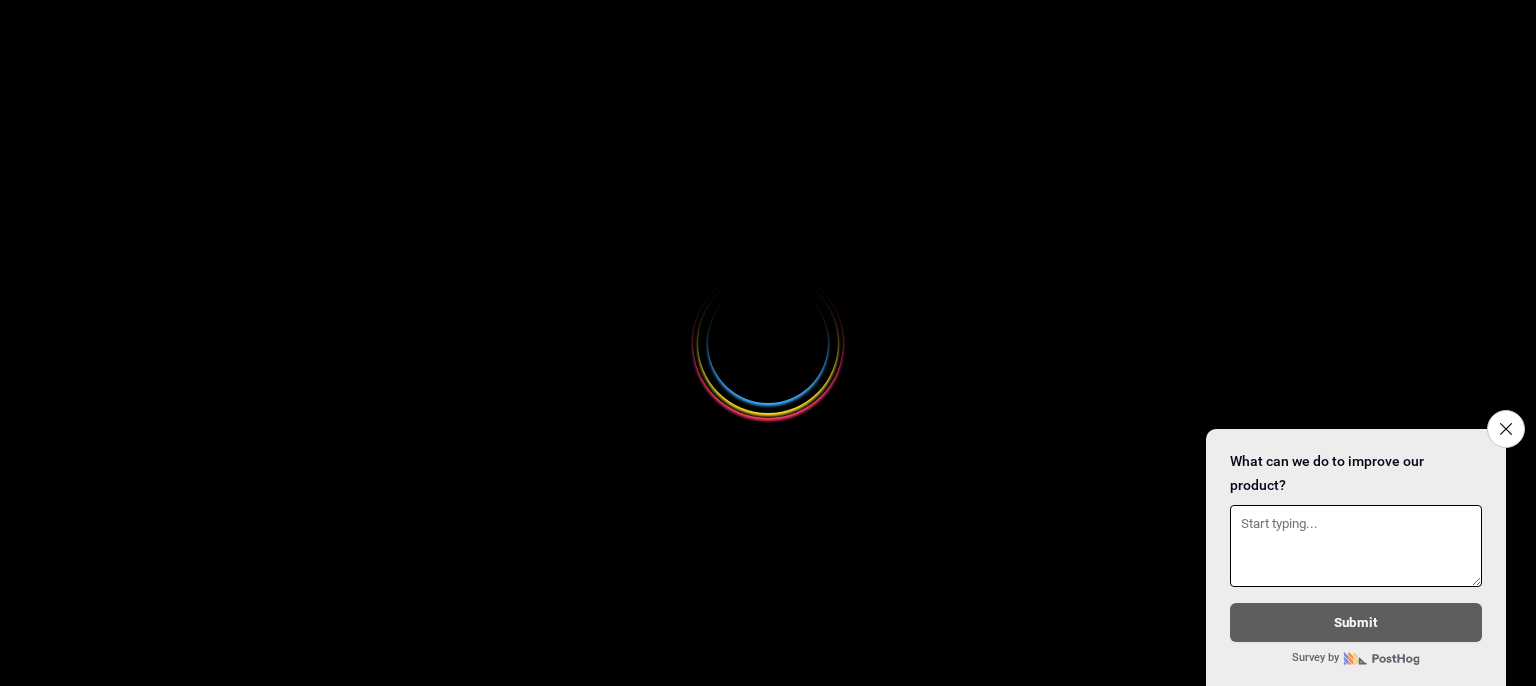 scroll, scrollTop: 0, scrollLeft: 0, axis: both 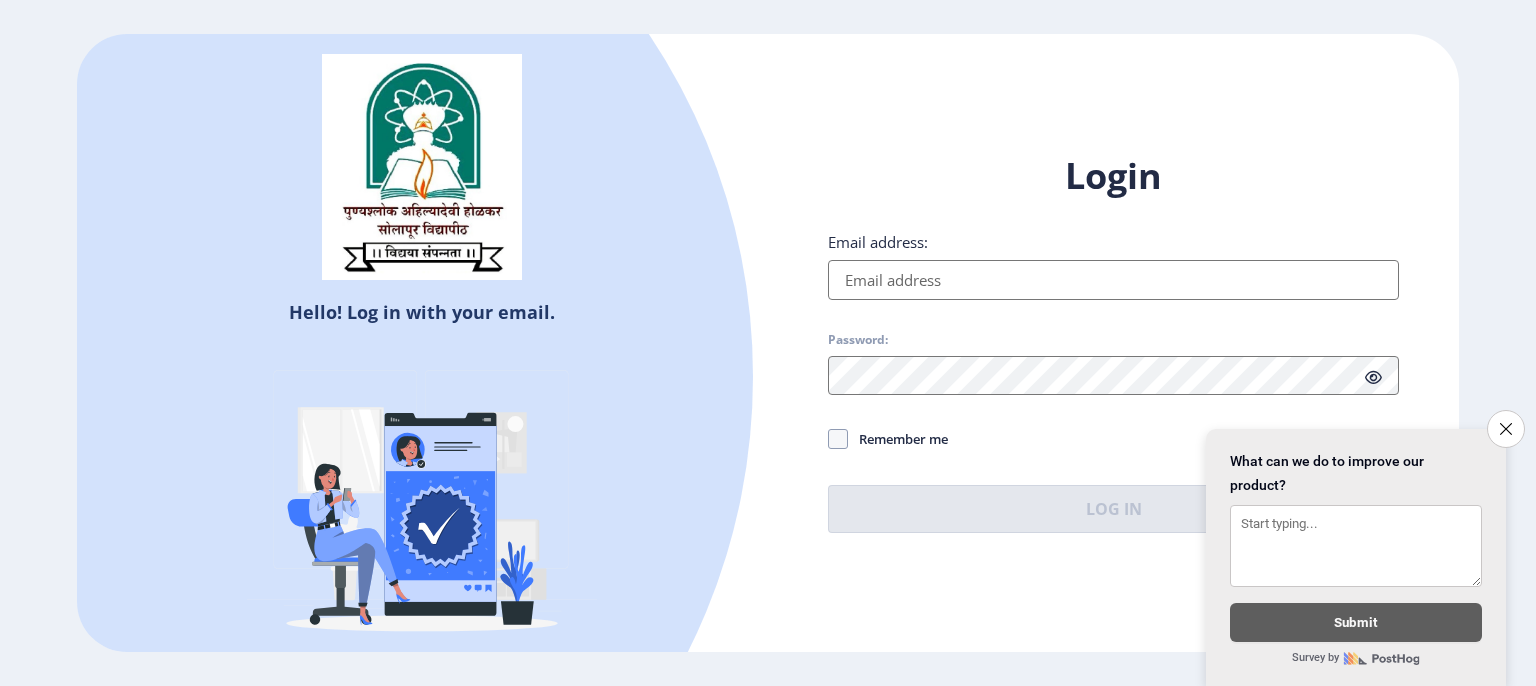 click on "Email address:" at bounding box center (1113, 280) 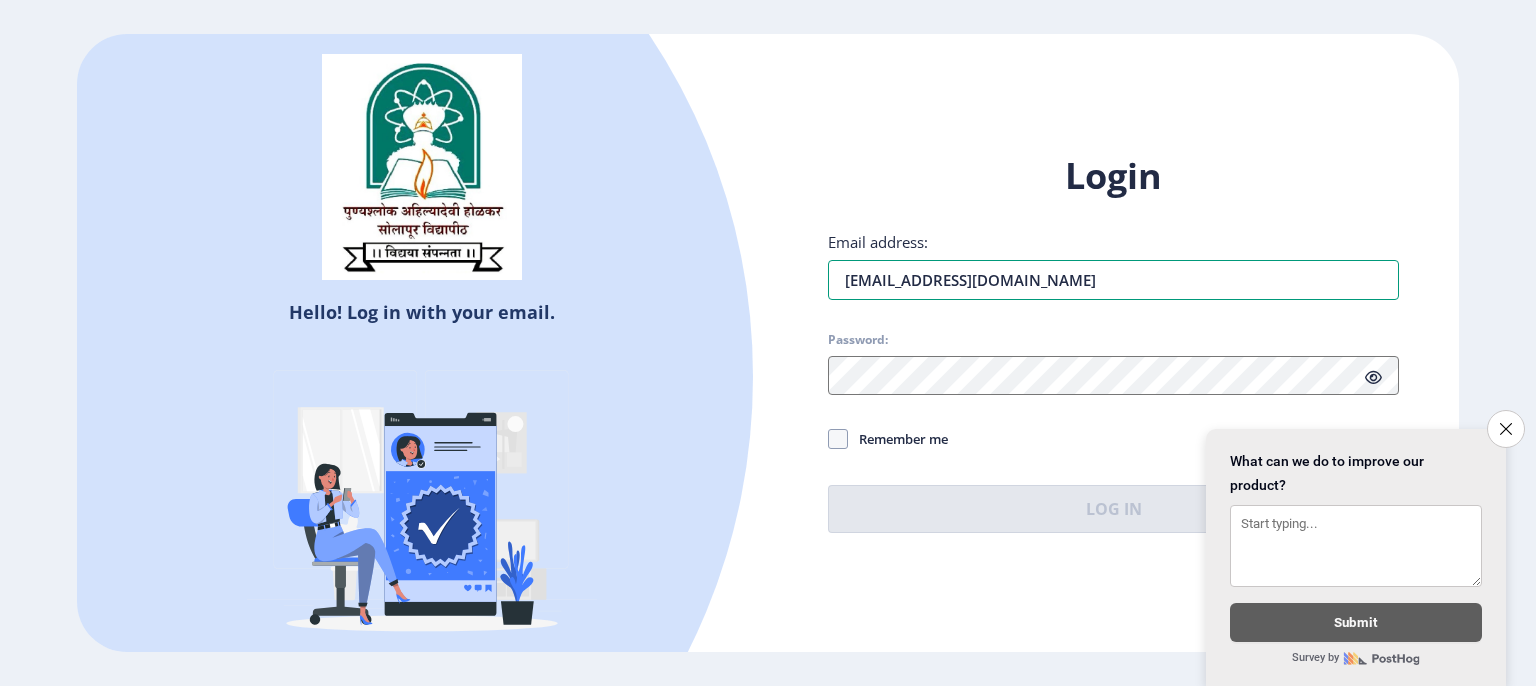 type on "[EMAIL_ADDRESS][DOMAIN_NAME]" 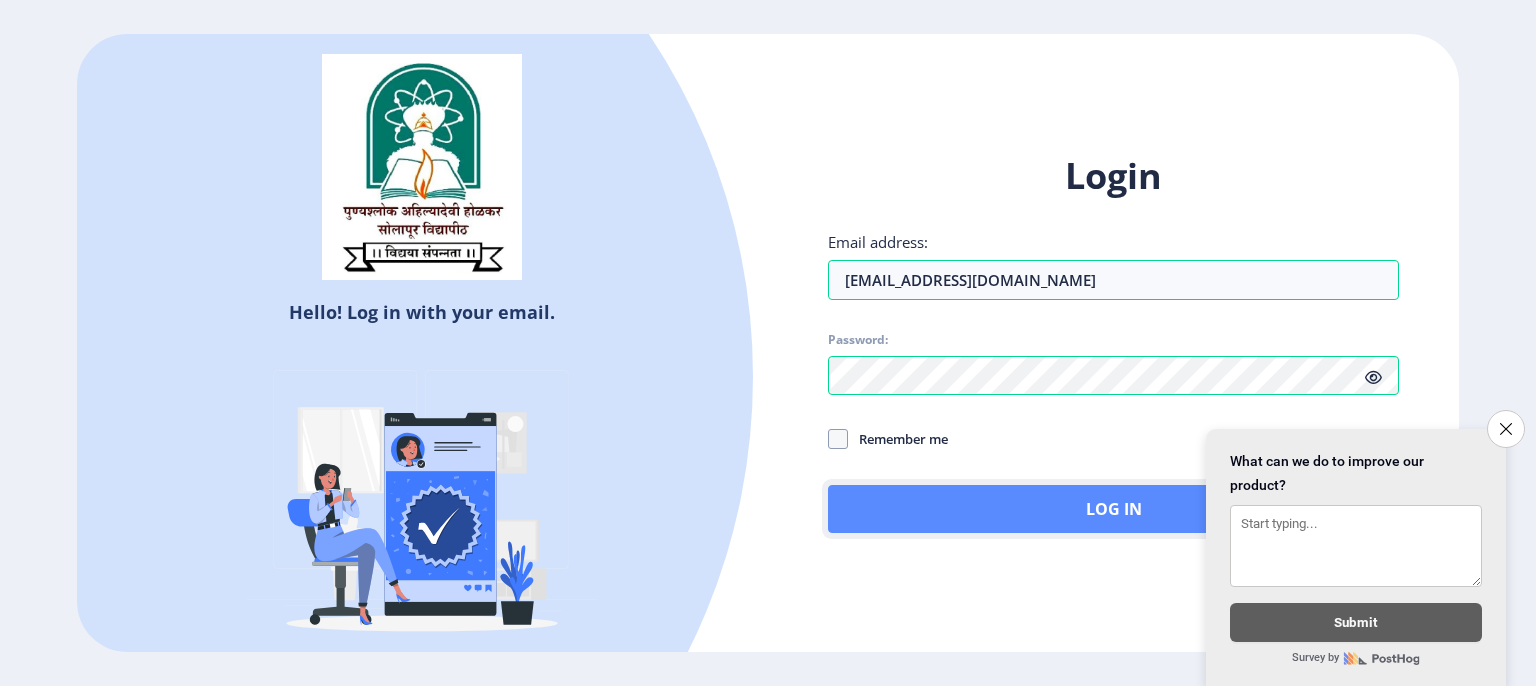 click on "Log In" 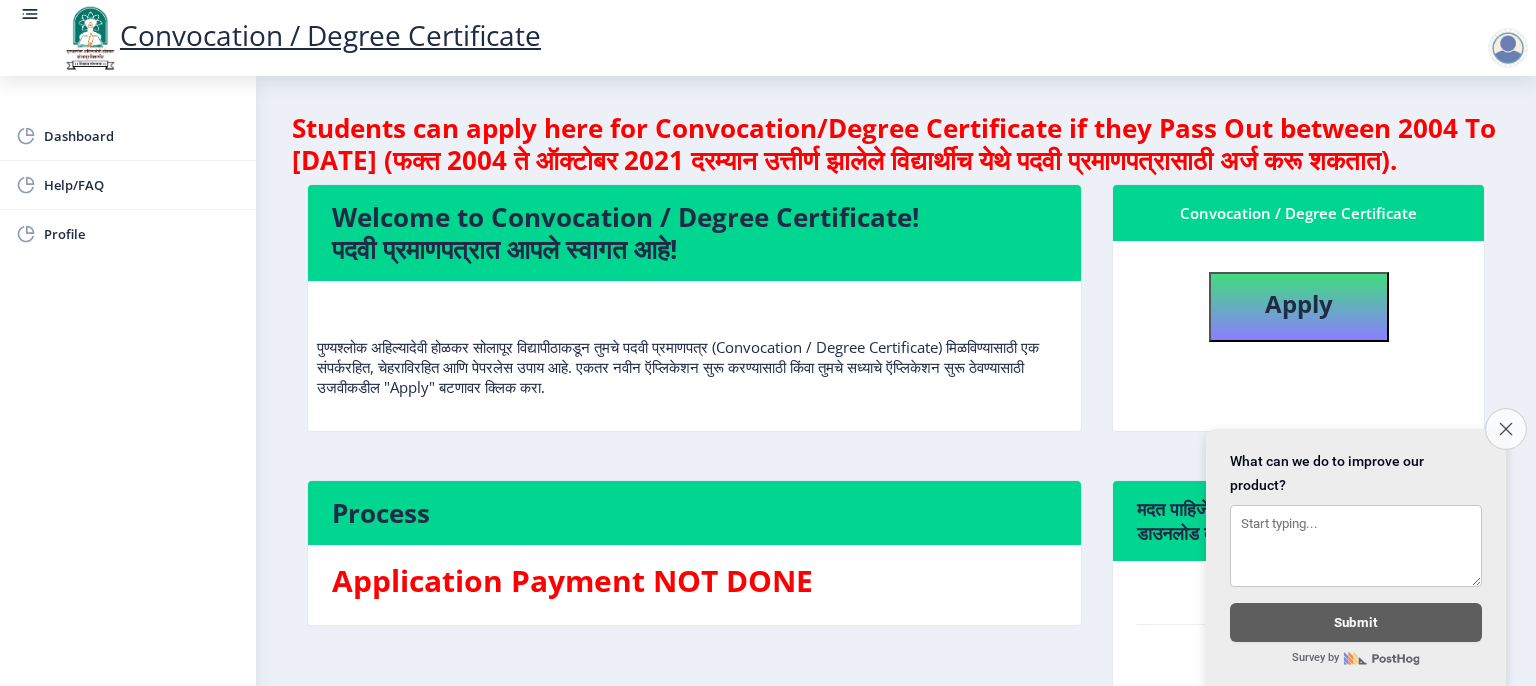 click on "Close survey" 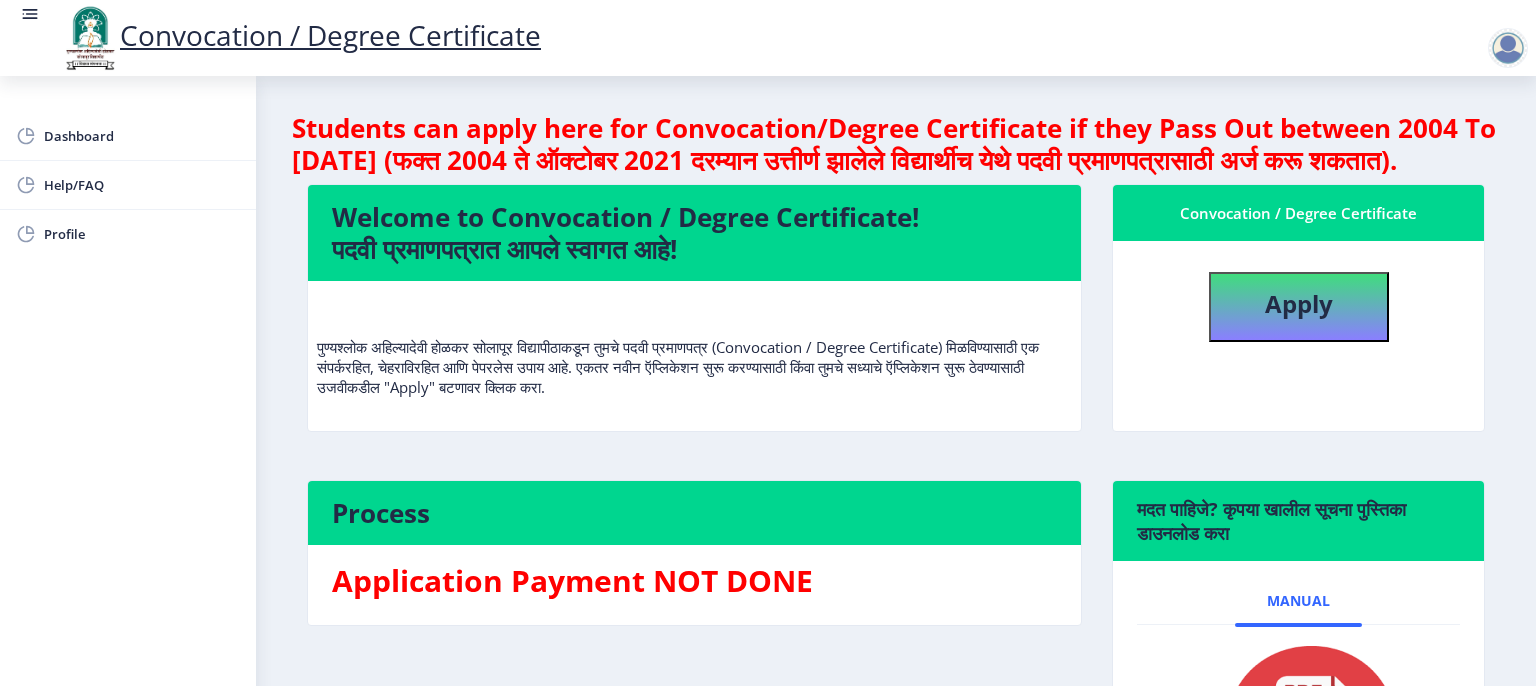 click on "Students can apply here for Convocation/Degree Certificate if they Pass Out between 2004 To [DATE] (फक्त 2004 ते ऑक्टोबर 2021 दरम्यान उत्तीर्ण झालेले विद्यार्थीच येथे पदवी प्रमाणपत्रासाठी अर्ज करू शकतात).  Welcome to Convocation / Degree Certificate!  पदवी प्रमाणपत्रात आपले स्वागत आहे!   Convocation / Degree Certificate   Apply  Process Application Payment NOT DONE  मदत पाहिजे? कृपया खालील सूचना पुस्तिका डाउनलोड करा  Manual" 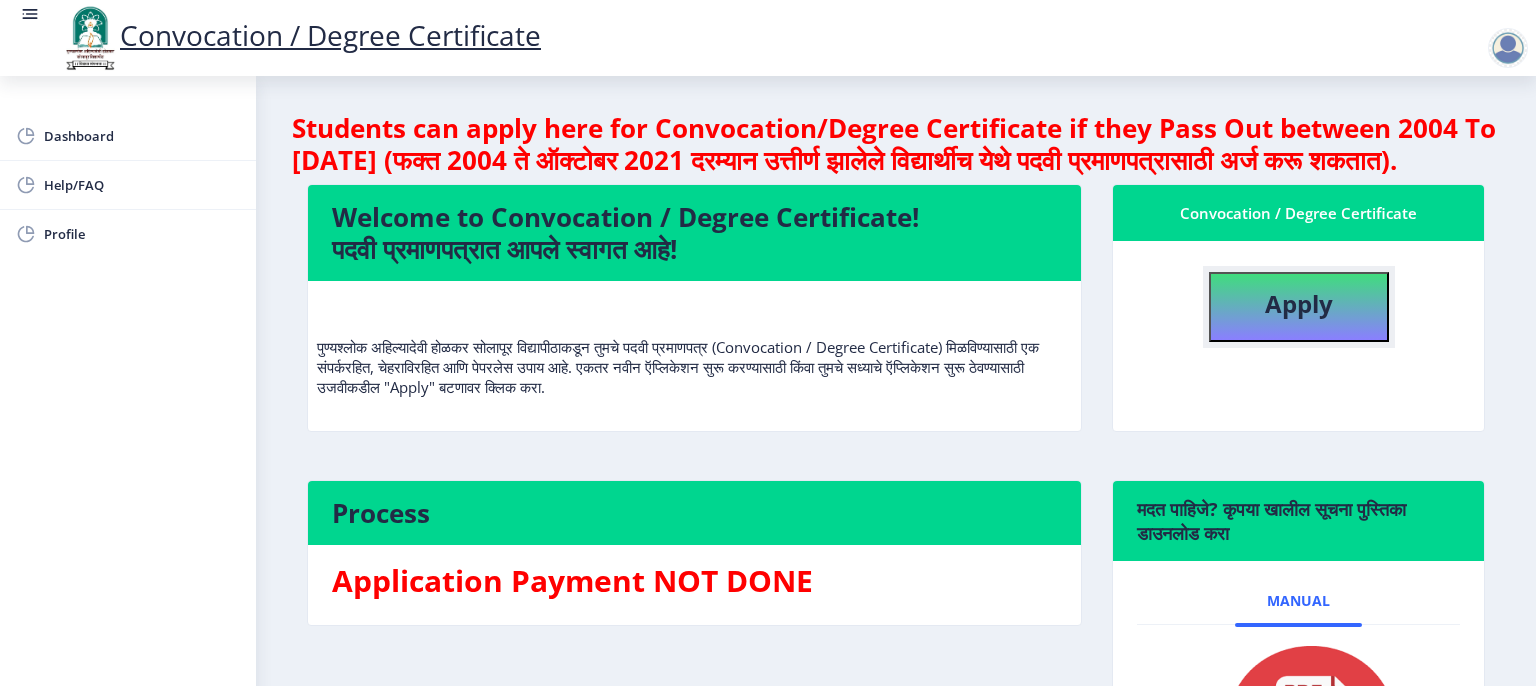 click on "Apply" 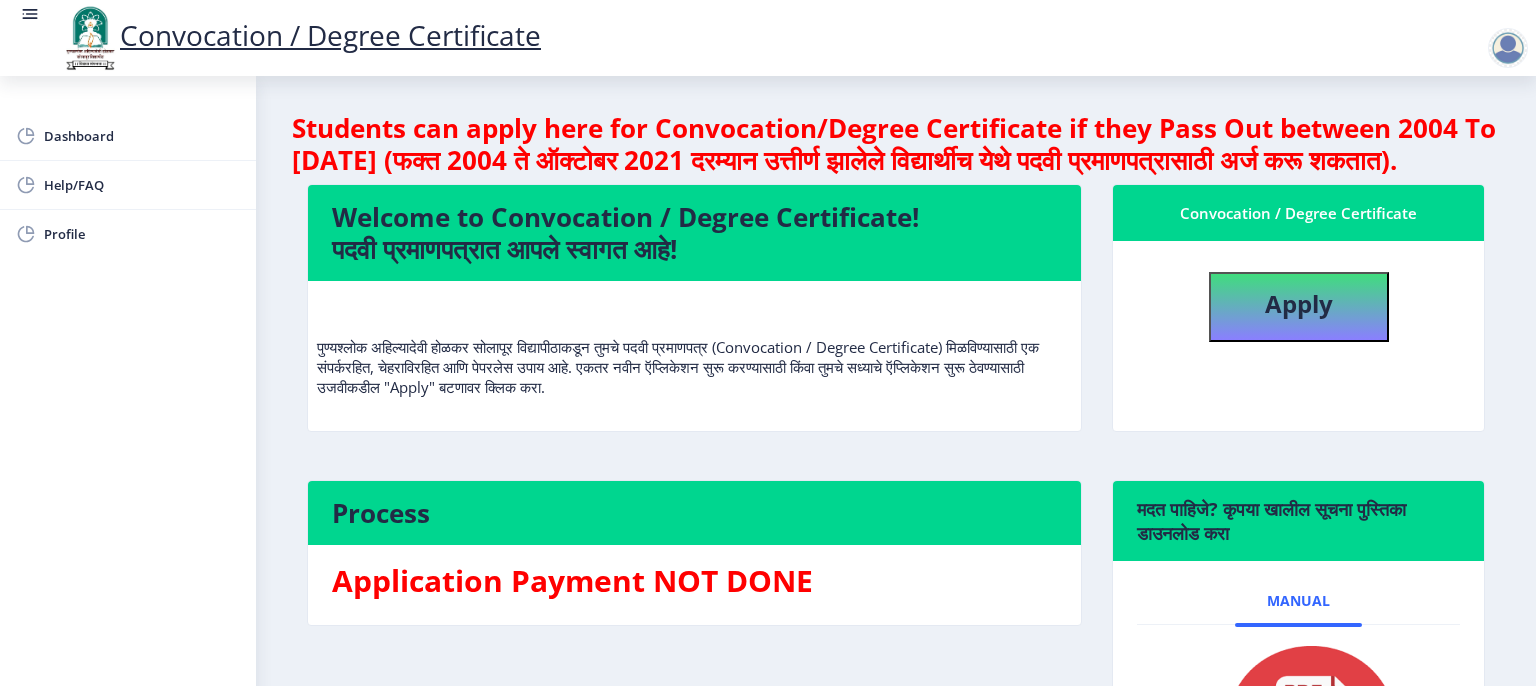 select 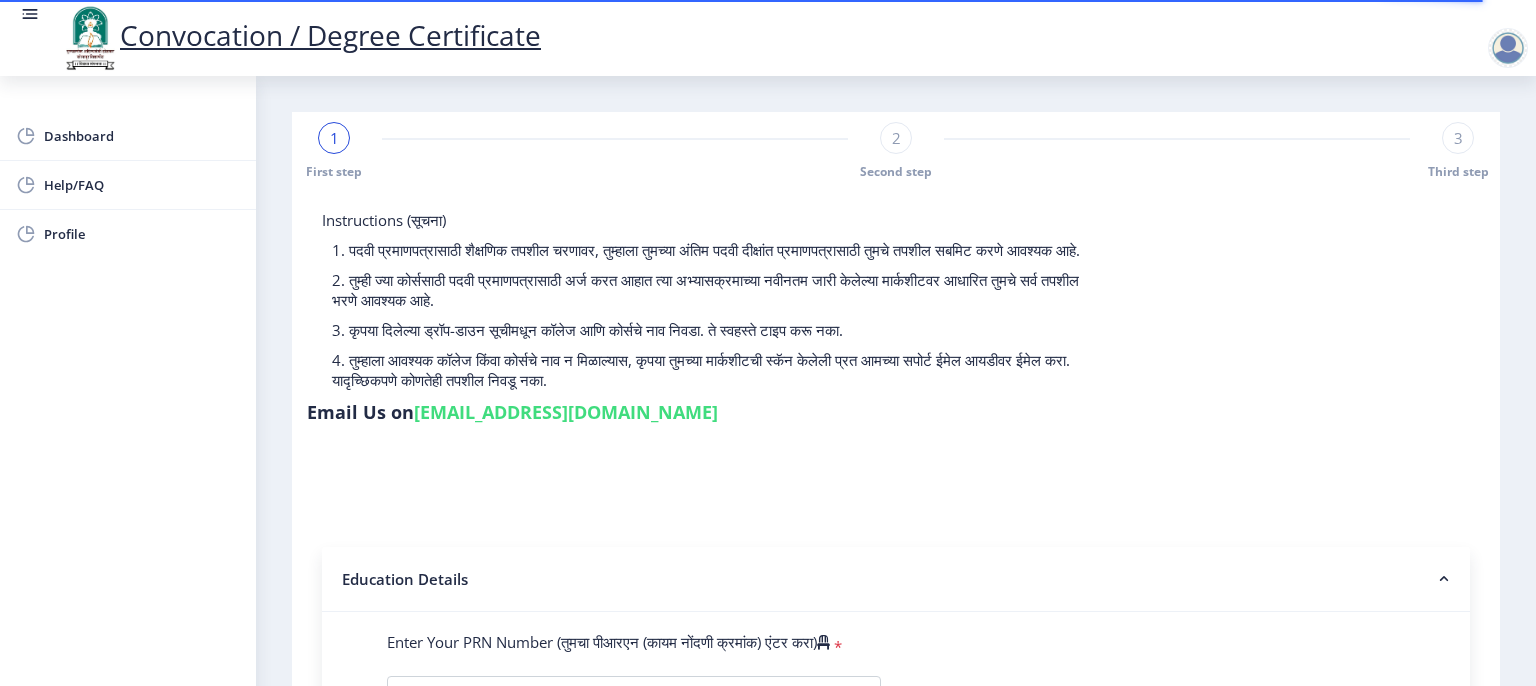 scroll, scrollTop: 600, scrollLeft: 0, axis: vertical 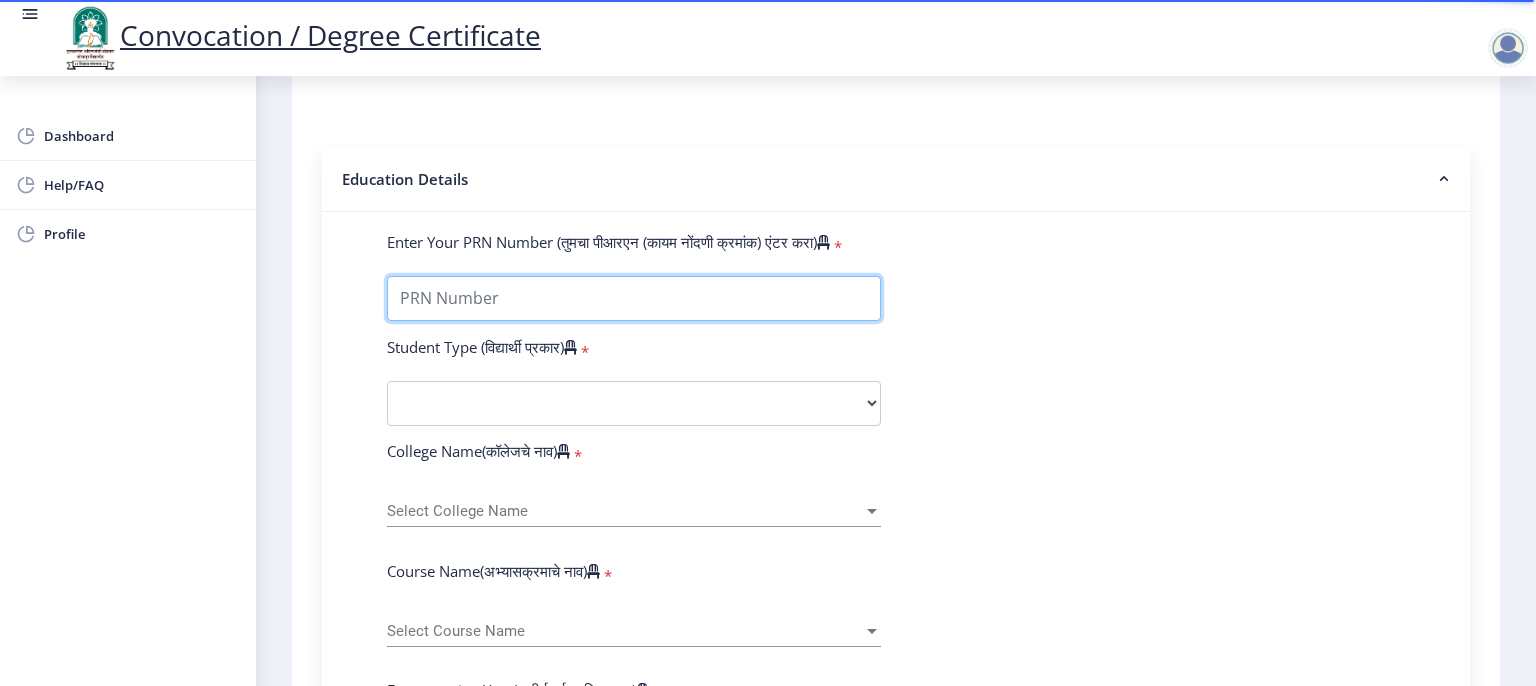 click on "Enter Your PRN Number (तुमचा पीआरएन (कायम नोंदणी क्रमांक) एंटर करा)" at bounding box center [634, 298] 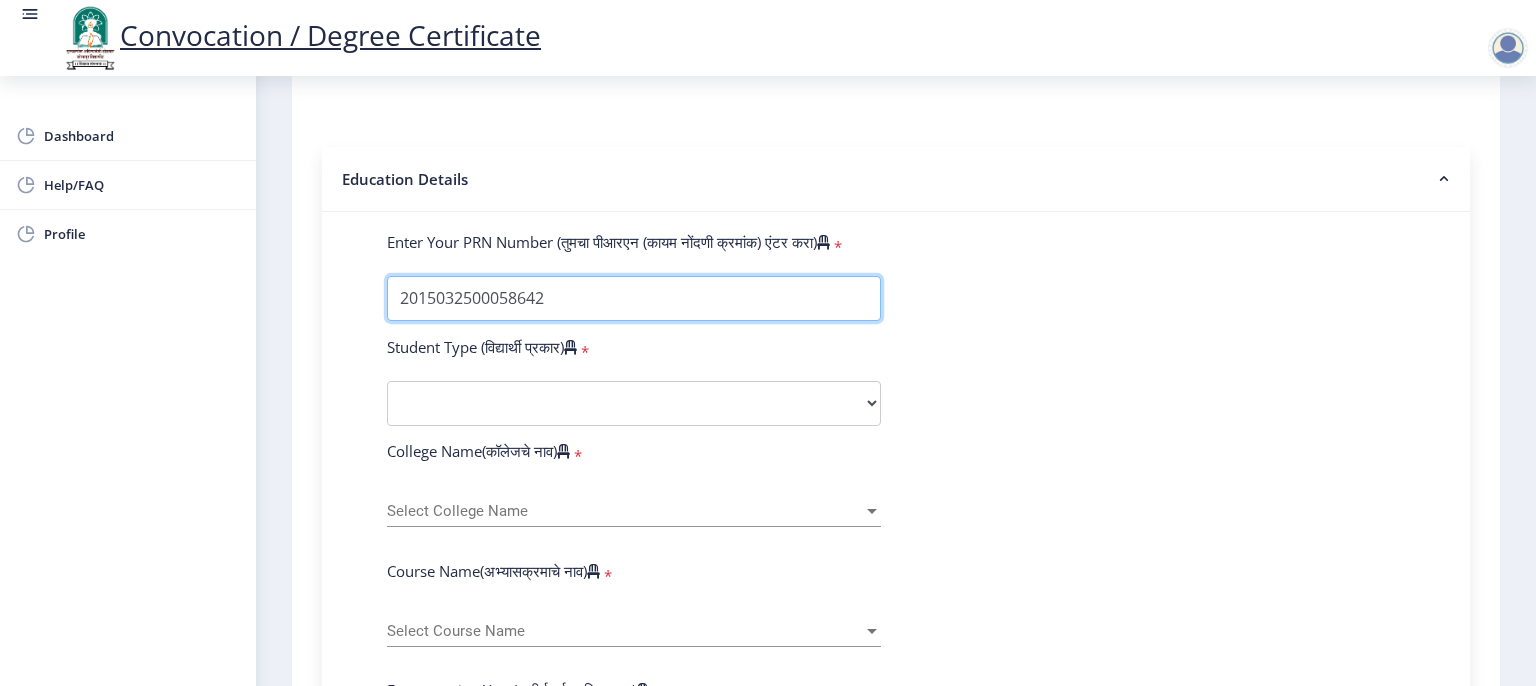 type on "2015032500058642" 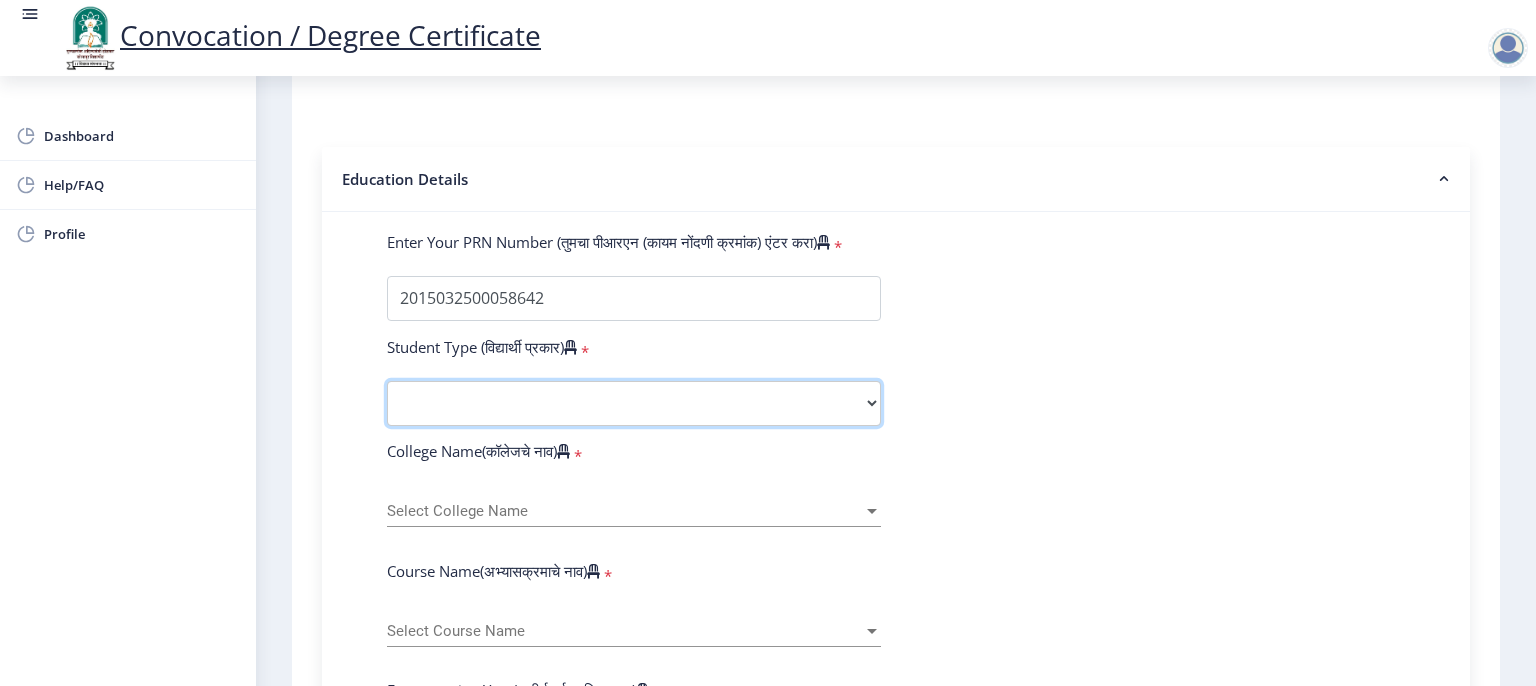 click on "Select Student Type Regular External" at bounding box center (634, 403) 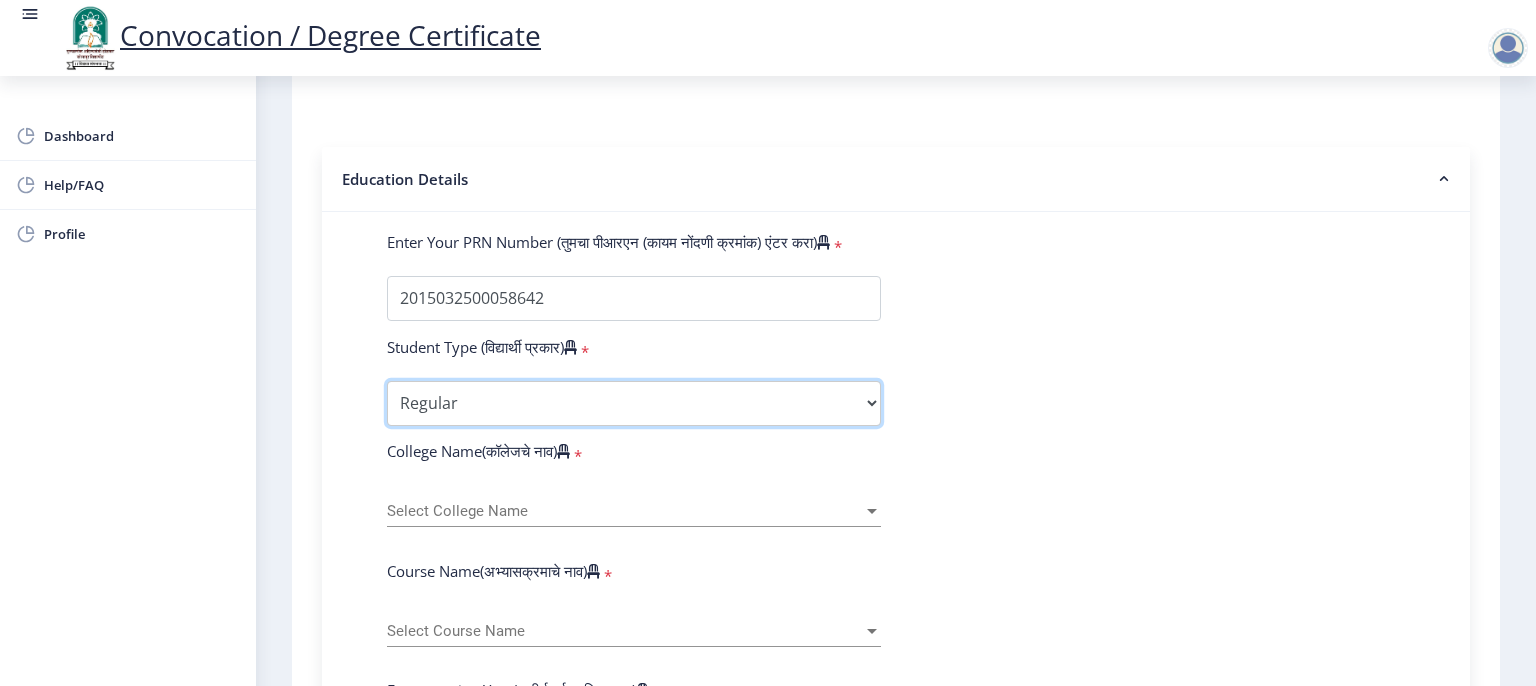 click on "Select Student Type Regular External" at bounding box center (634, 403) 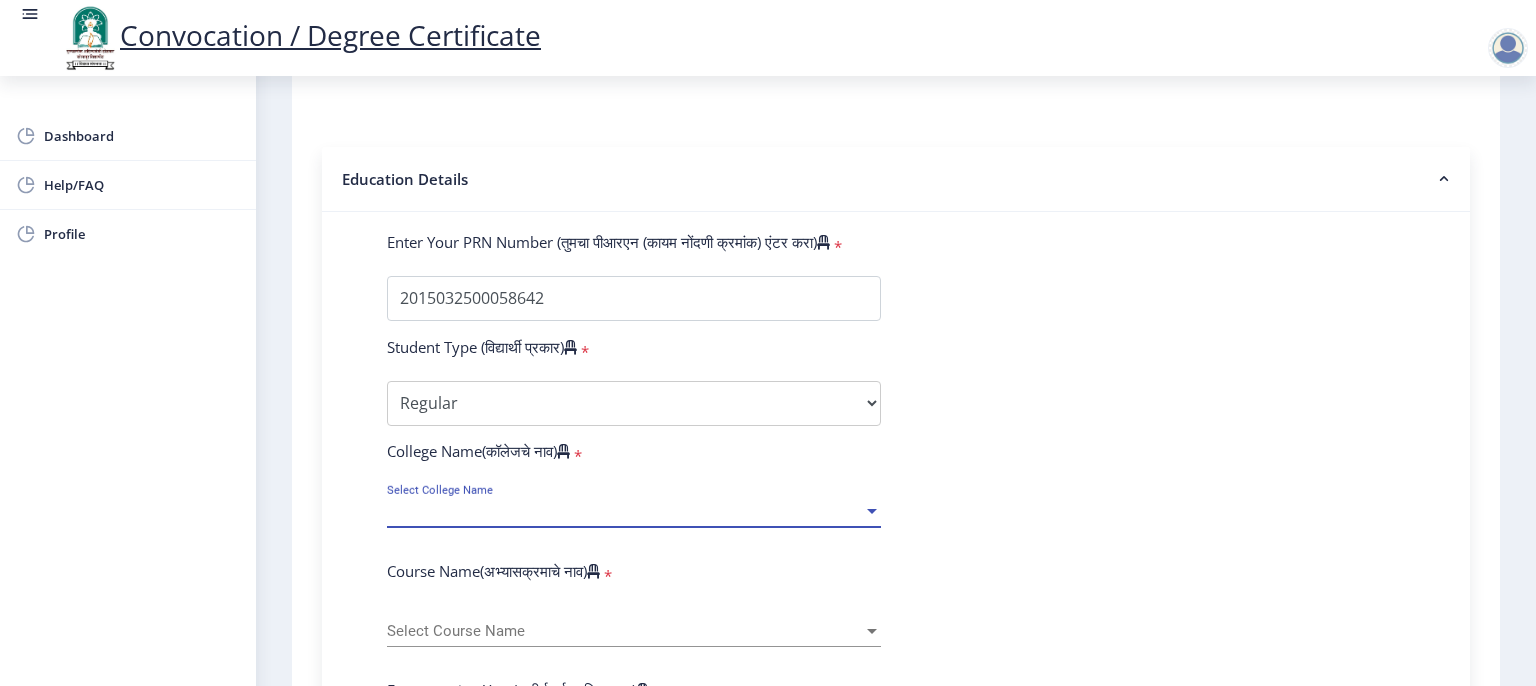 click on "Select College Name" at bounding box center [625, 511] 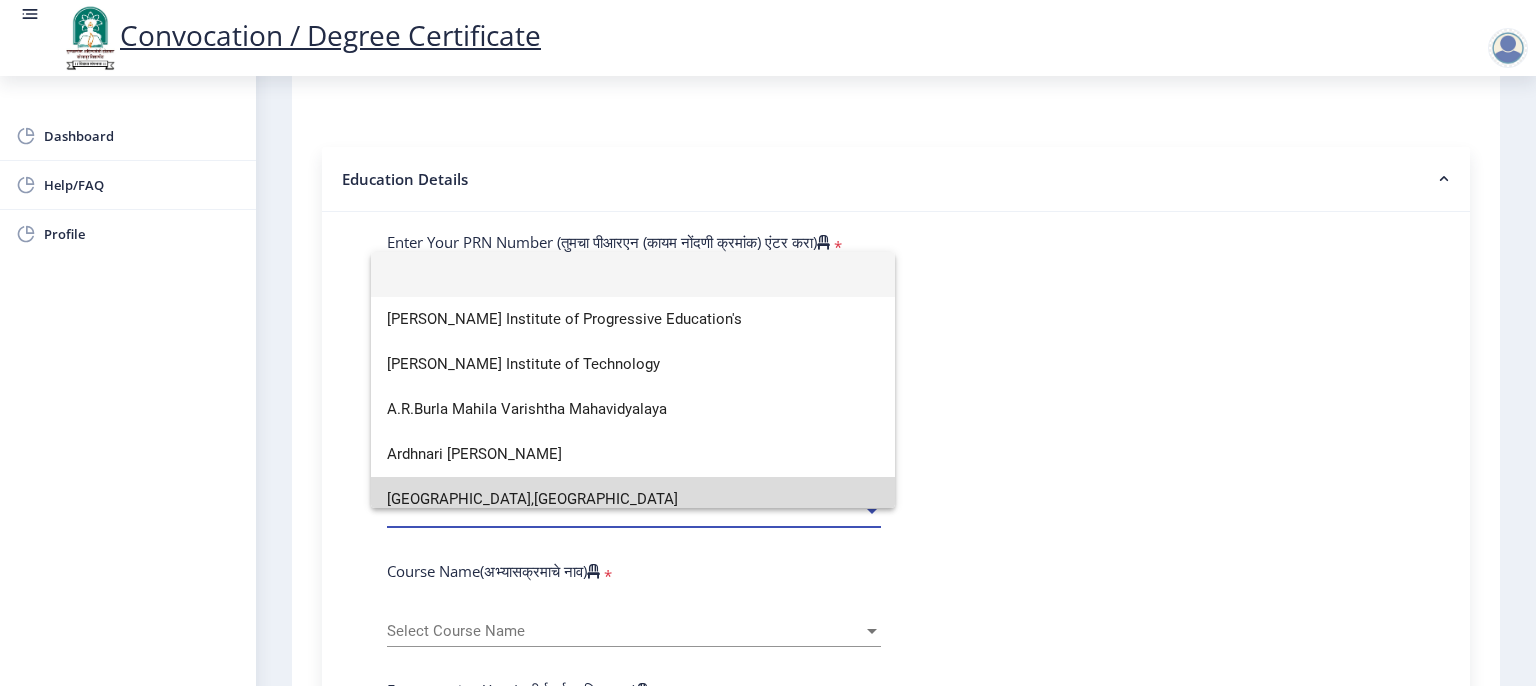 click on "[GEOGRAPHIC_DATA],[GEOGRAPHIC_DATA]" at bounding box center [633, 499] 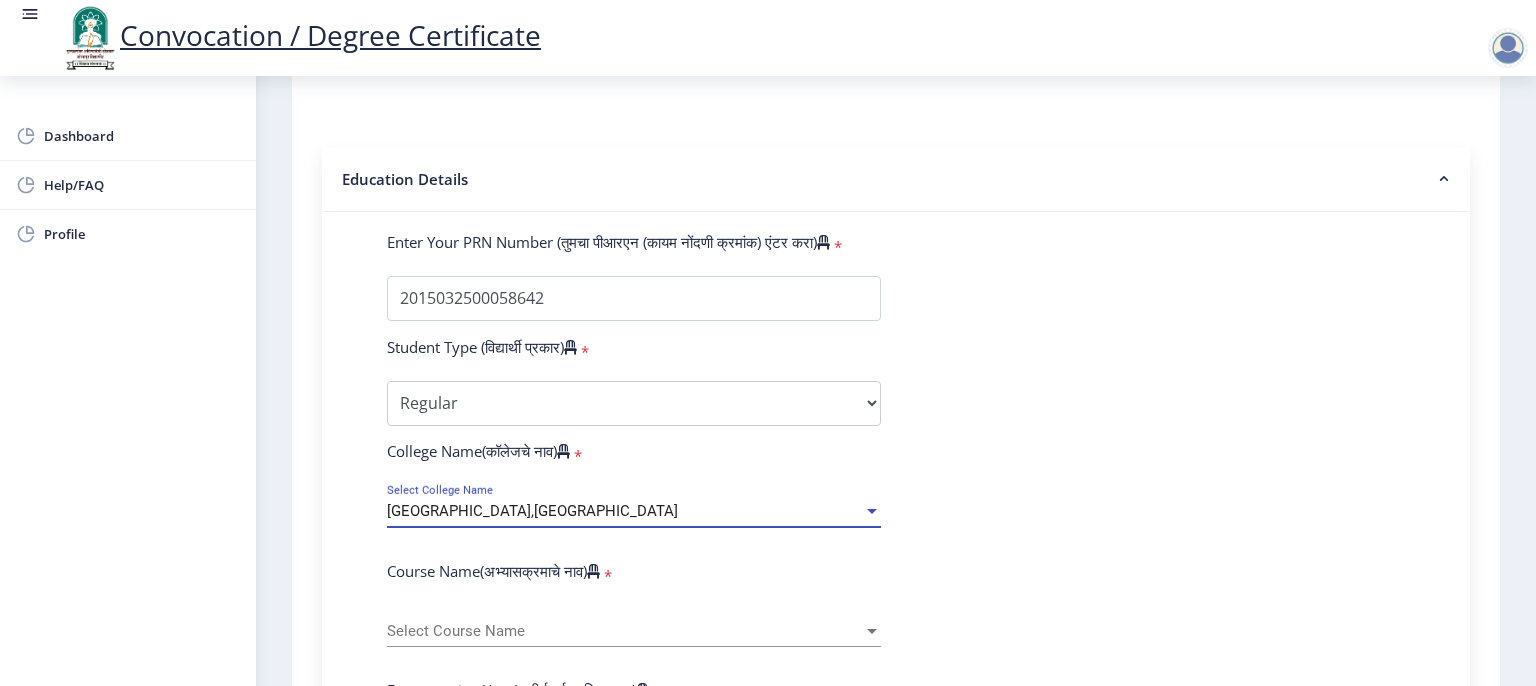click at bounding box center (872, 511) 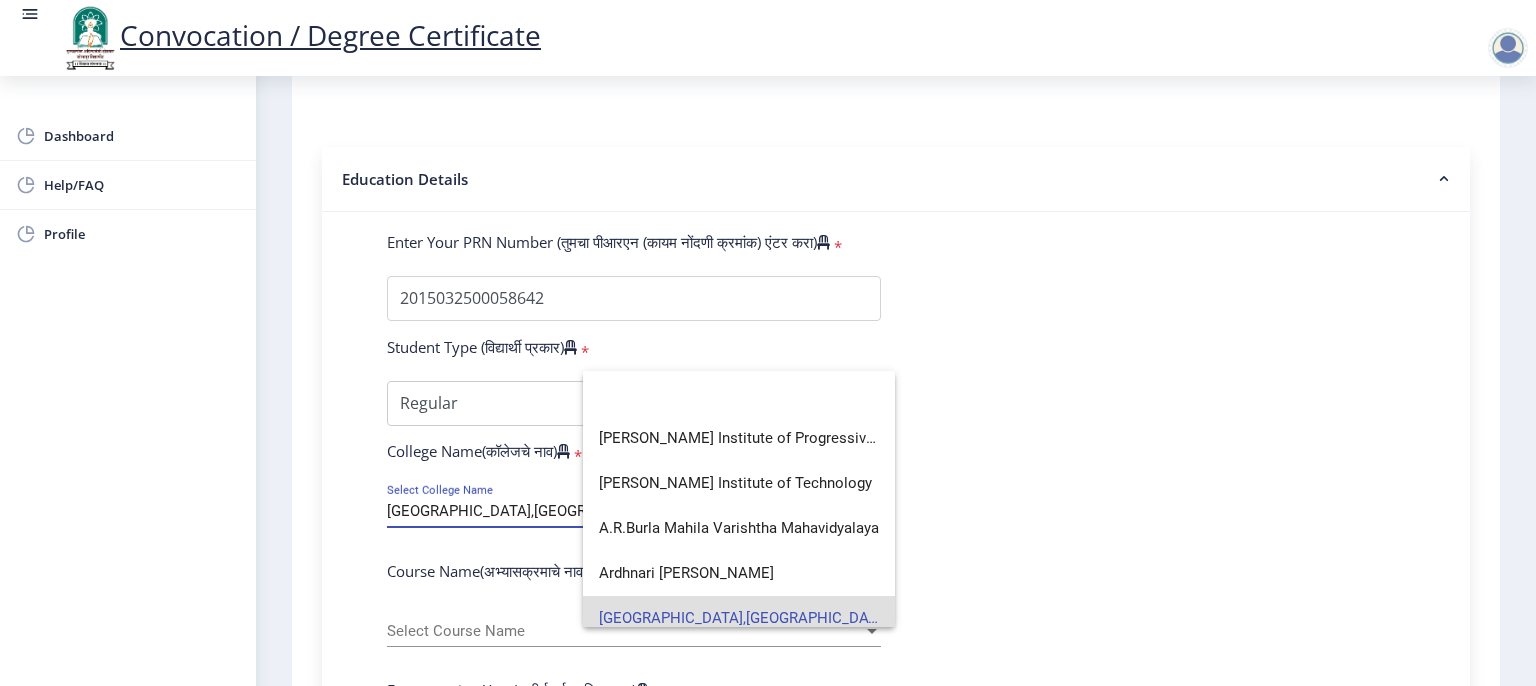 click 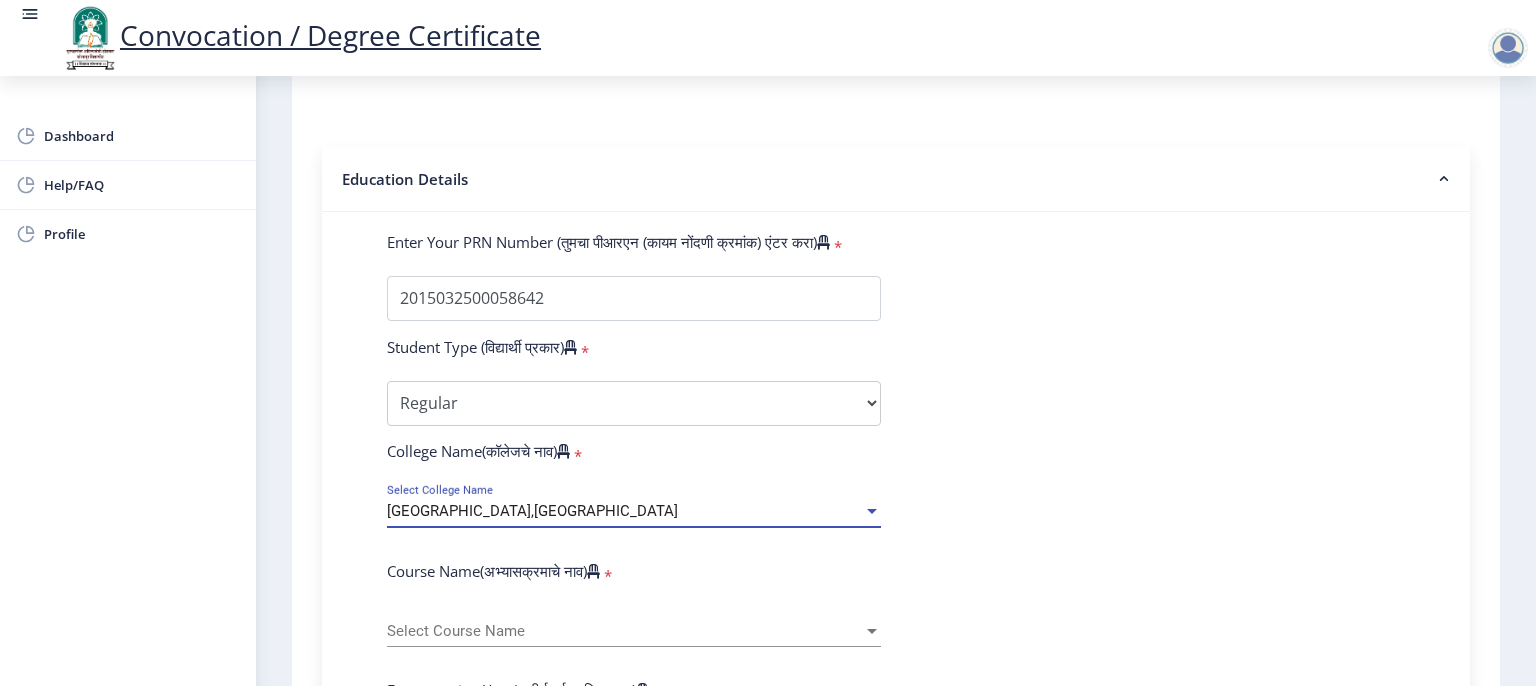click on "[GEOGRAPHIC_DATA],[GEOGRAPHIC_DATA]" at bounding box center (625, 511) 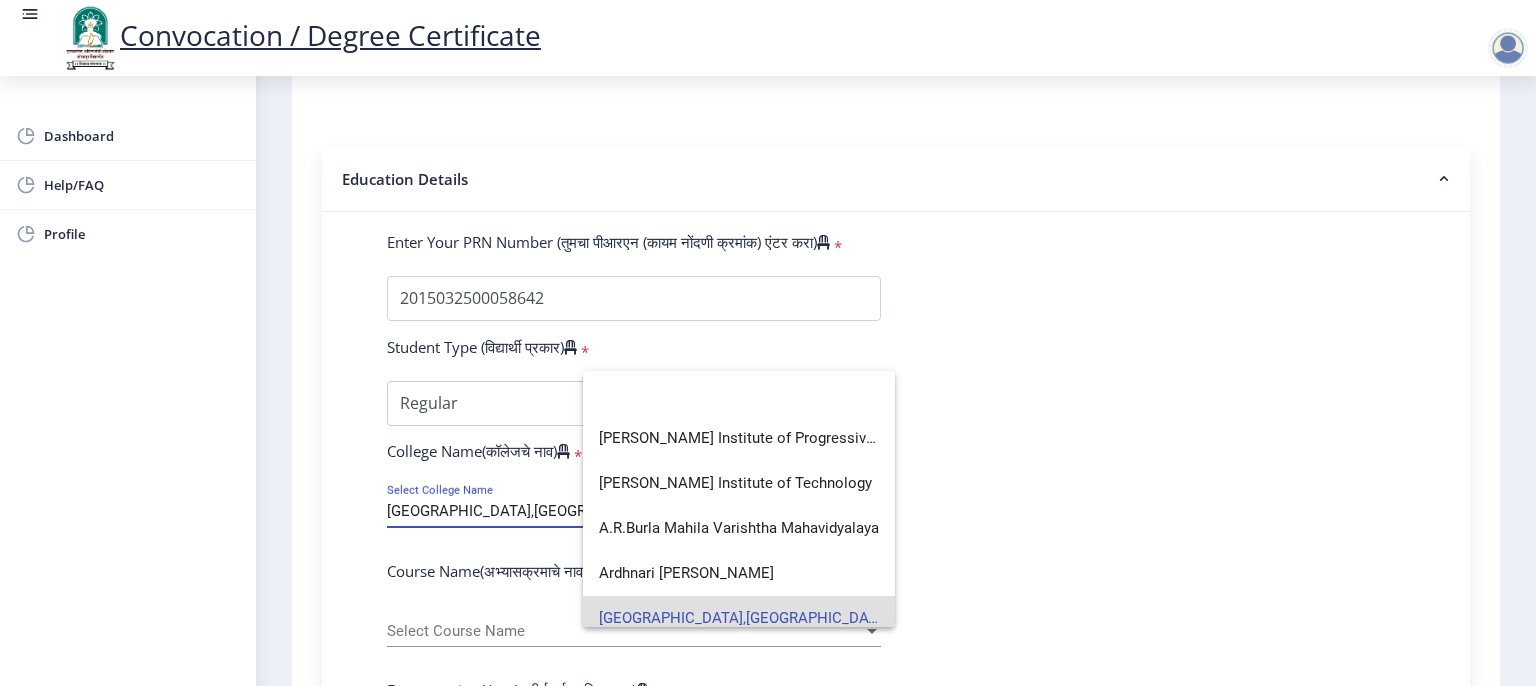 scroll, scrollTop: 0, scrollLeft: 0, axis: both 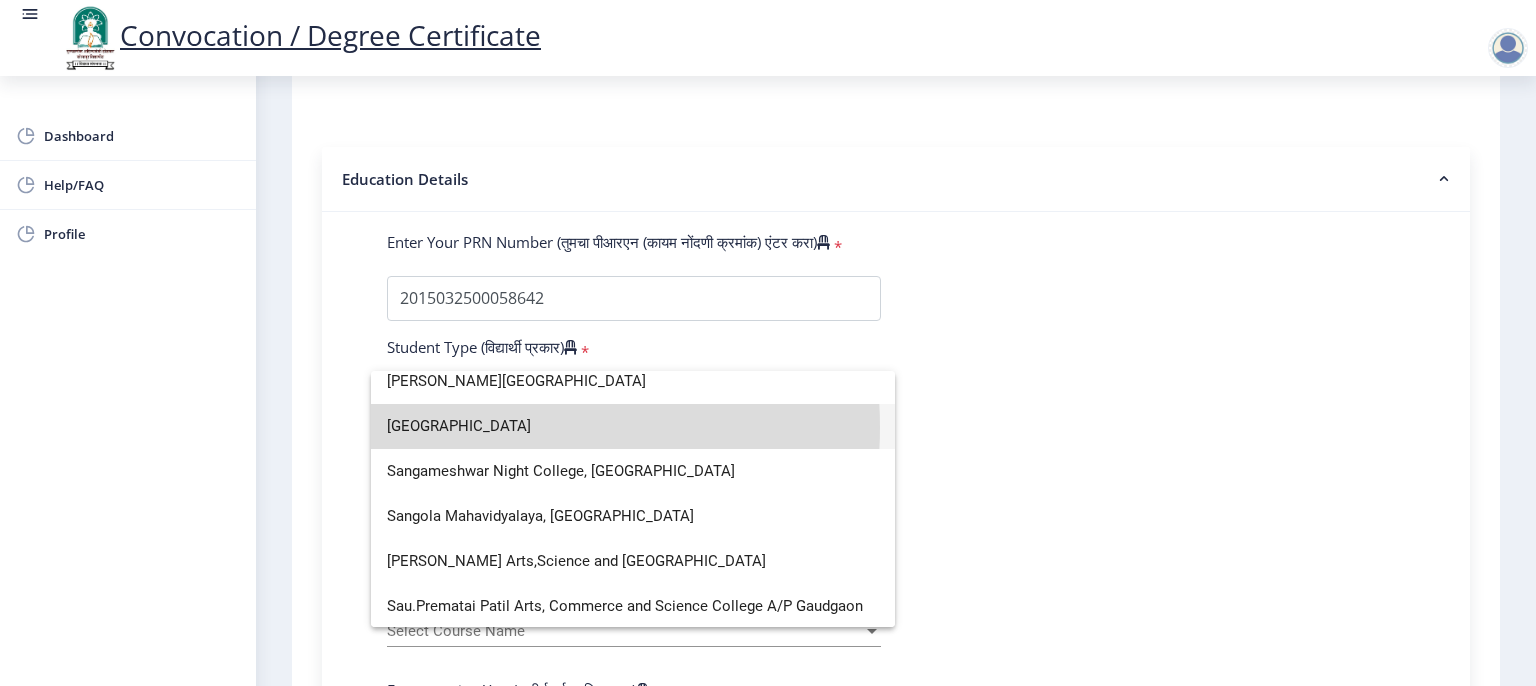 click on "[GEOGRAPHIC_DATA]" at bounding box center [633, 426] 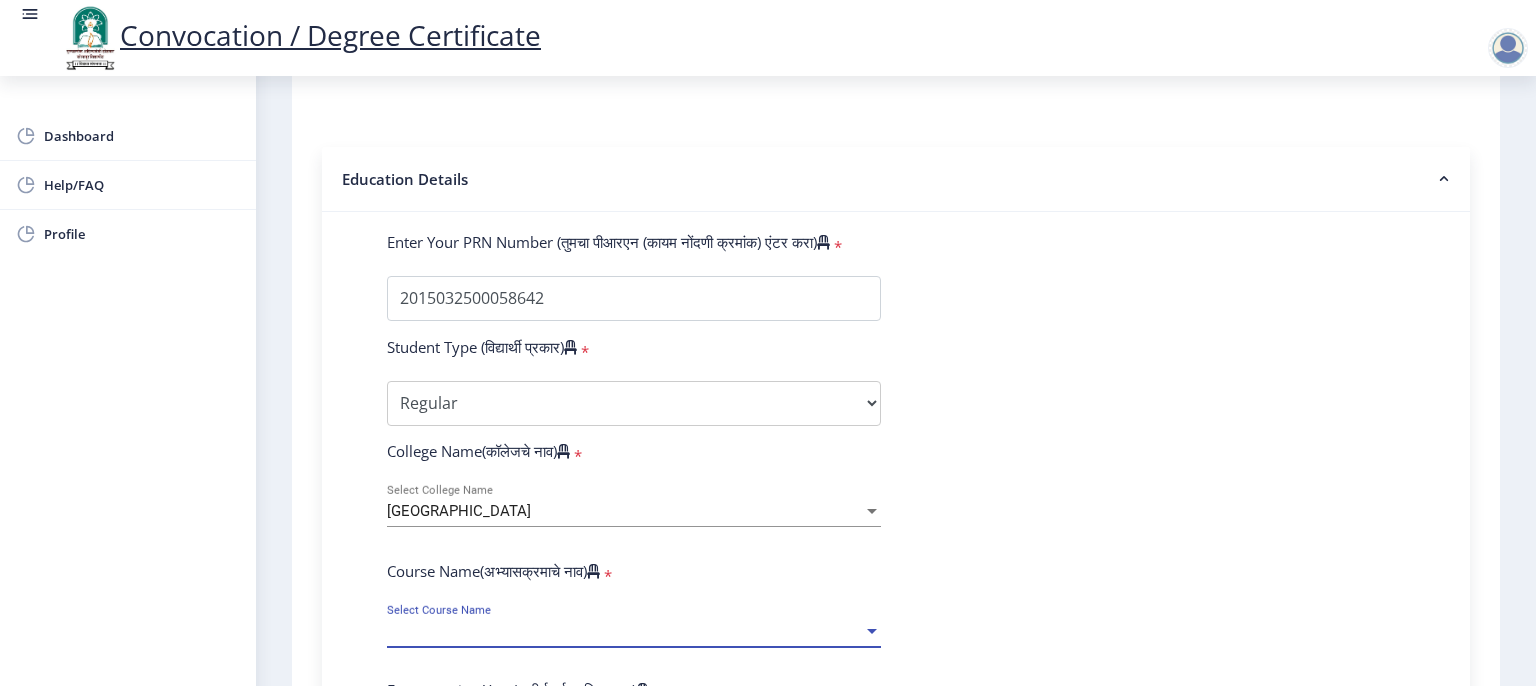click on "Select Course Name" at bounding box center (625, 631) 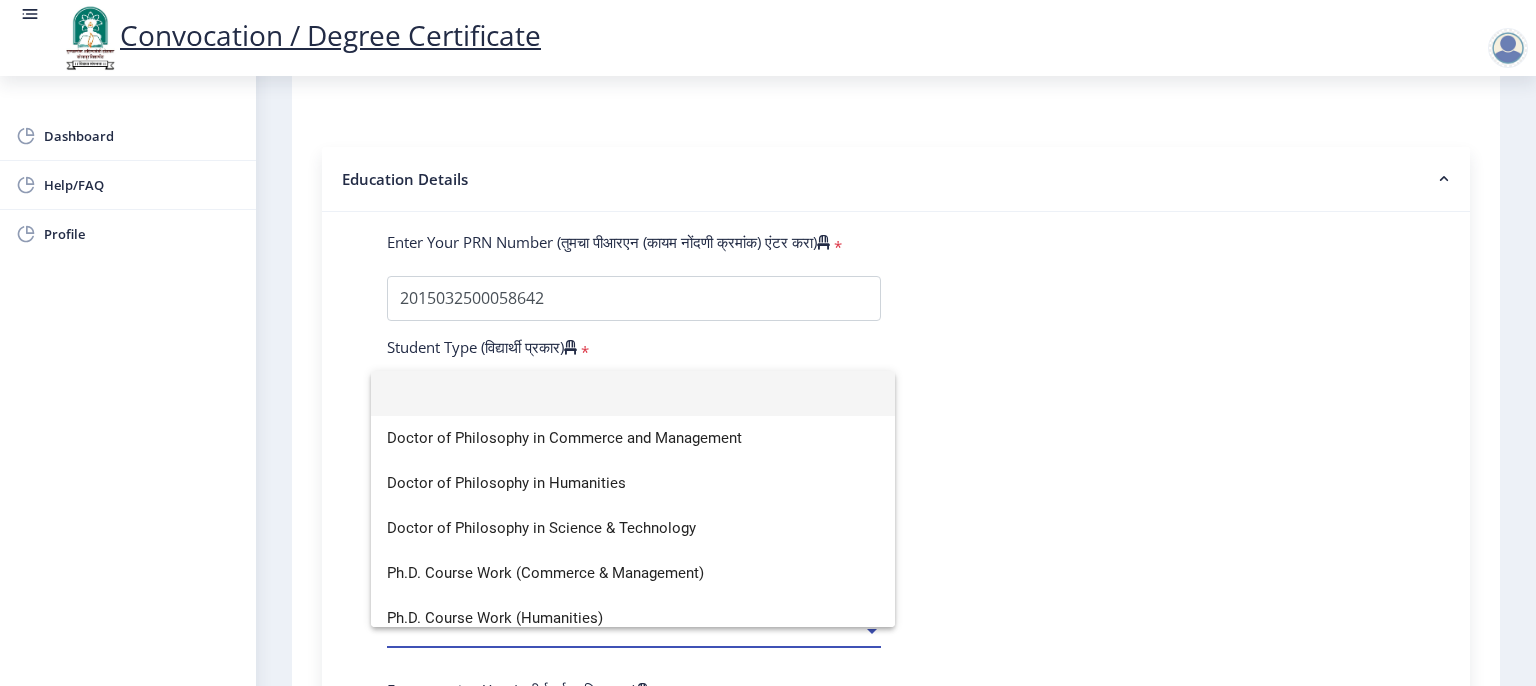 scroll, scrollTop: 58, scrollLeft: 0, axis: vertical 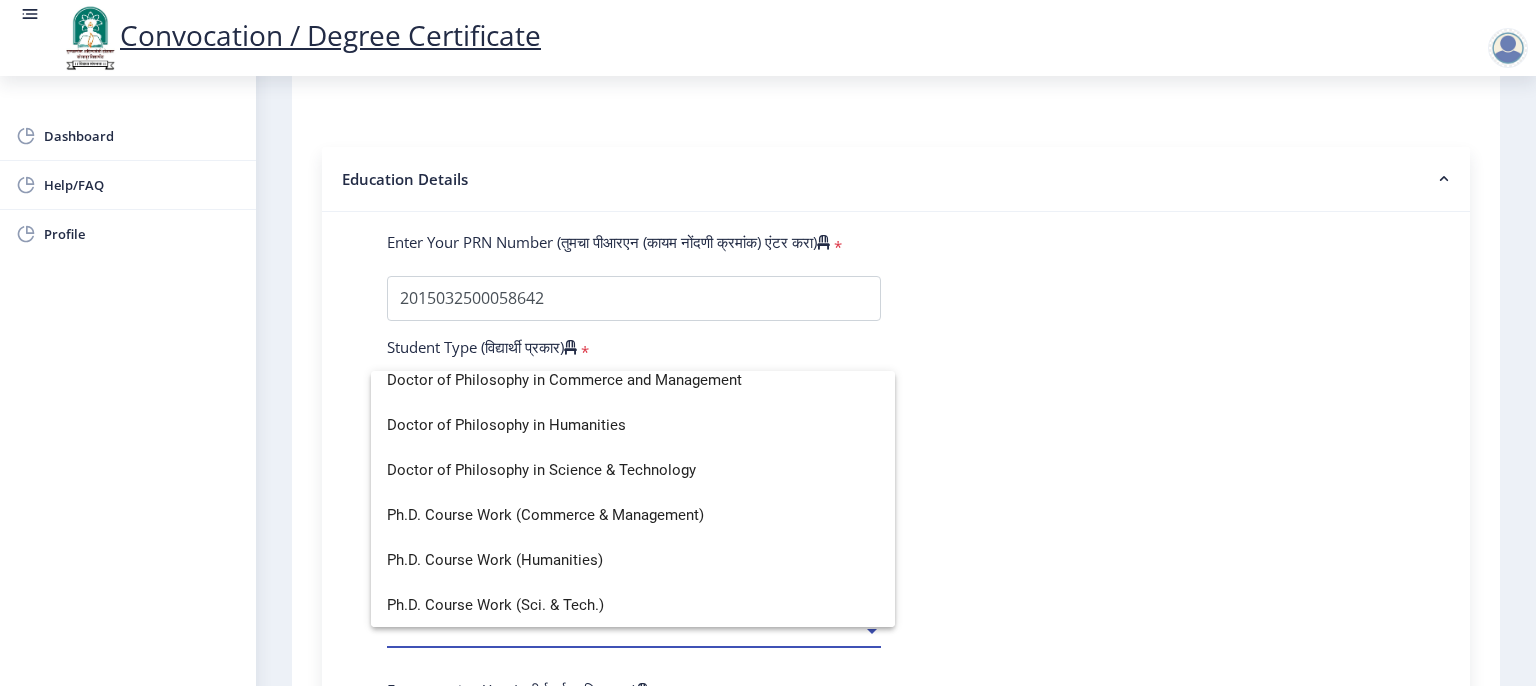 click 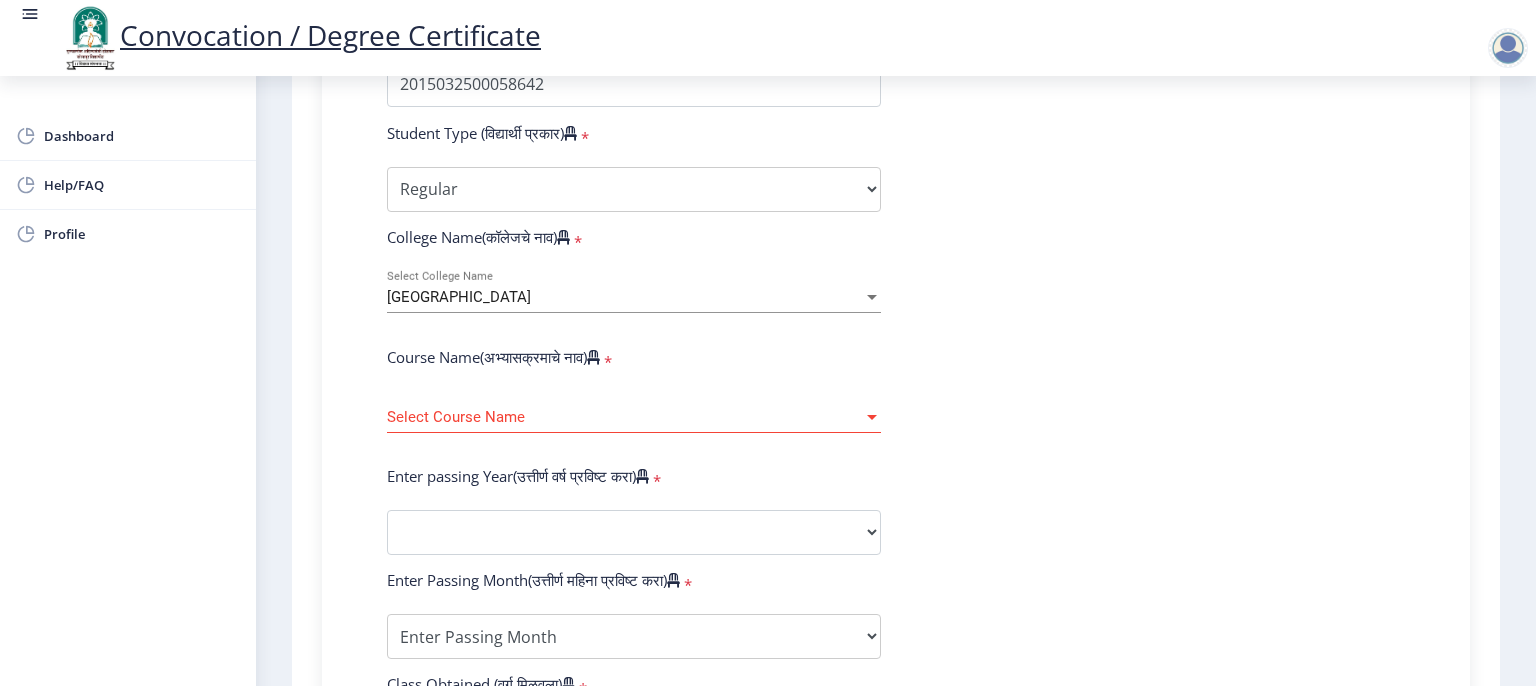 scroll, scrollTop: 800, scrollLeft: 0, axis: vertical 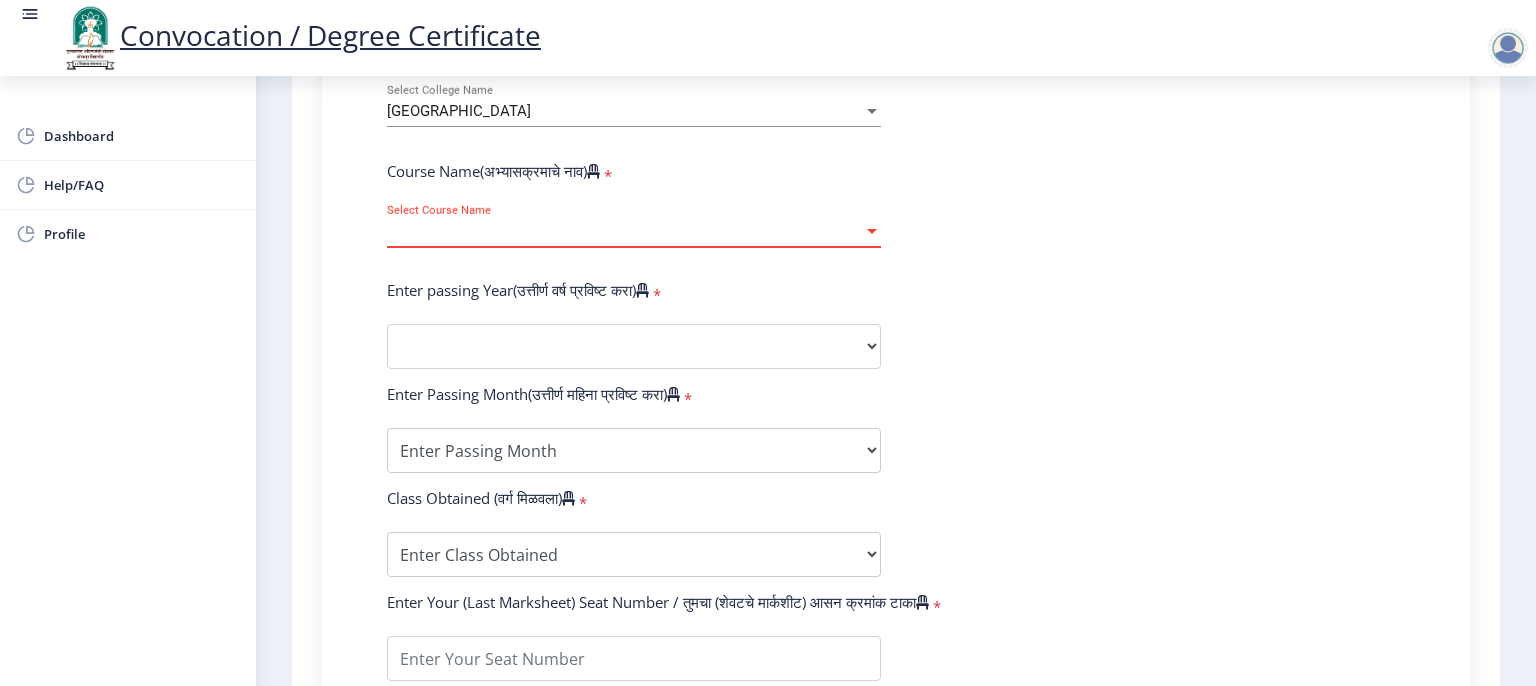 click on "Select Course Name" at bounding box center (625, 231) 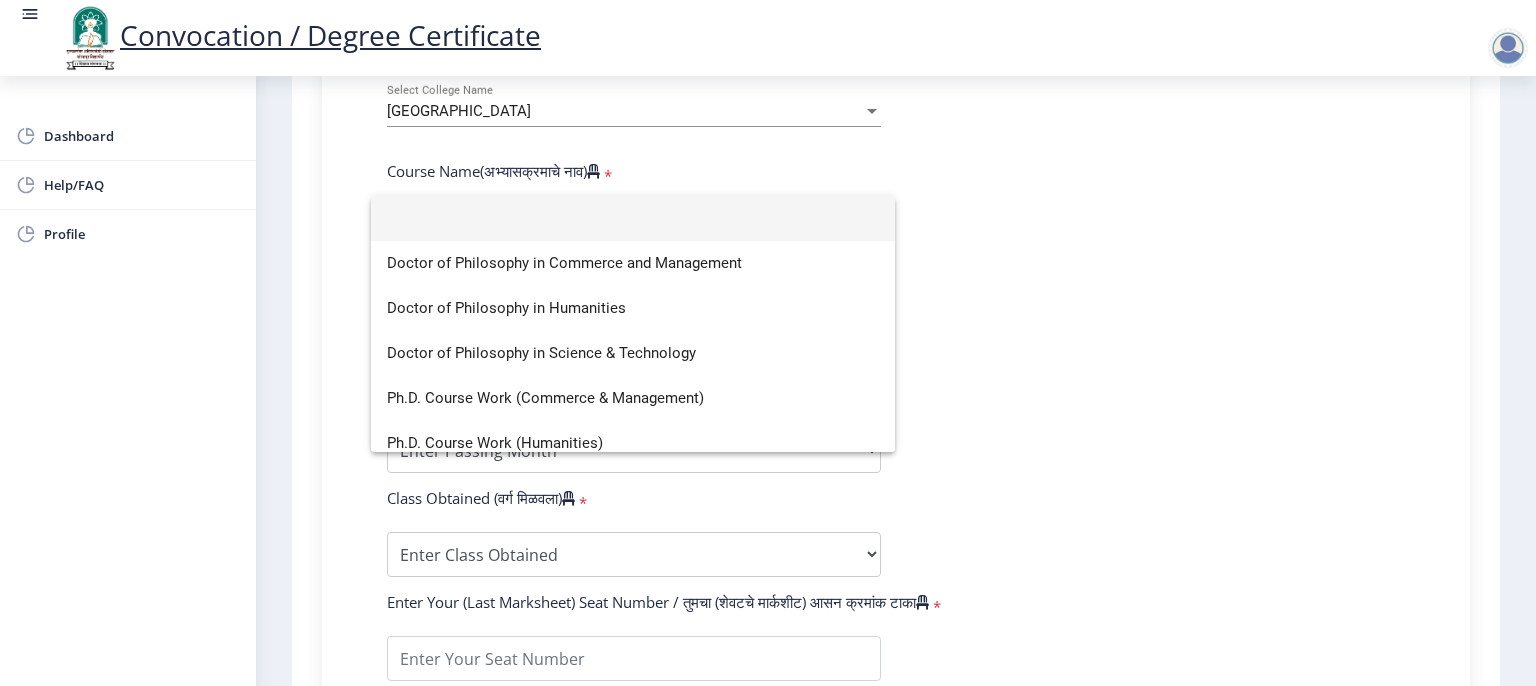 scroll, scrollTop: 59, scrollLeft: 0, axis: vertical 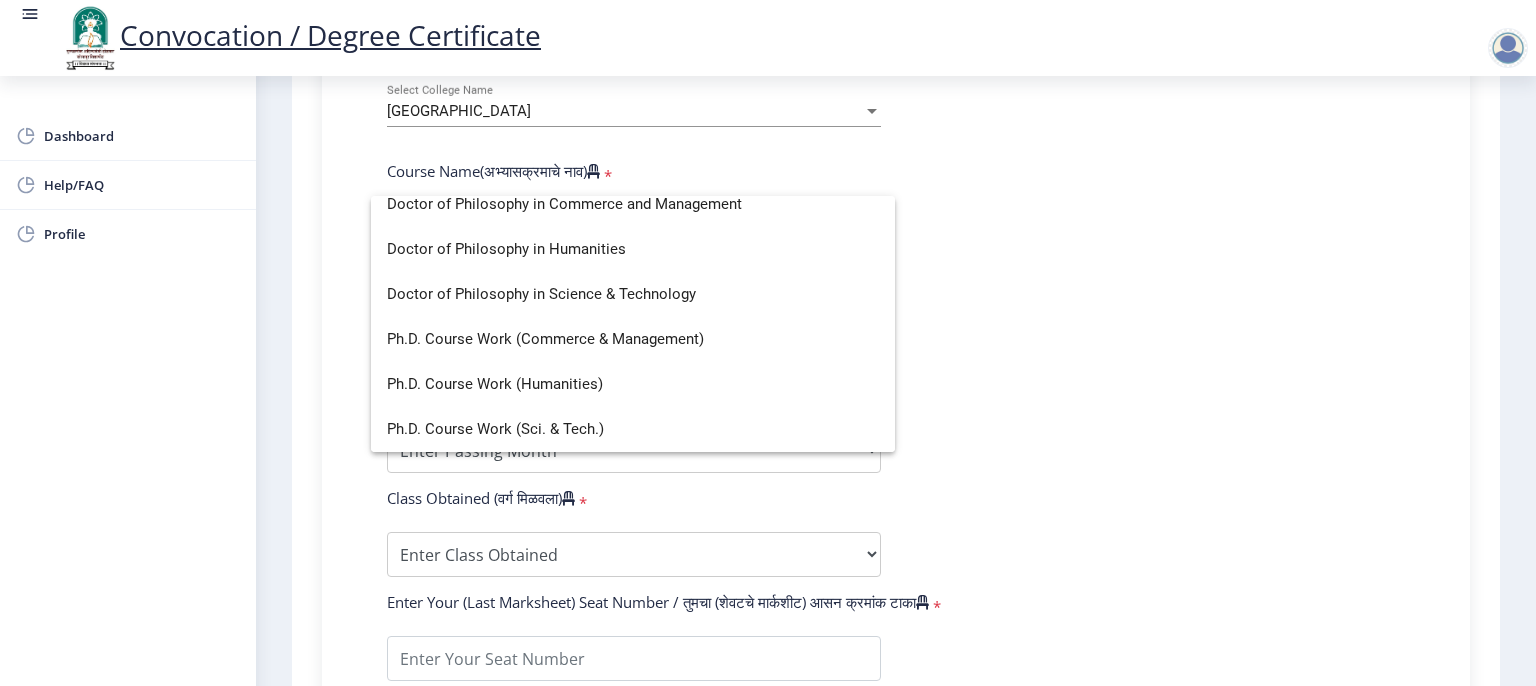 click 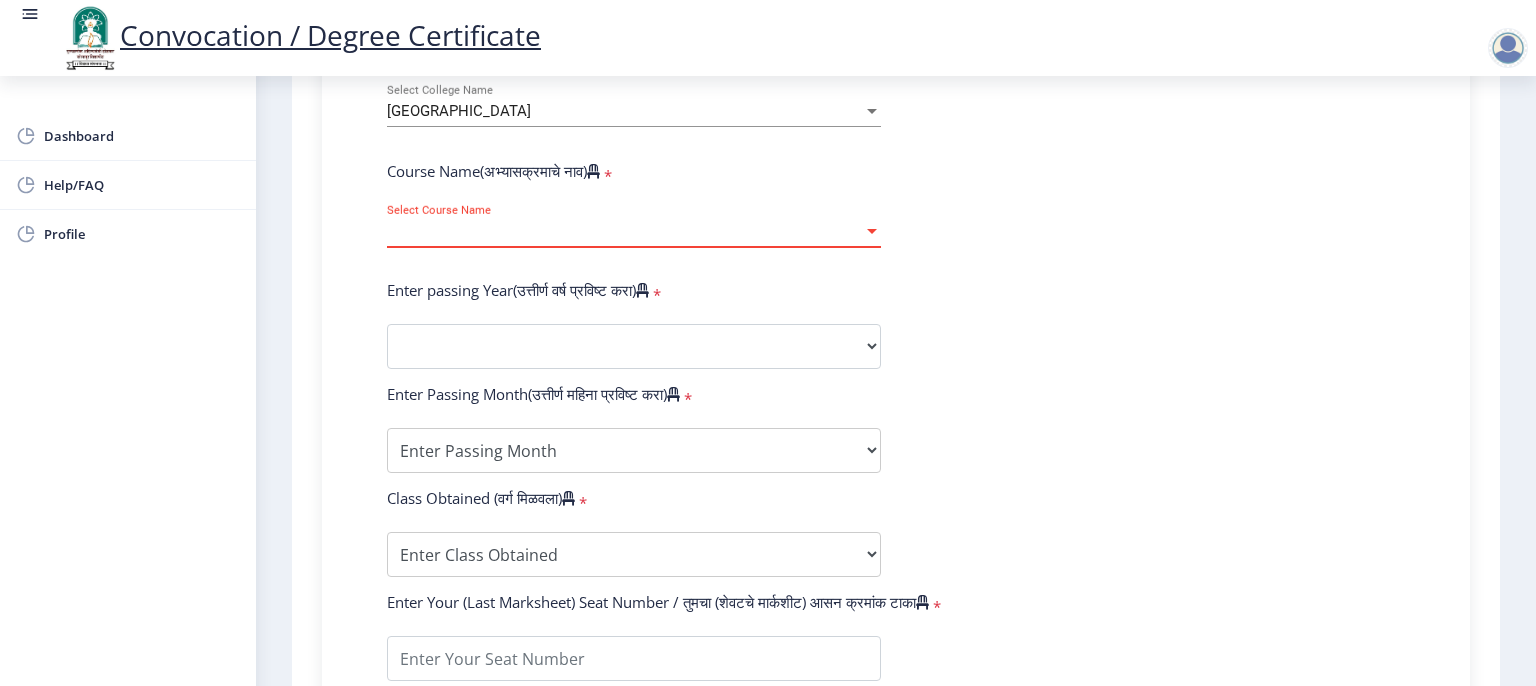 click on "Select Course Name" at bounding box center (625, 231) 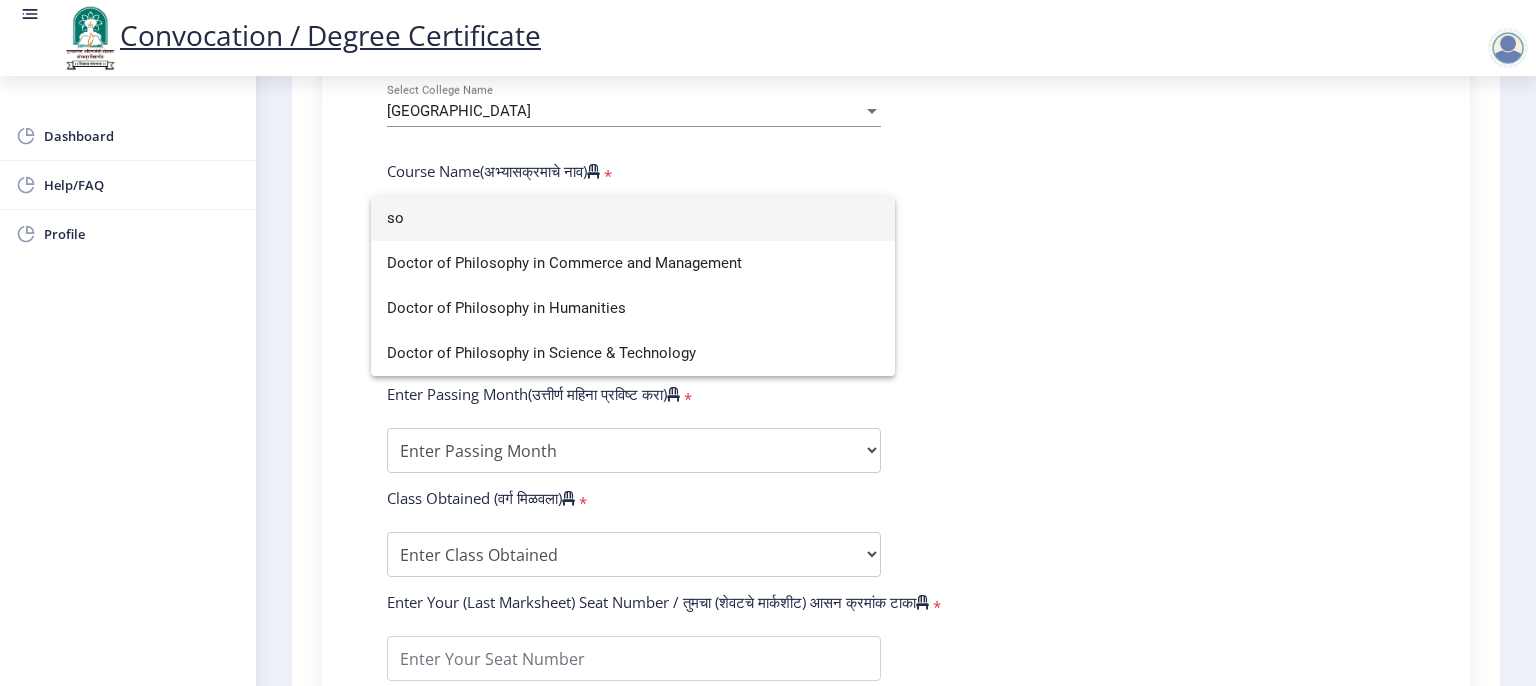 type on "s" 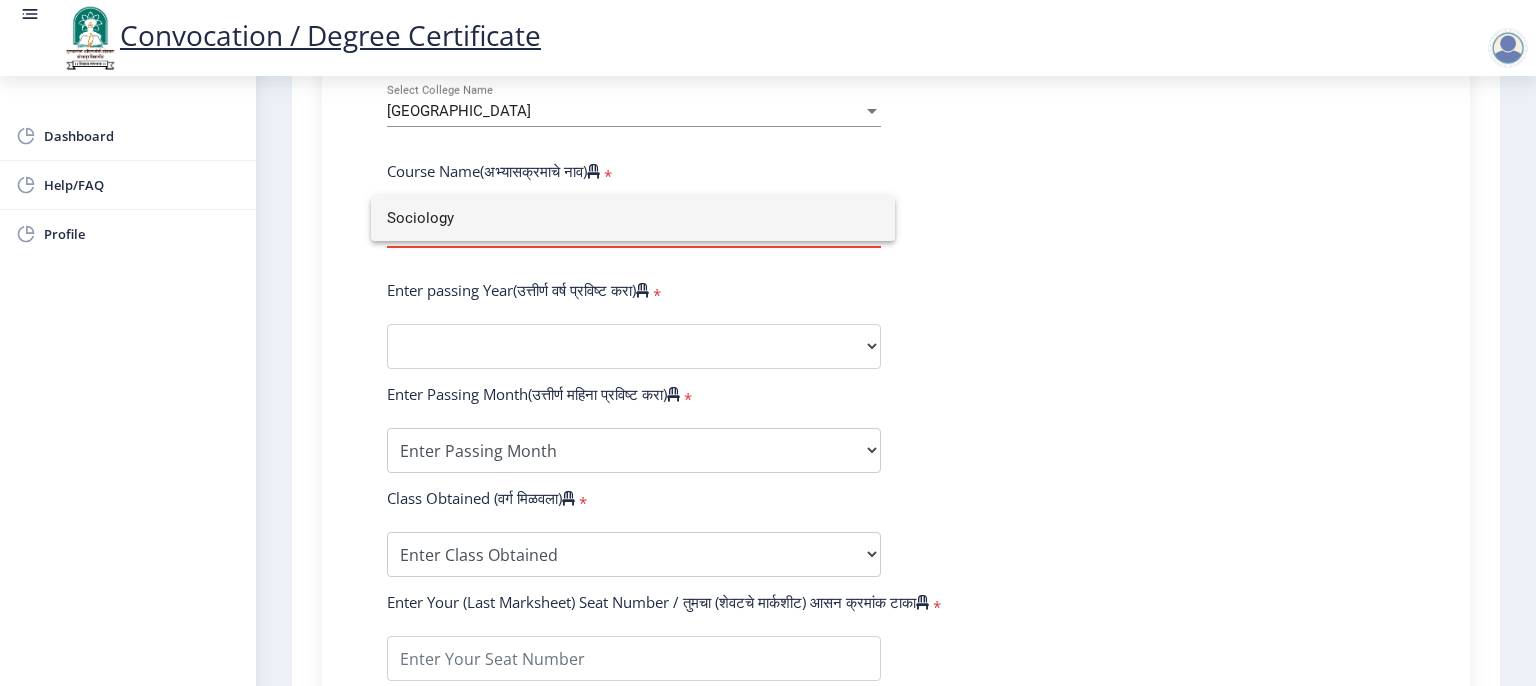 type on "Sociology" 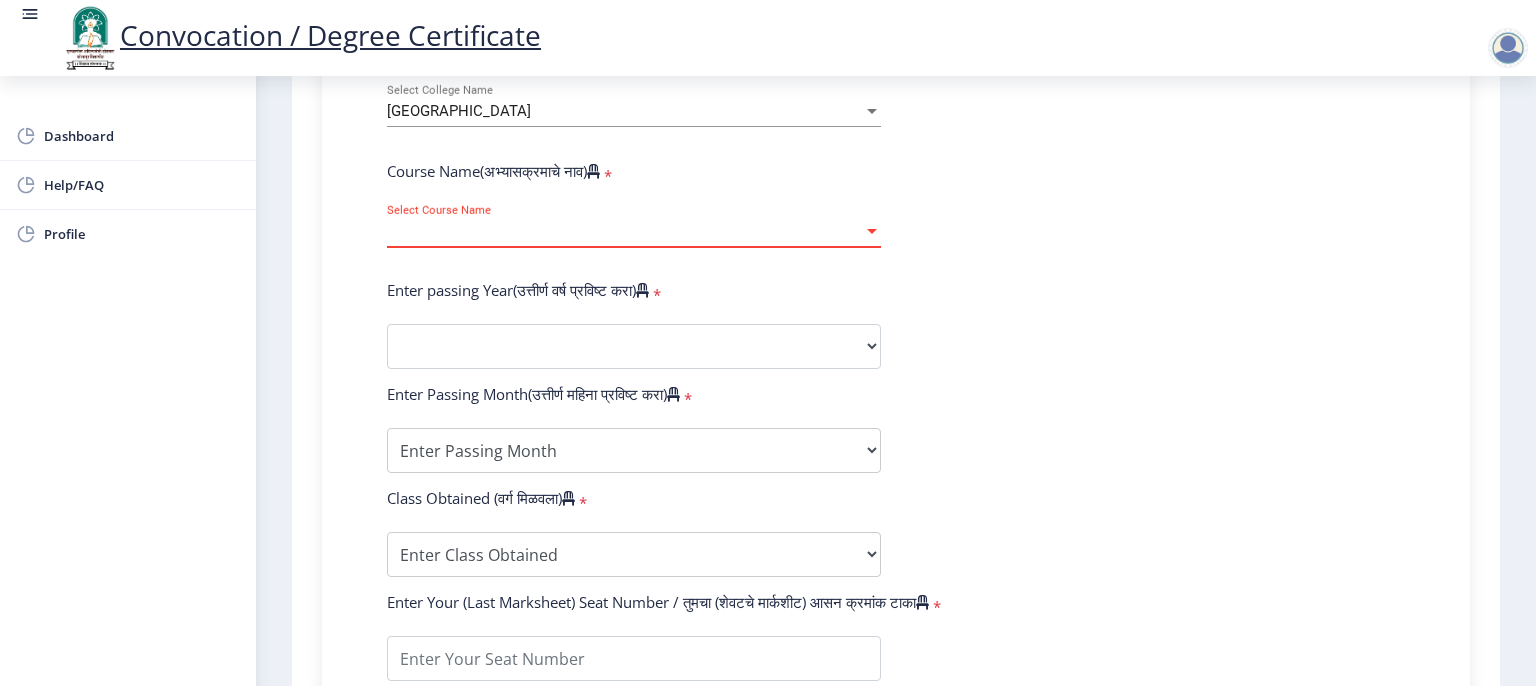 click at bounding box center [872, 231] 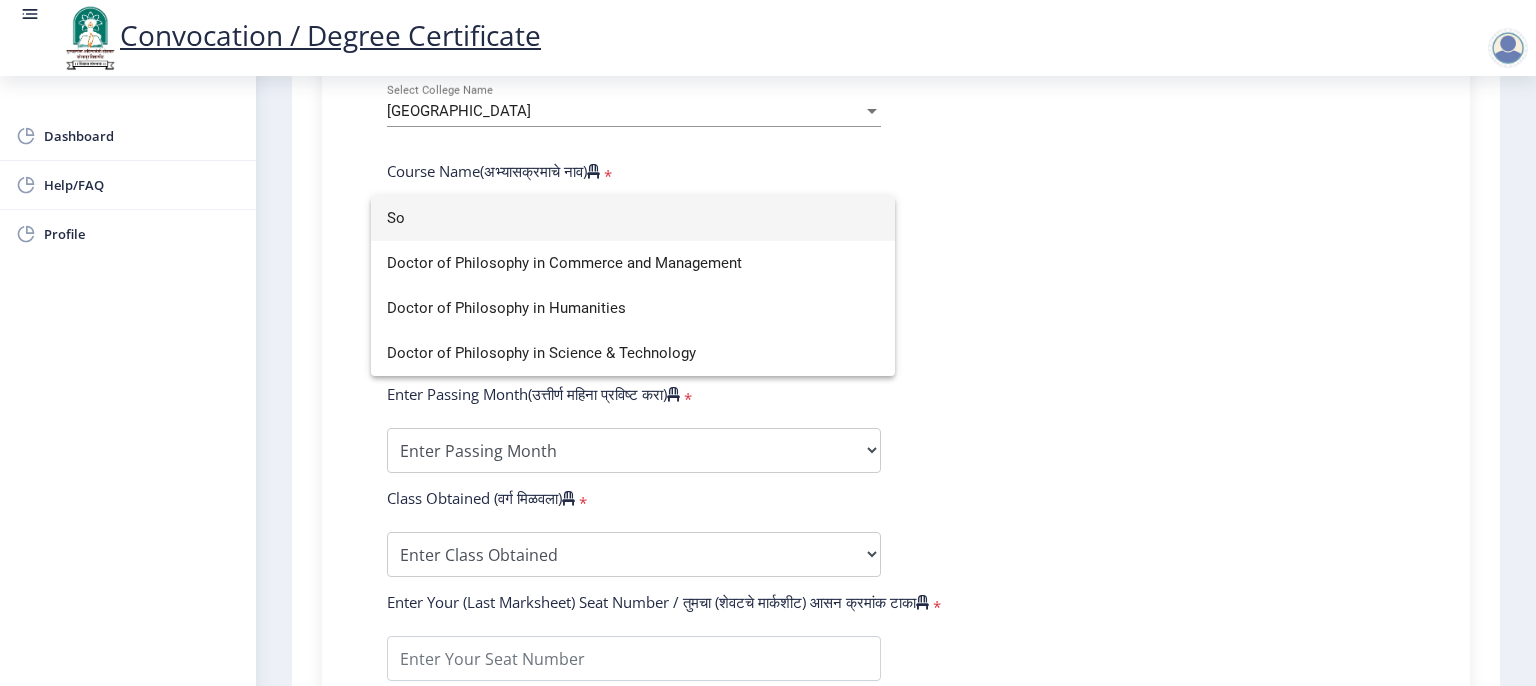 type on "S" 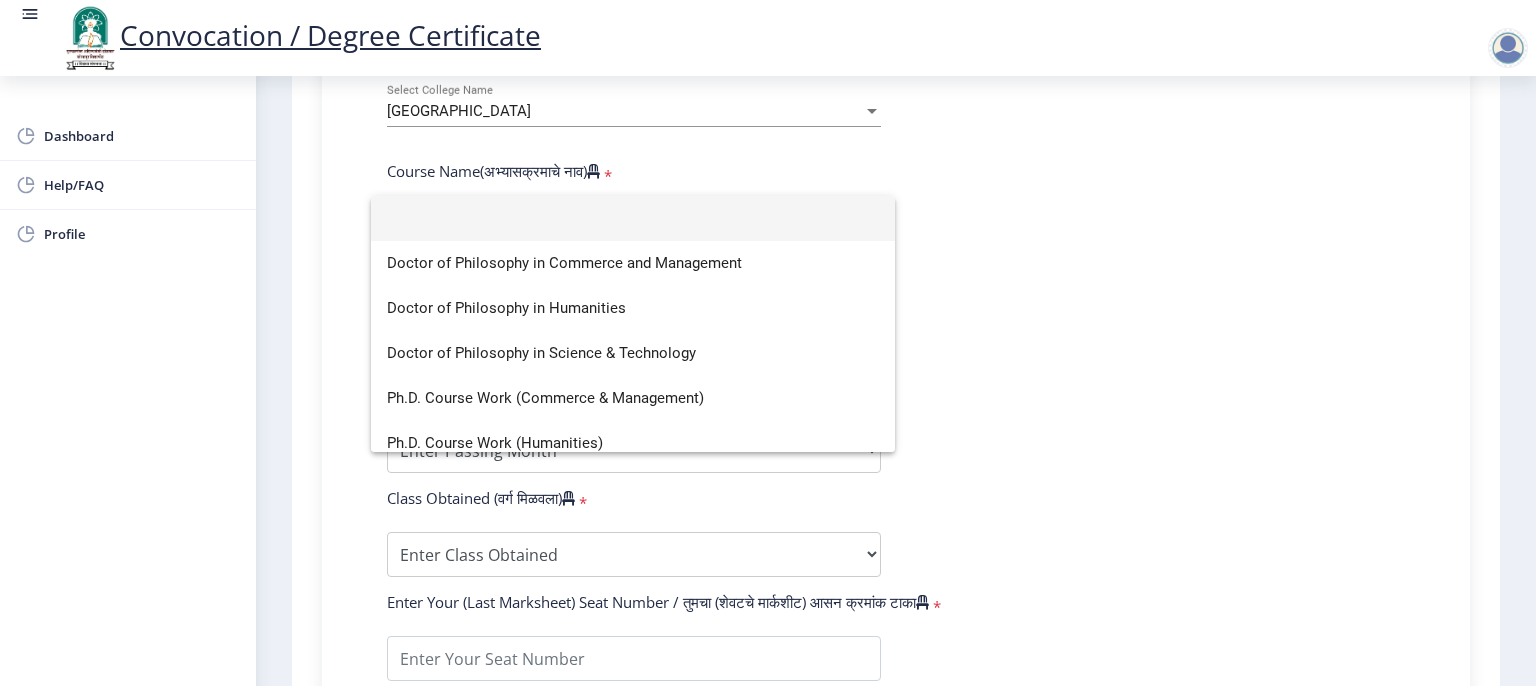 type 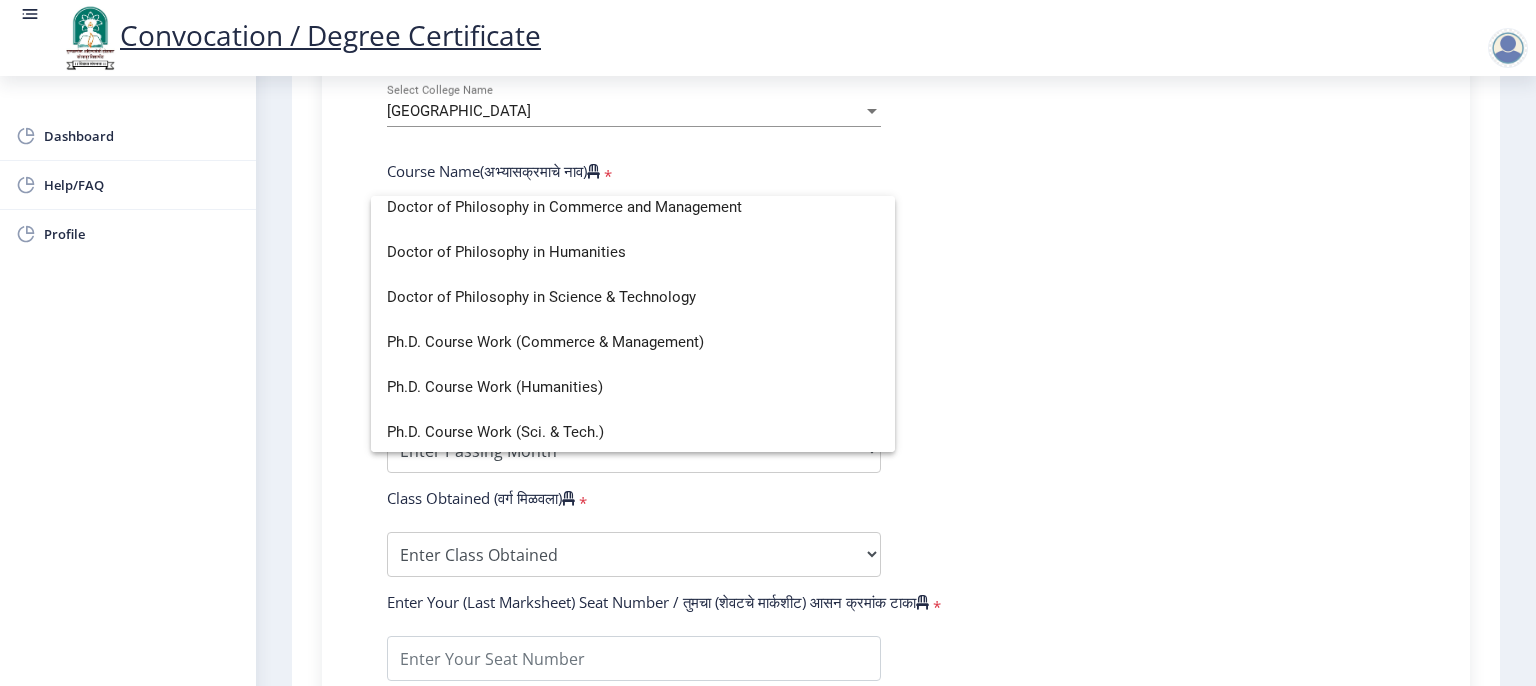 scroll, scrollTop: 59, scrollLeft: 0, axis: vertical 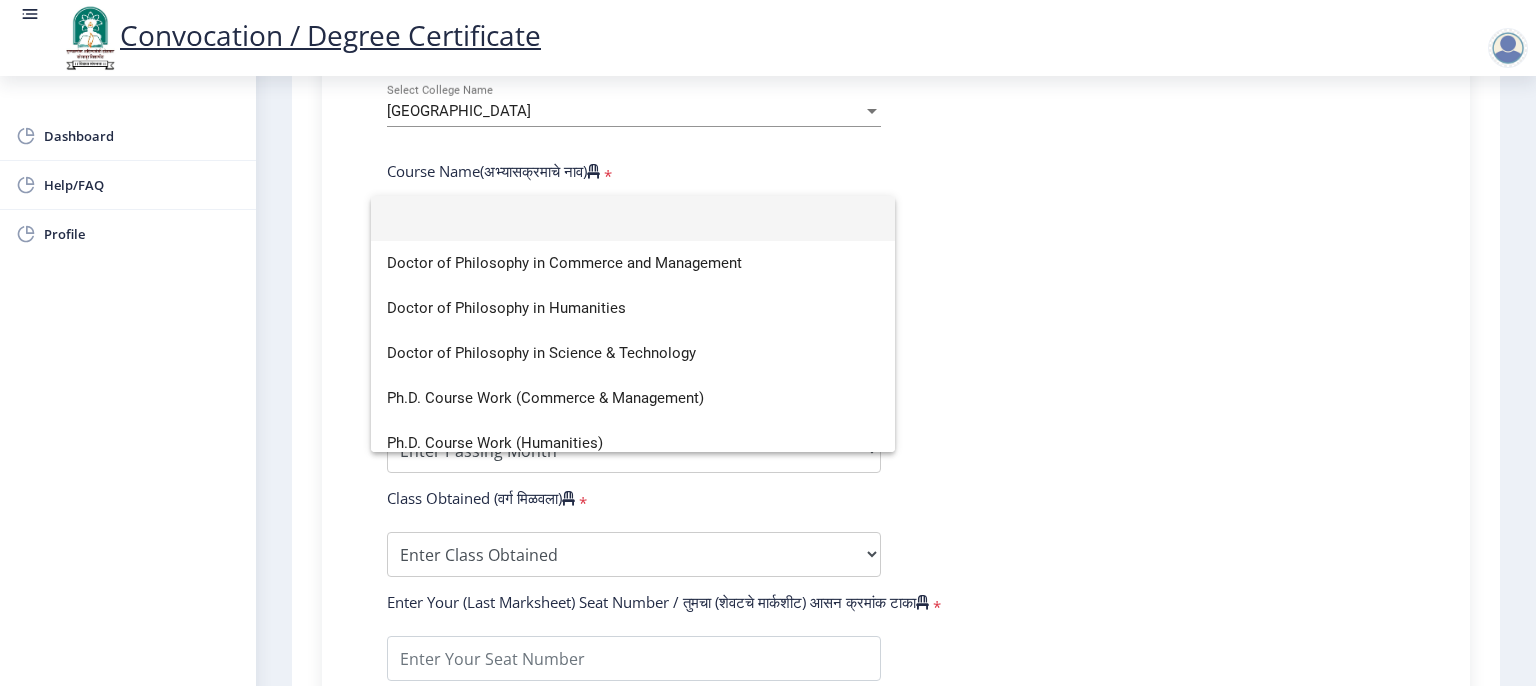 click 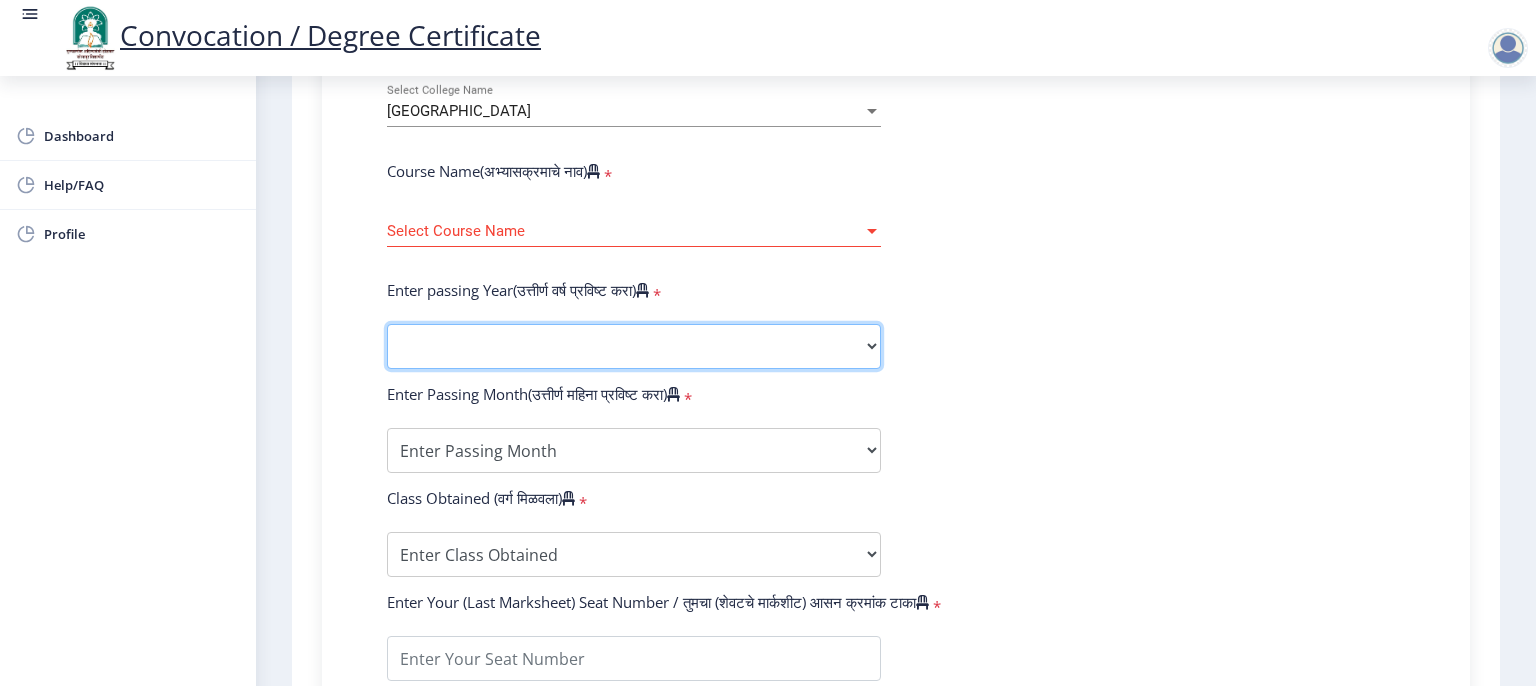 click on "2025   2024   2023   2022   2021   2020   2019   2018   2017   2016   2015   2014   2013   2012   2011   2010   2009   2008   2007   2006   2005   2004   2003   2002   2001   2000   1999   1998   1997   1996   1995   1994   1993   1992   1991   1990   1989   1988   1987   1986   1985   1984   1983   1982   1981   1980   1979   1978   1977   1976" 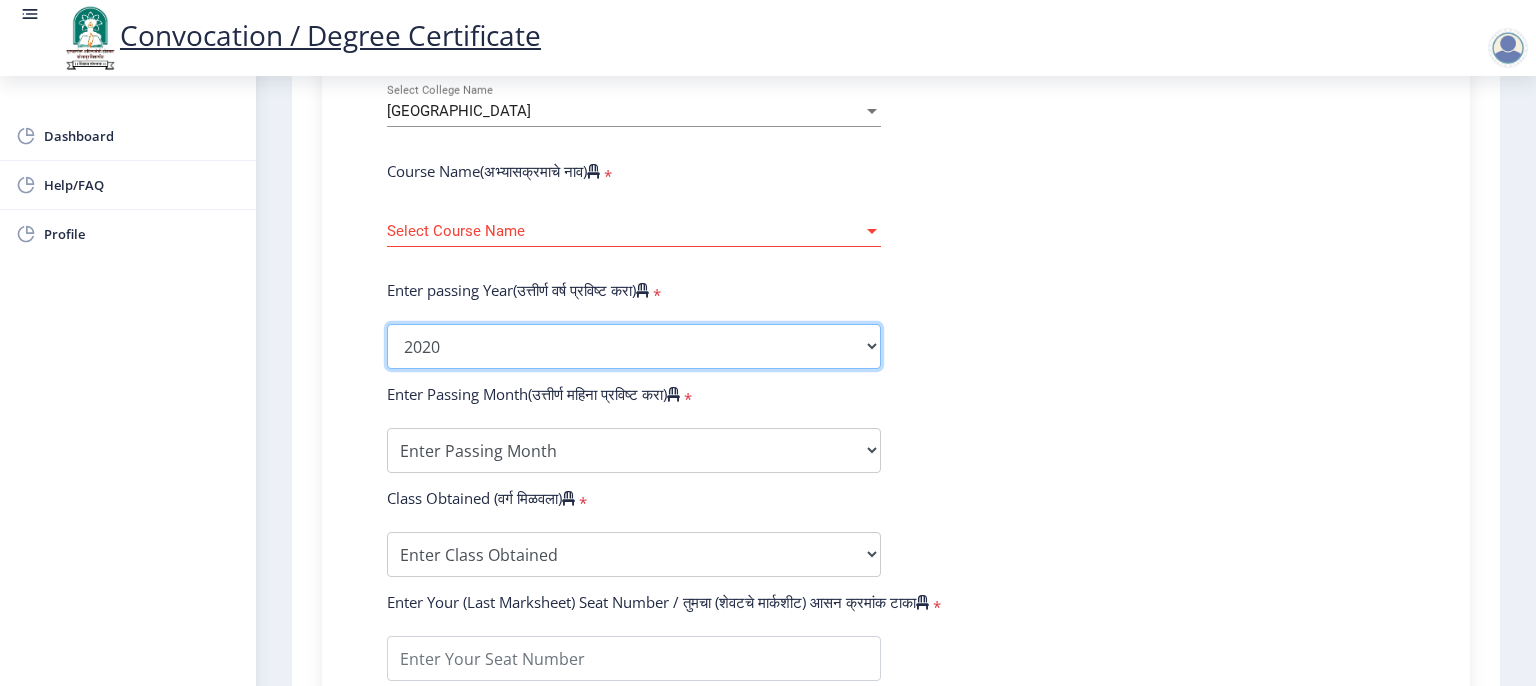 click on "2025   2024   2023   2022   2021   2020   2019   2018   2017   2016   2015   2014   2013   2012   2011   2010   2009   2008   2007   2006   2005   2004   2003   2002   2001   2000   1999   1998   1997   1996   1995   1994   1993   1992   1991   1990   1989   1988   1987   1986   1985   1984   1983   1982   1981   1980   1979   1978   1977   1976" 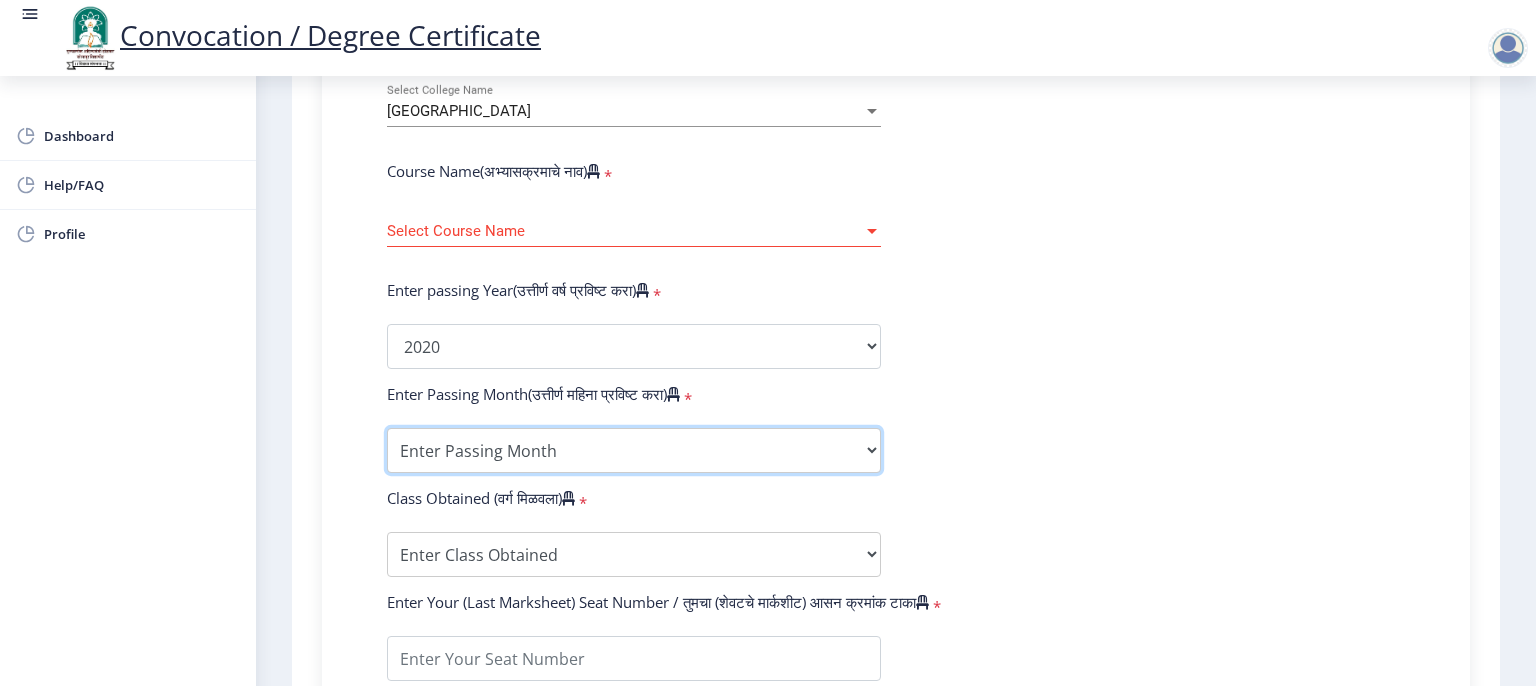click on "Enter Passing Month March April May October November December" at bounding box center (634, 450) 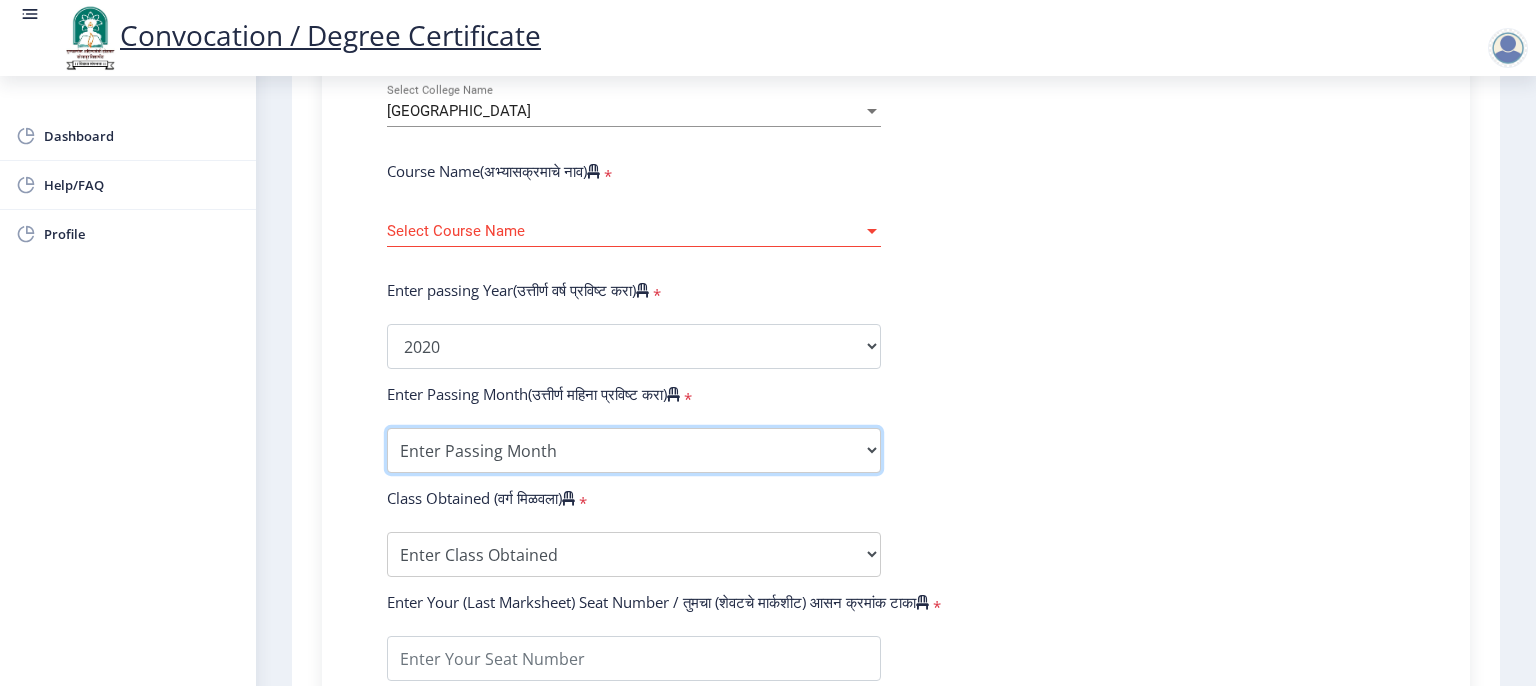 select on "March" 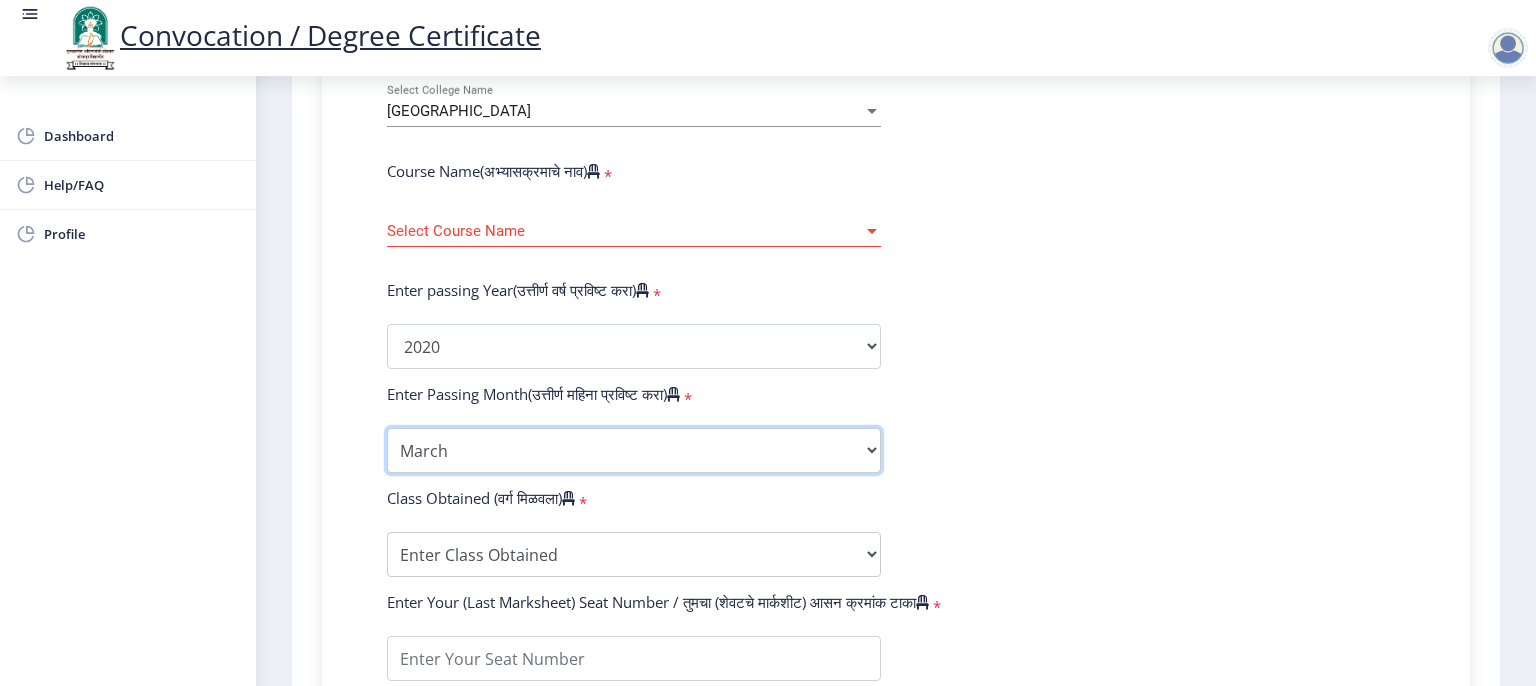 click on "Enter Passing Month March April May October November December" at bounding box center [634, 450] 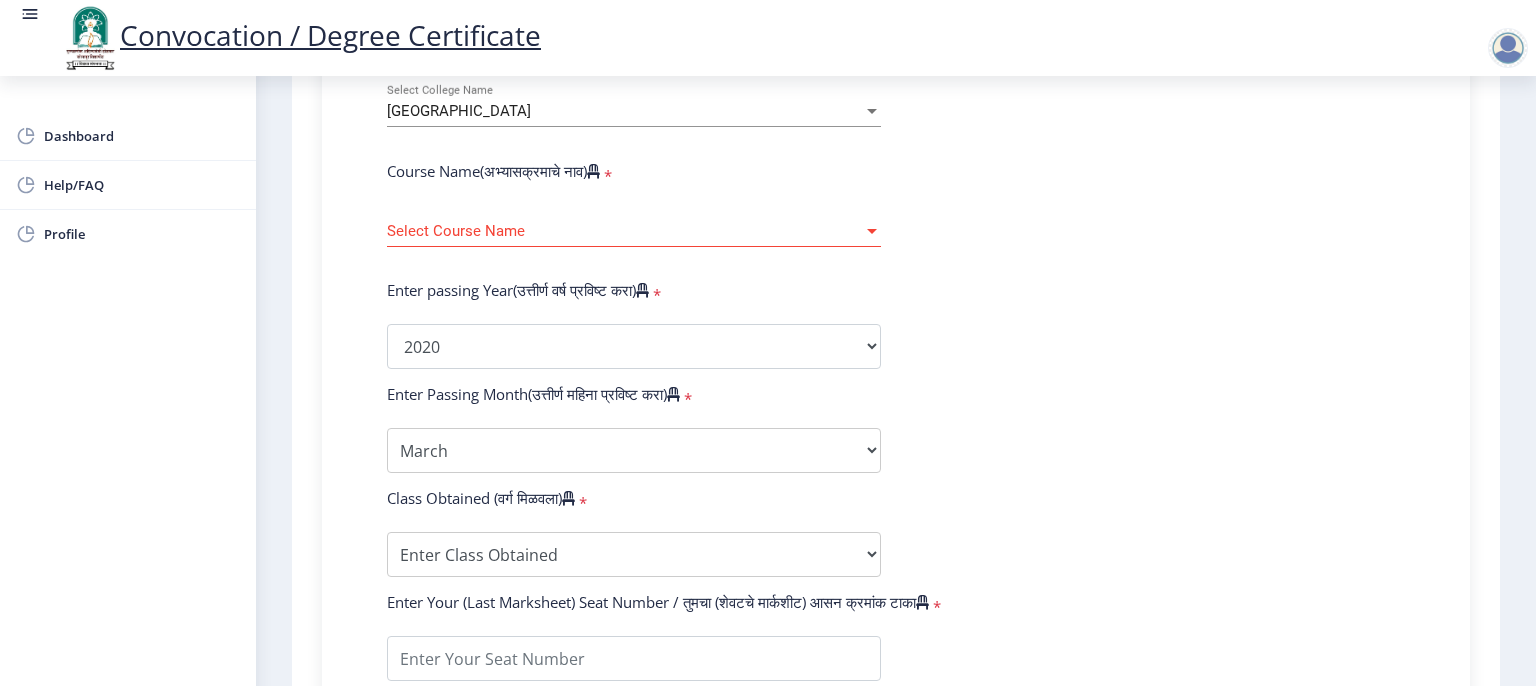 click on "Enter Your PRN Number (तुमचा पीआरएन (कायम नोंदणी क्रमांक) एंटर करा)   * Student Type (विद्यार्थी प्रकार)    * Select Student Type Regular External College Name(कॉलेजचे नाव)   * Sangameshwar College Select College Name Course Name(अभ्यासक्रमाचे नाव)   * Select Course Name Select Course Name Enter passing Year(उत्तीर्ण वर्ष प्रविष्ट करा)   *  2025   2024   2023   2022   2021   2020   2019   2018   2017   2016   2015   2014   2013   2012   2011   2010   2009   2008   2007   2006   2005   2004   2003   2002   2001   2000   1999   1998   1997   1996   1995   1994   1993   1992   1991   1990   1989   1988   1987   1986   1985   1984   1983   1982   1981   1980   1979   1978   1977   1976  Enter Passing Month(उत्तीर्ण महिना प्रविष्ट करा)   * March April May *" 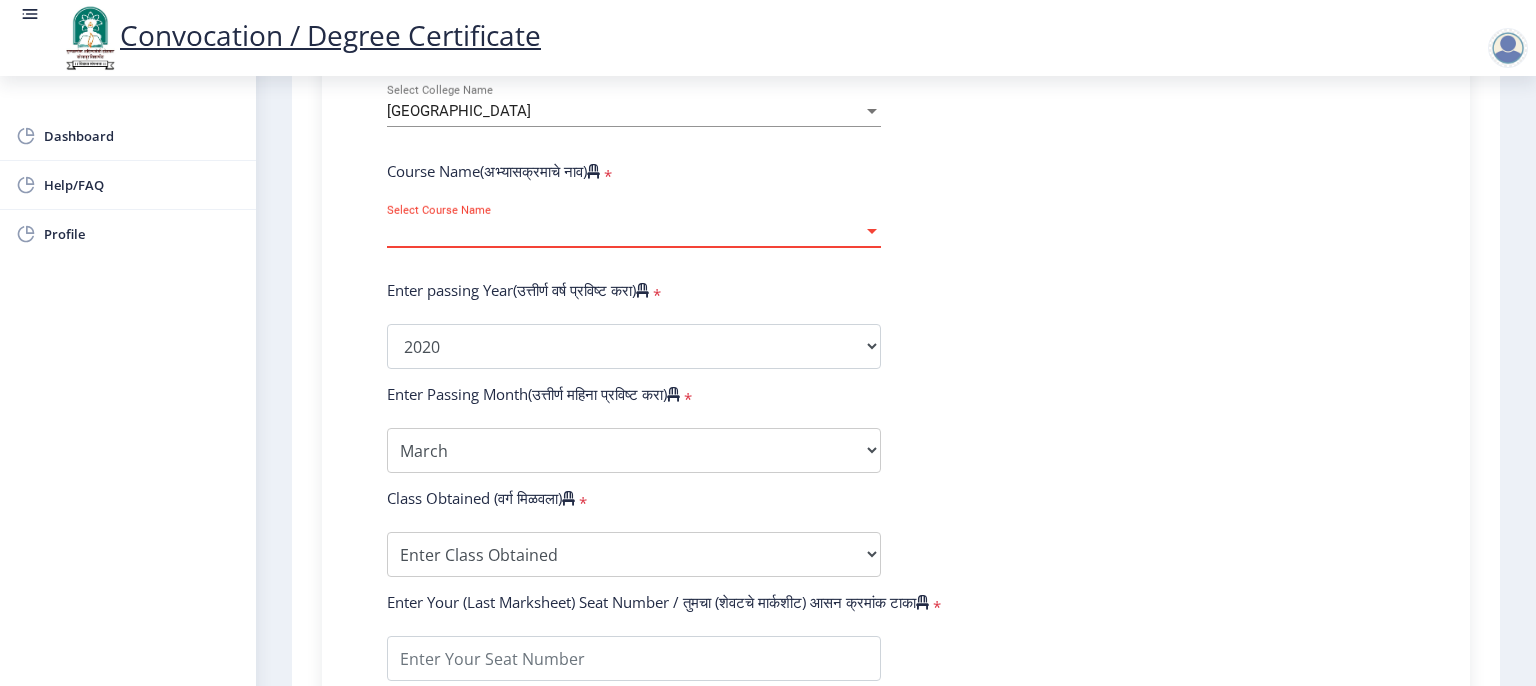 click on "Select Course Name" at bounding box center [625, 231] 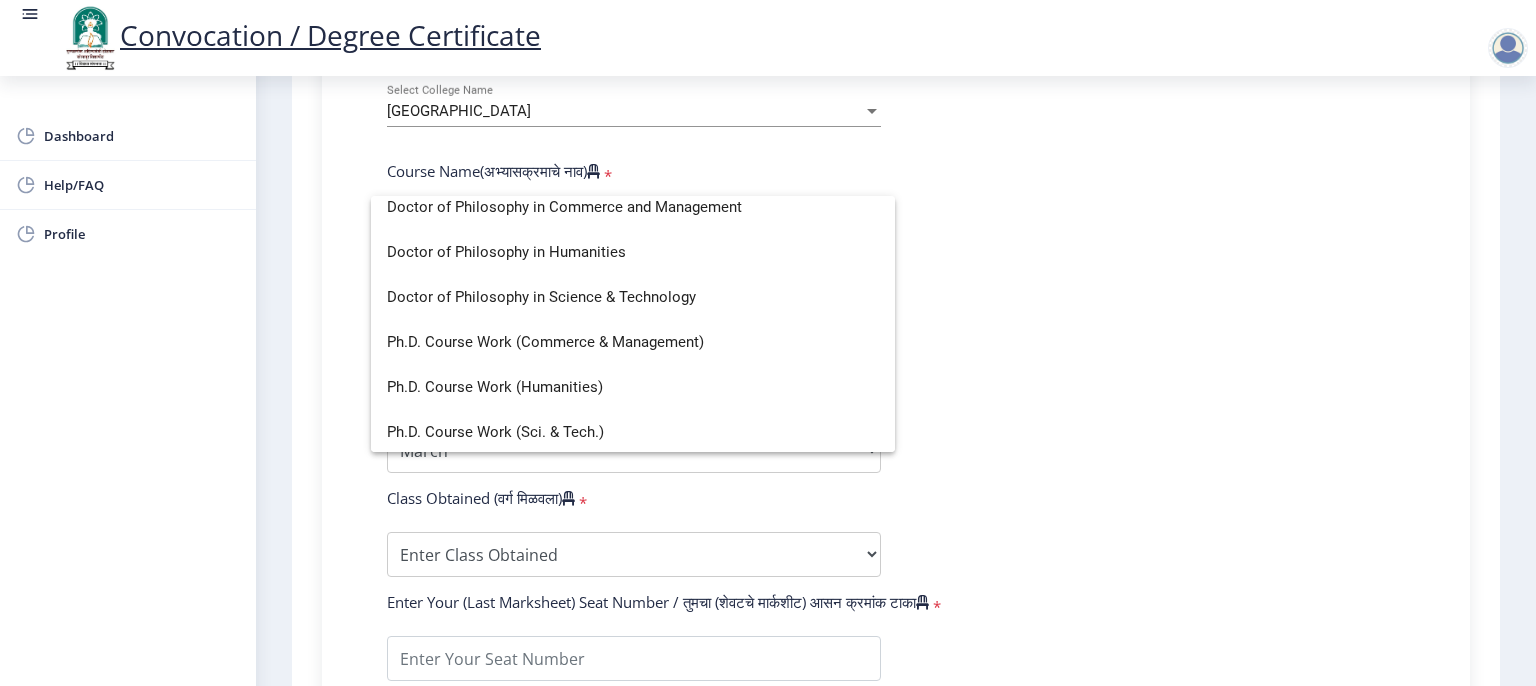 scroll, scrollTop: 59, scrollLeft: 0, axis: vertical 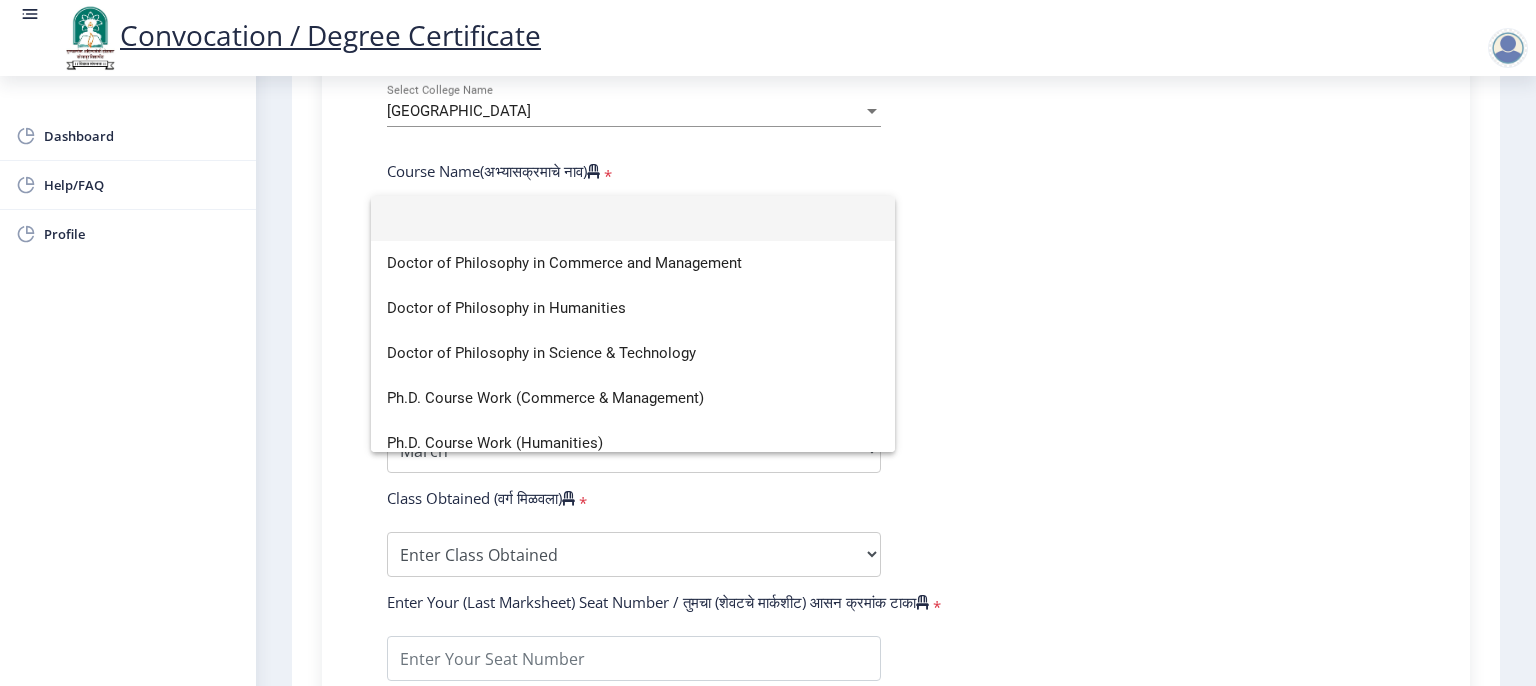 click 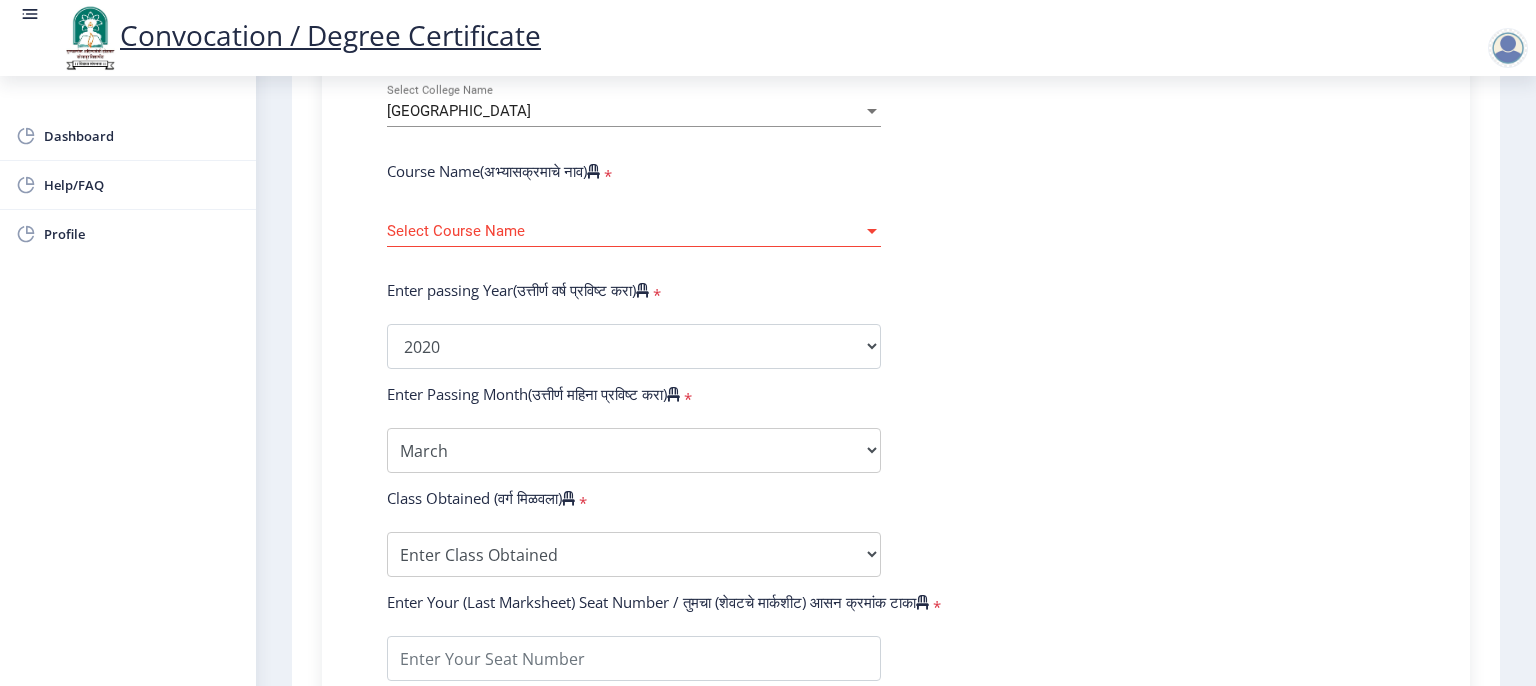 click on "[GEOGRAPHIC_DATA] Select College Name" 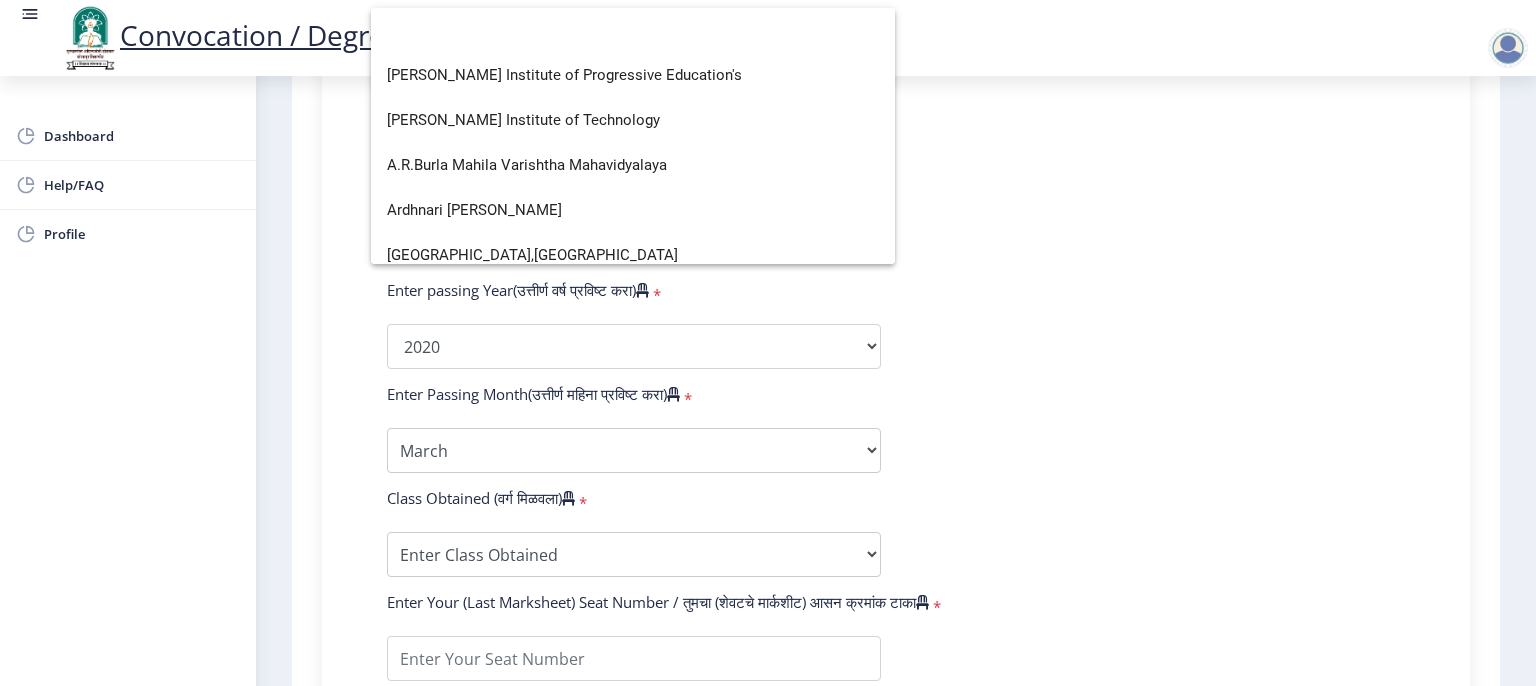 scroll, scrollTop: 0, scrollLeft: 0, axis: both 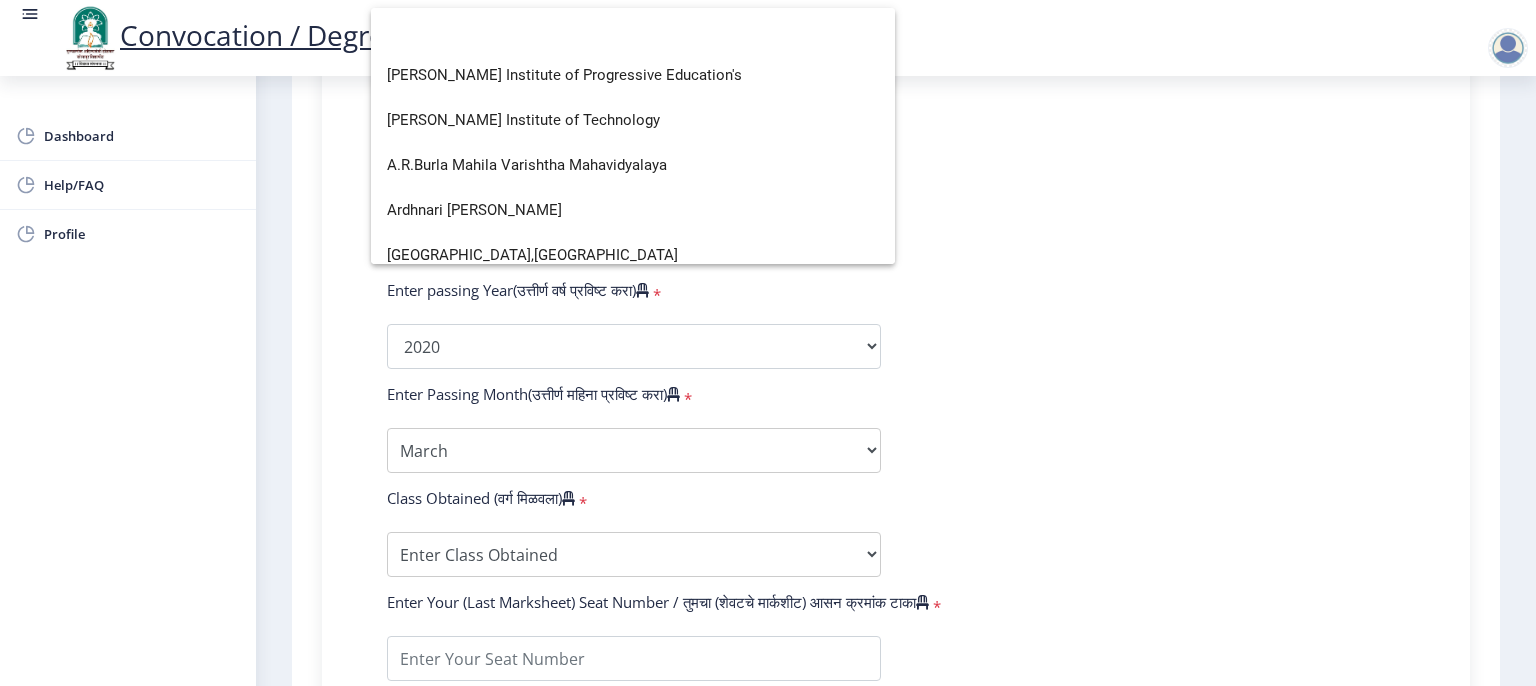click 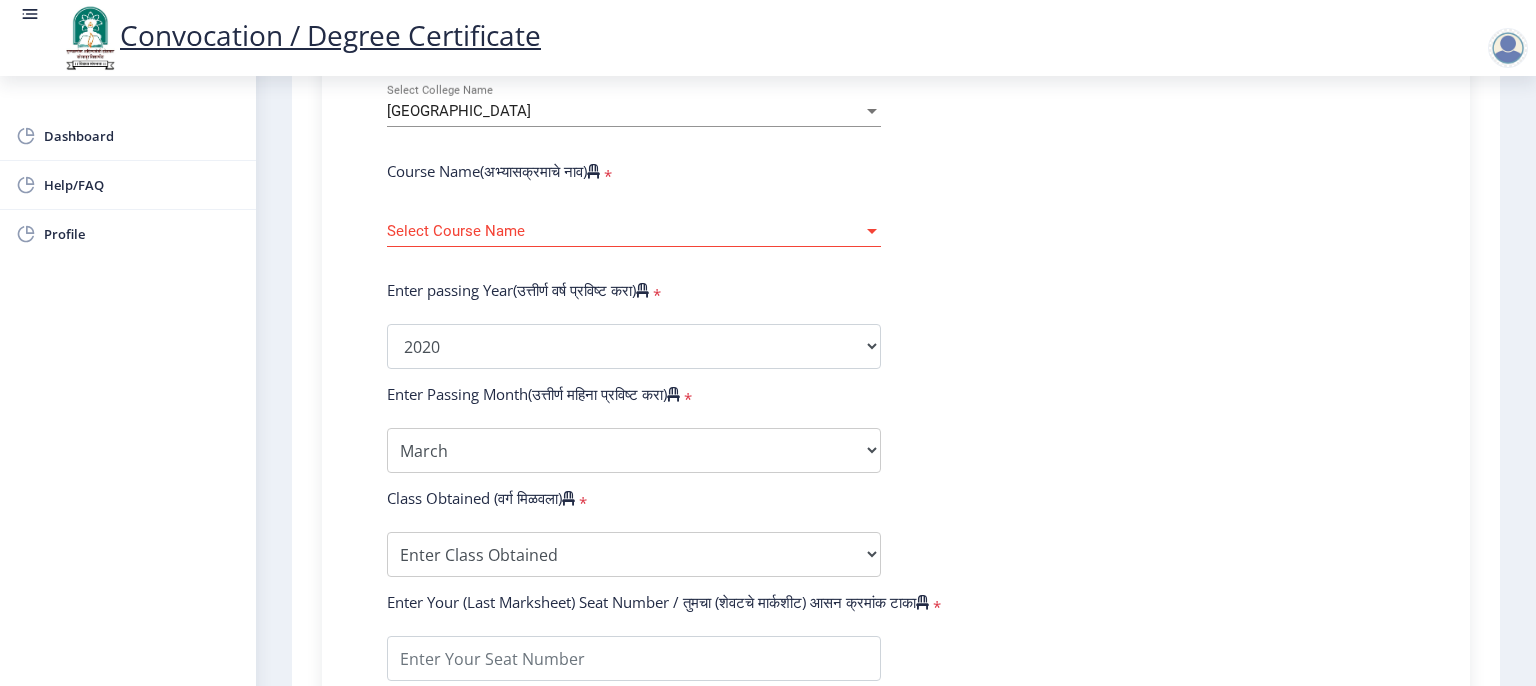 click on "[GEOGRAPHIC_DATA] Select College Name" 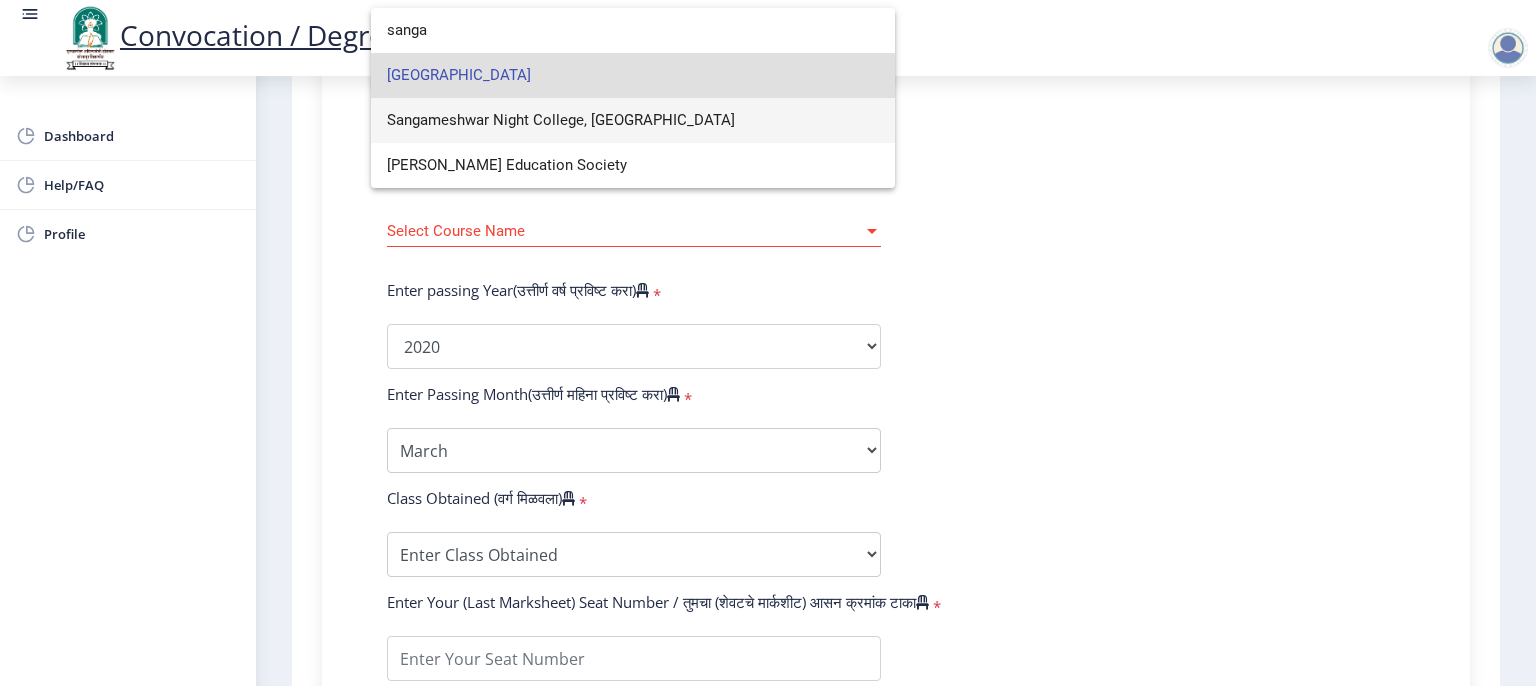 scroll, scrollTop: 0, scrollLeft: 0, axis: both 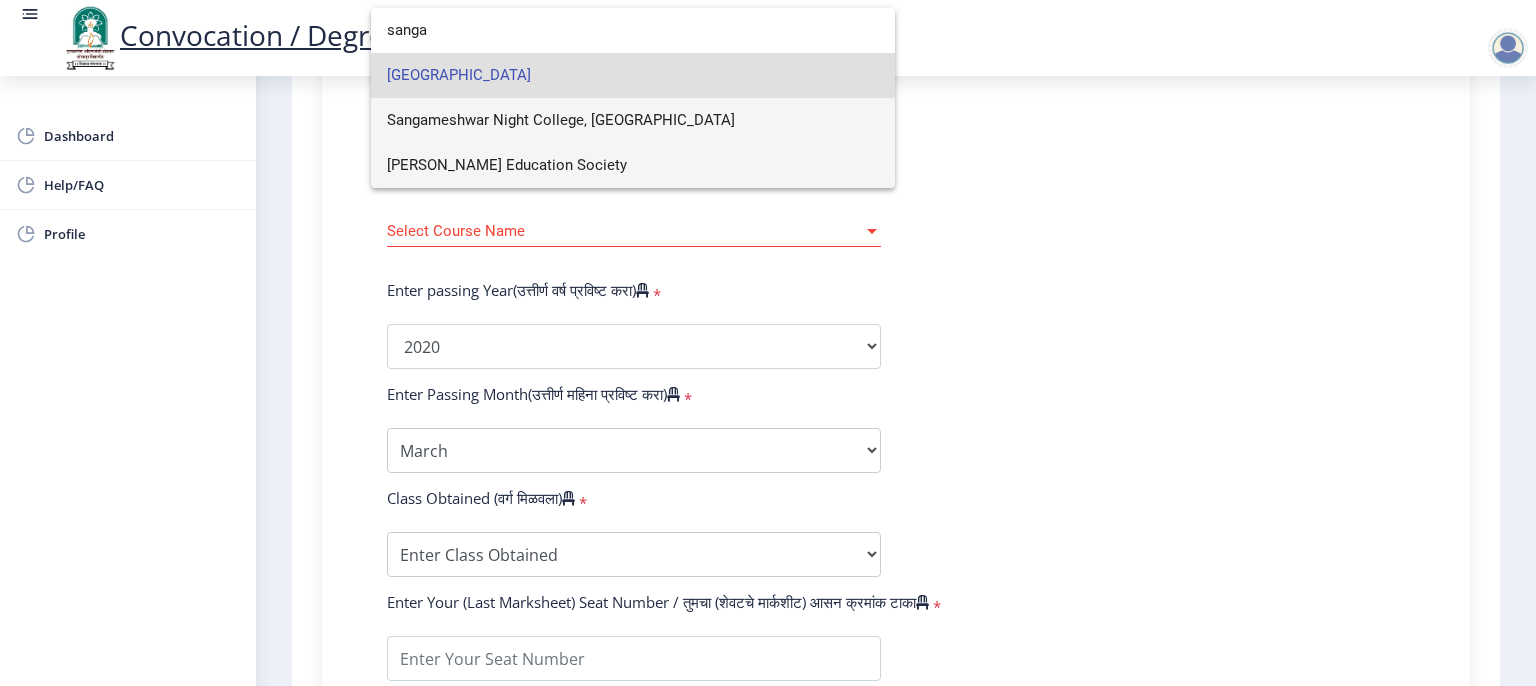 type on "sanga" 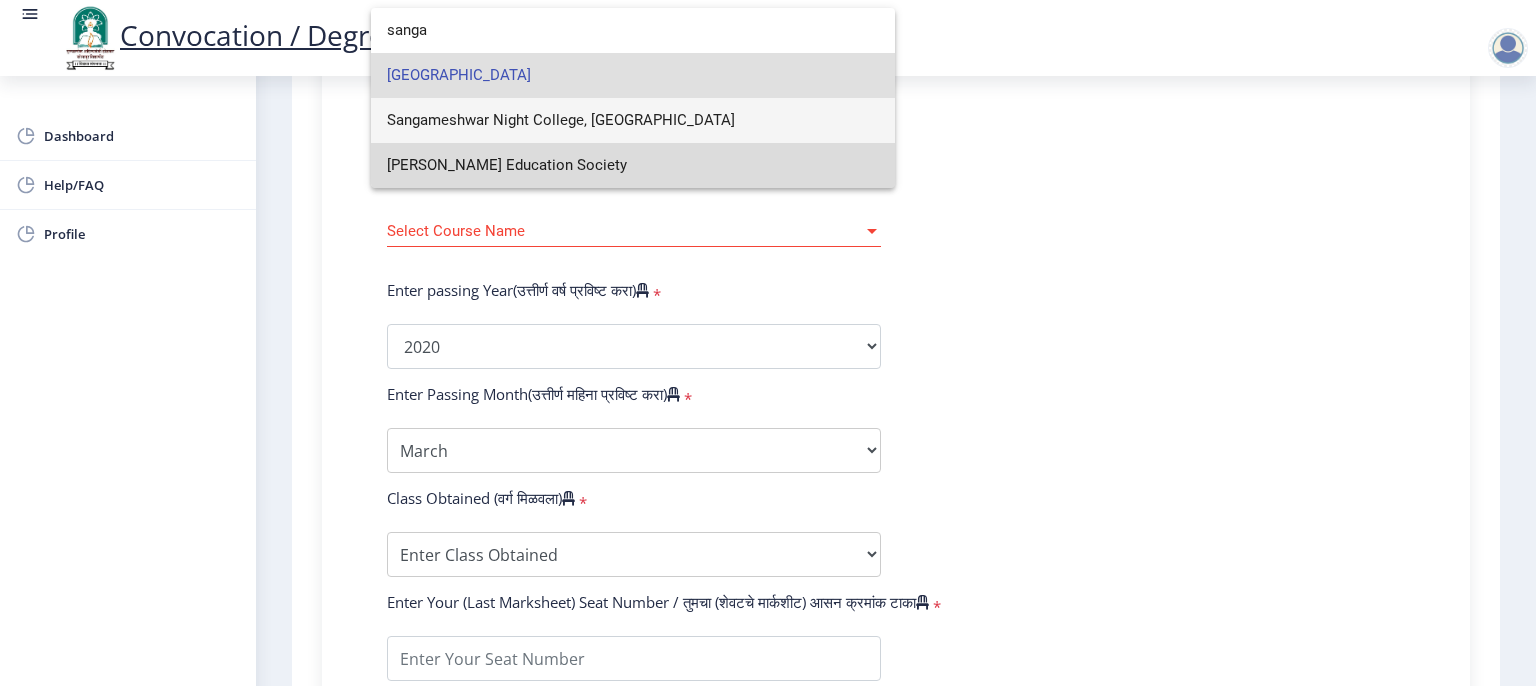 click on "[PERSON_NAME] Education Society" at bounding box center [633, 165] 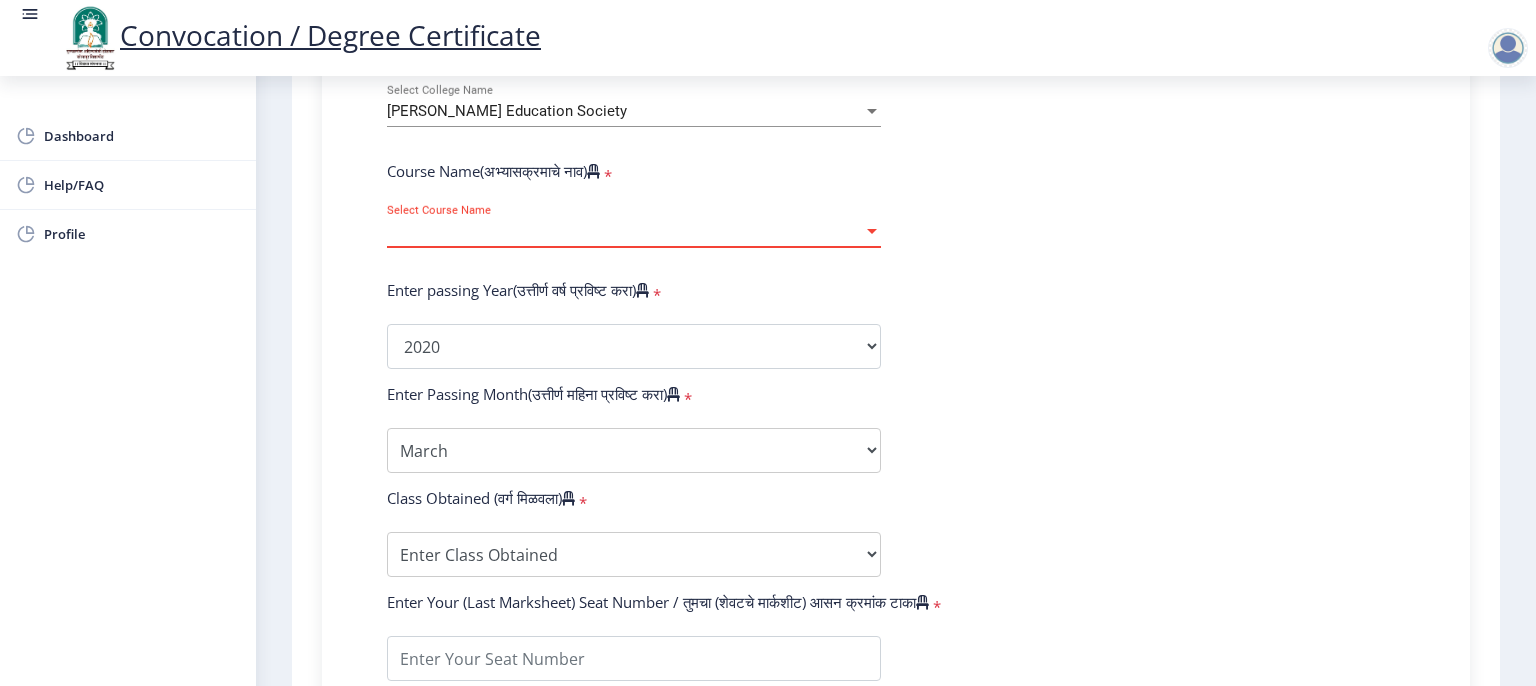 click on "Select Course Name" at bounding box center (625, 231) 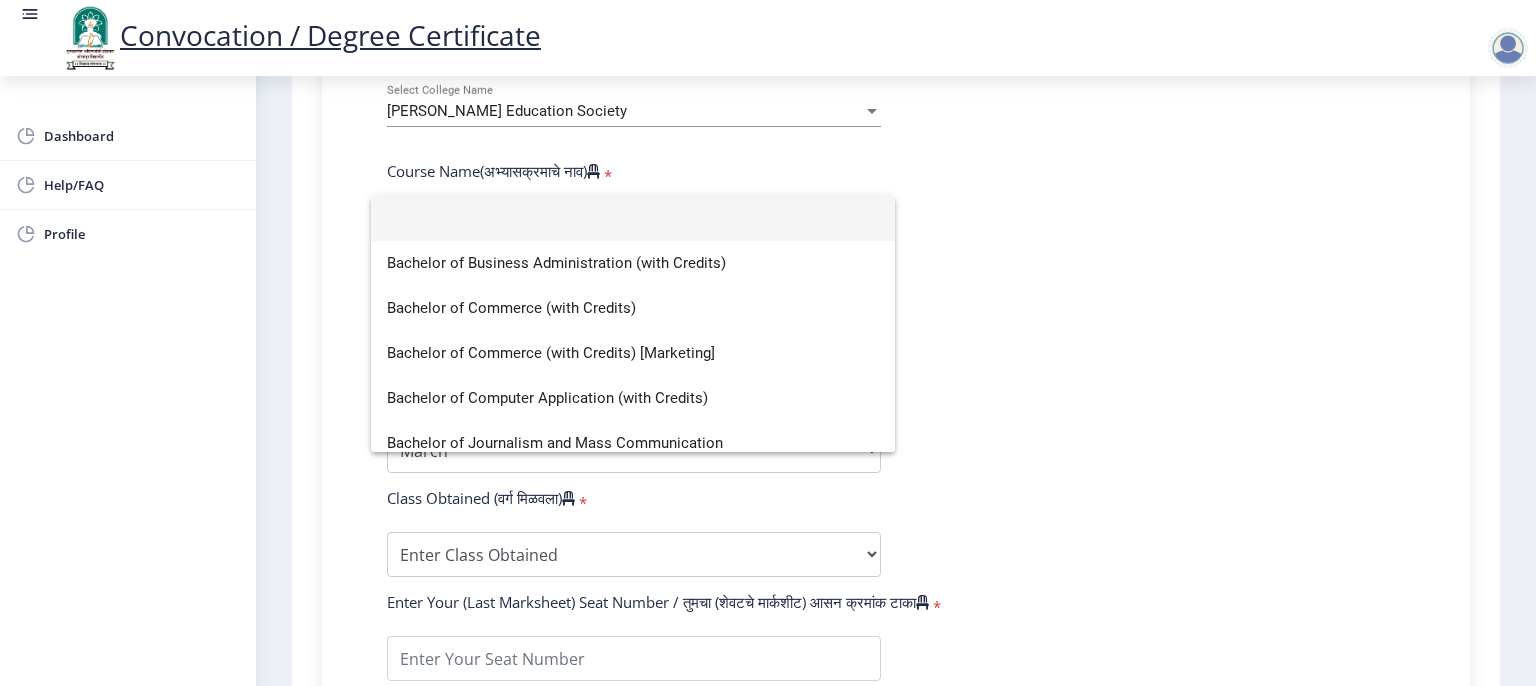 scroll, scrollTop: 194, scrollLeft: 0, axis: vertical 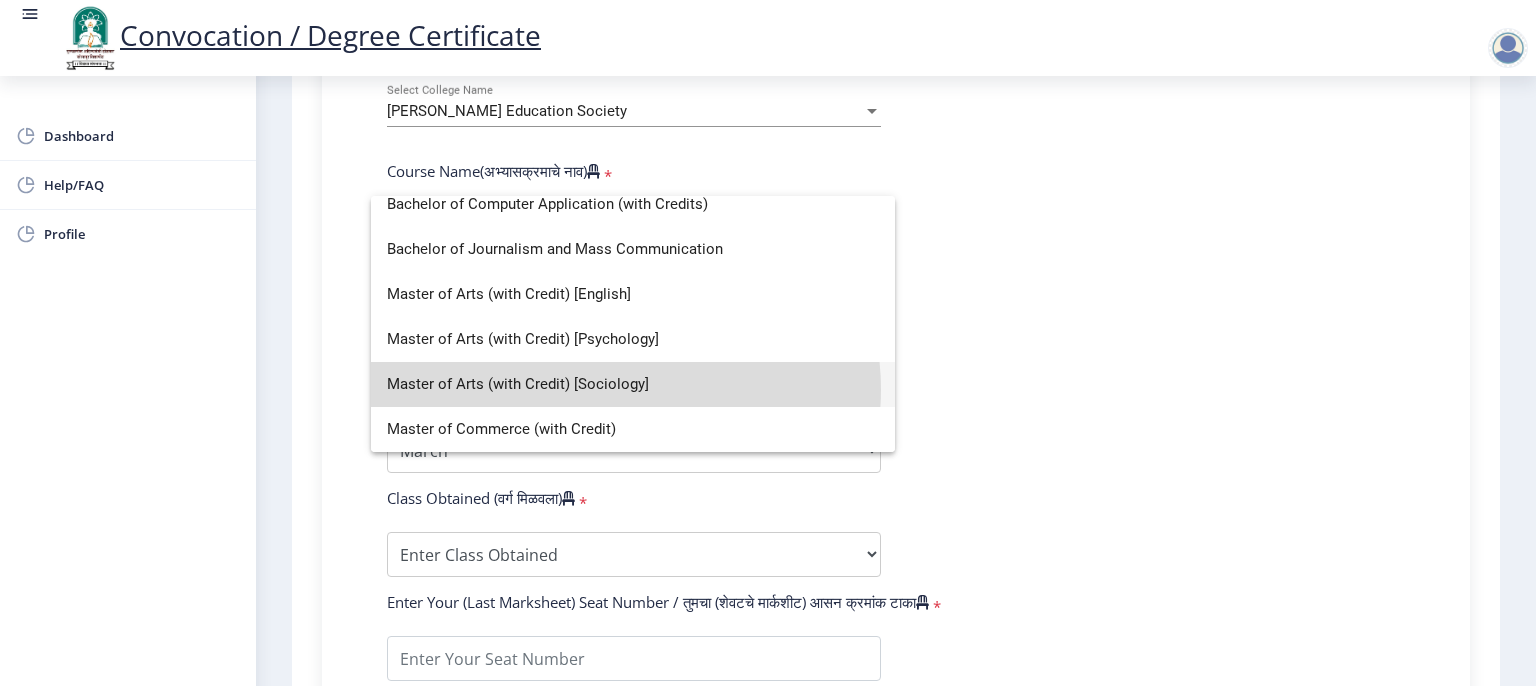 click on "Master of Arts (with Credit) [Sociology]" at bounding box center [633, 384] 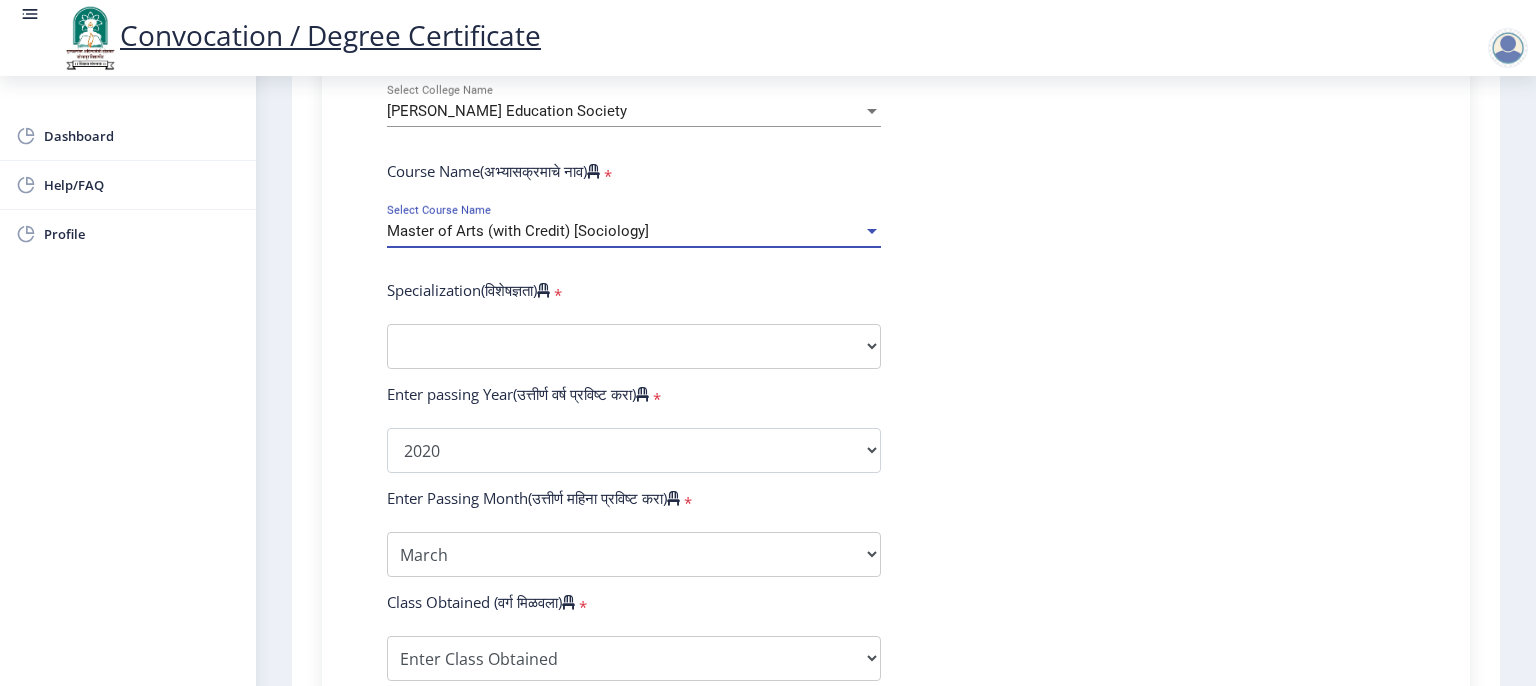 click at bounding box center [872, 231] 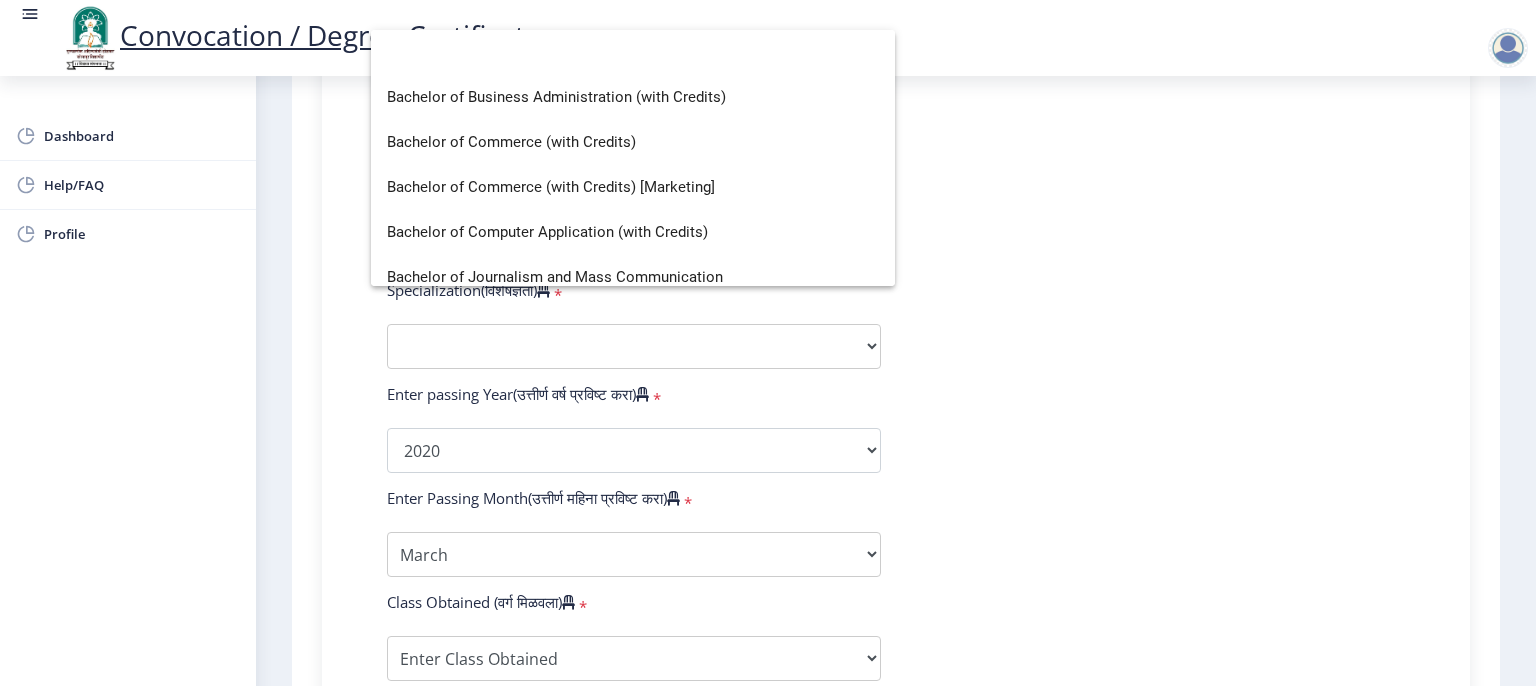 scroll, scrollTop: 0, scrollLeft: 0, axis: both 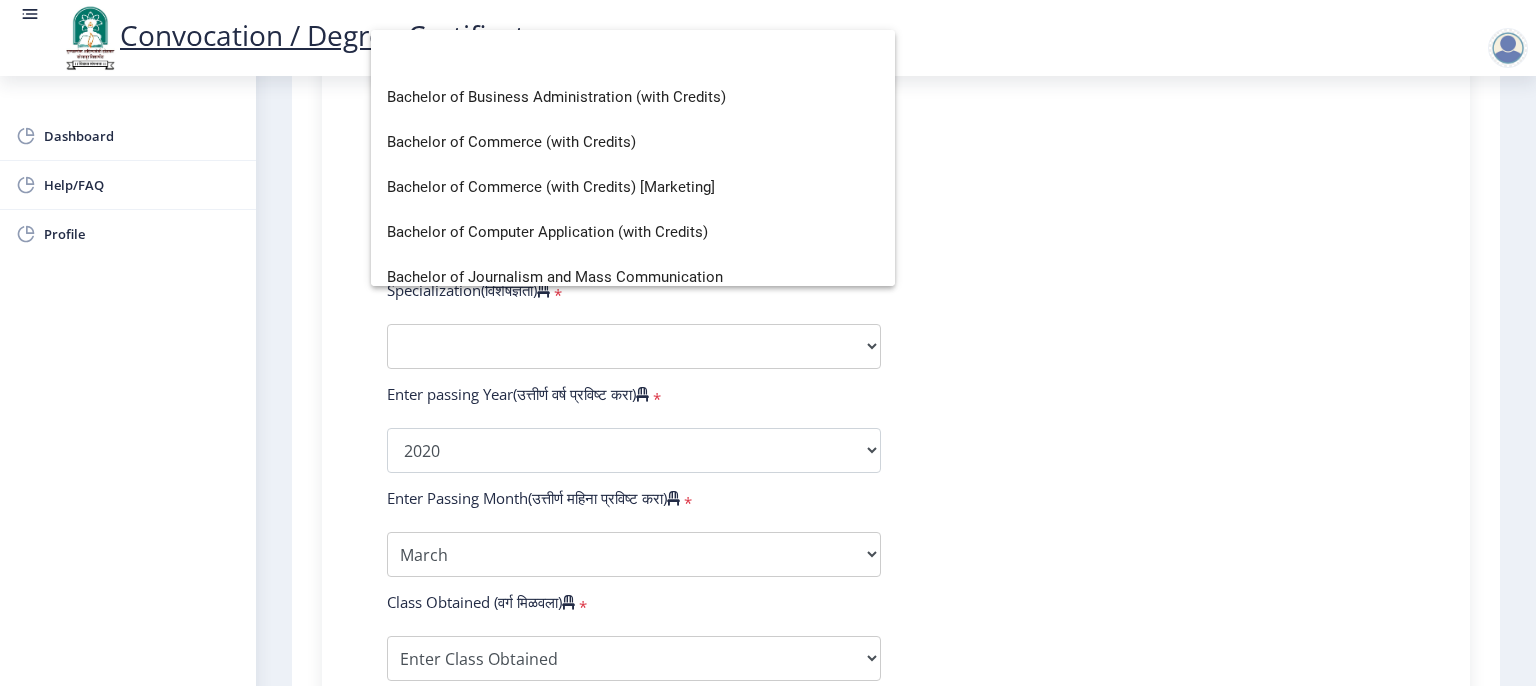 click 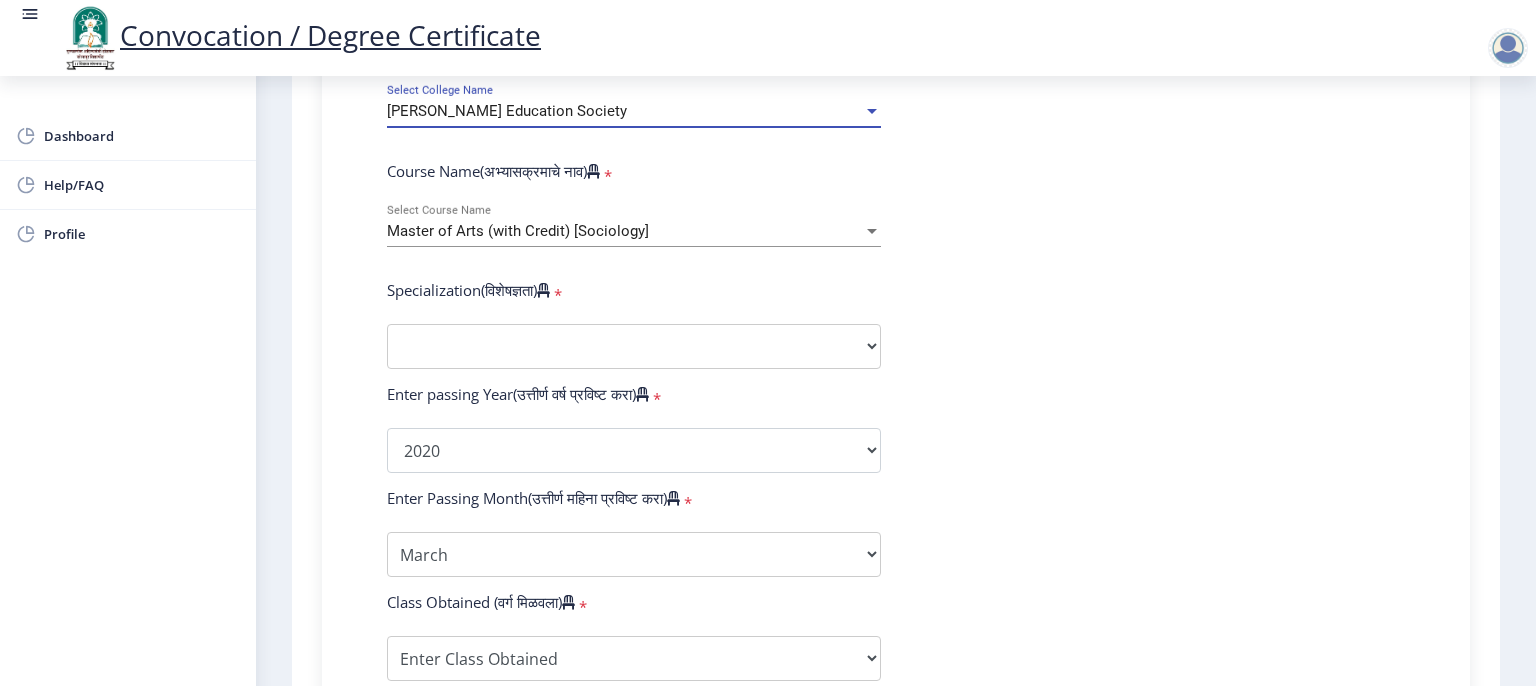 click at bounding box center (872, 111) 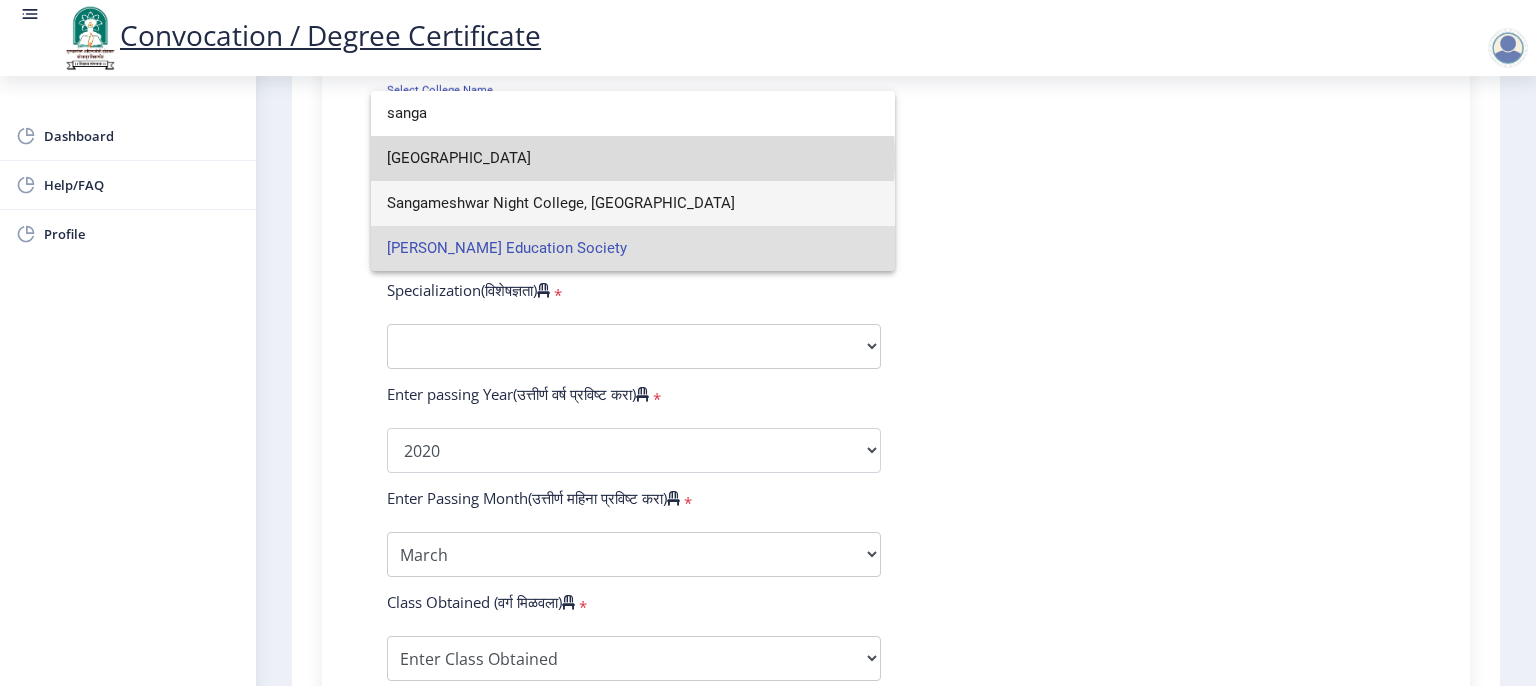 click on "[GEOGRAPHIC_DATA]" at bounding box center [633, 158] 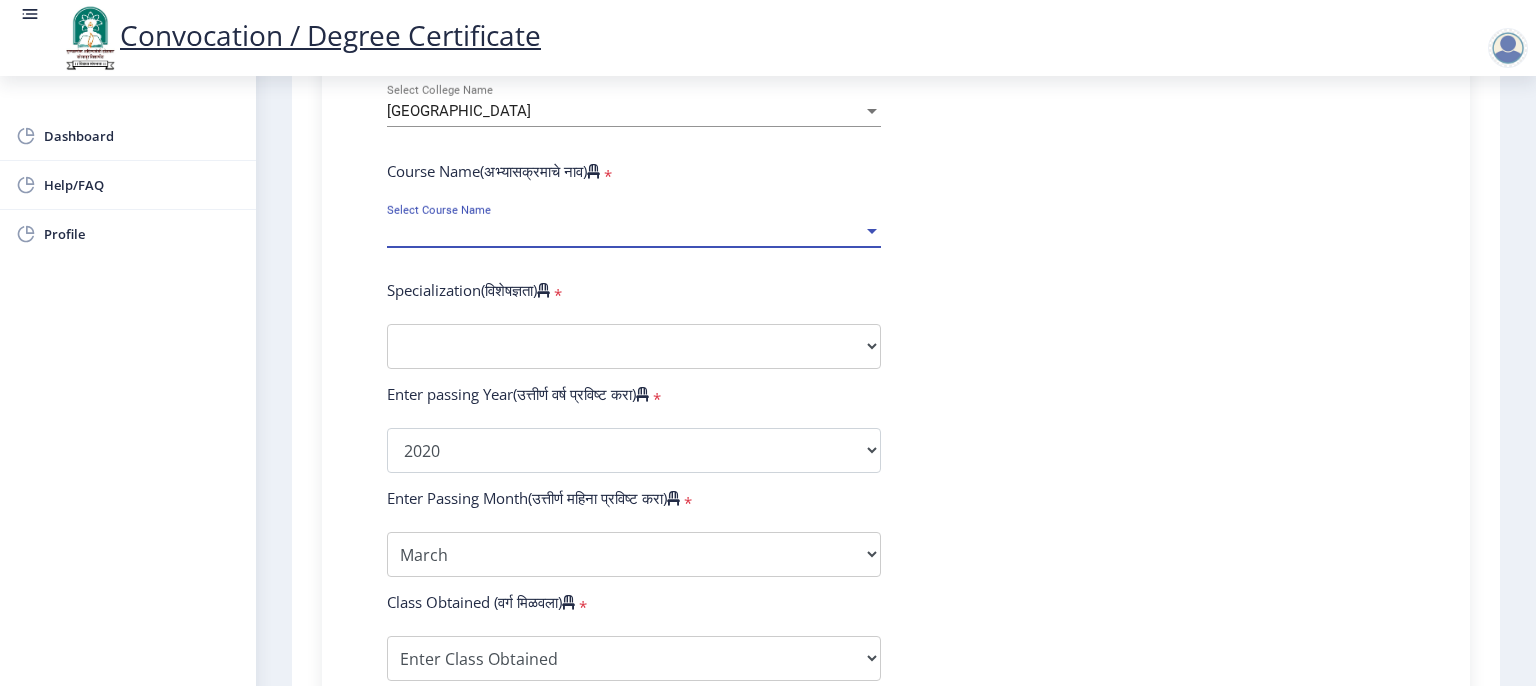 click at bounding box center [872, 231] 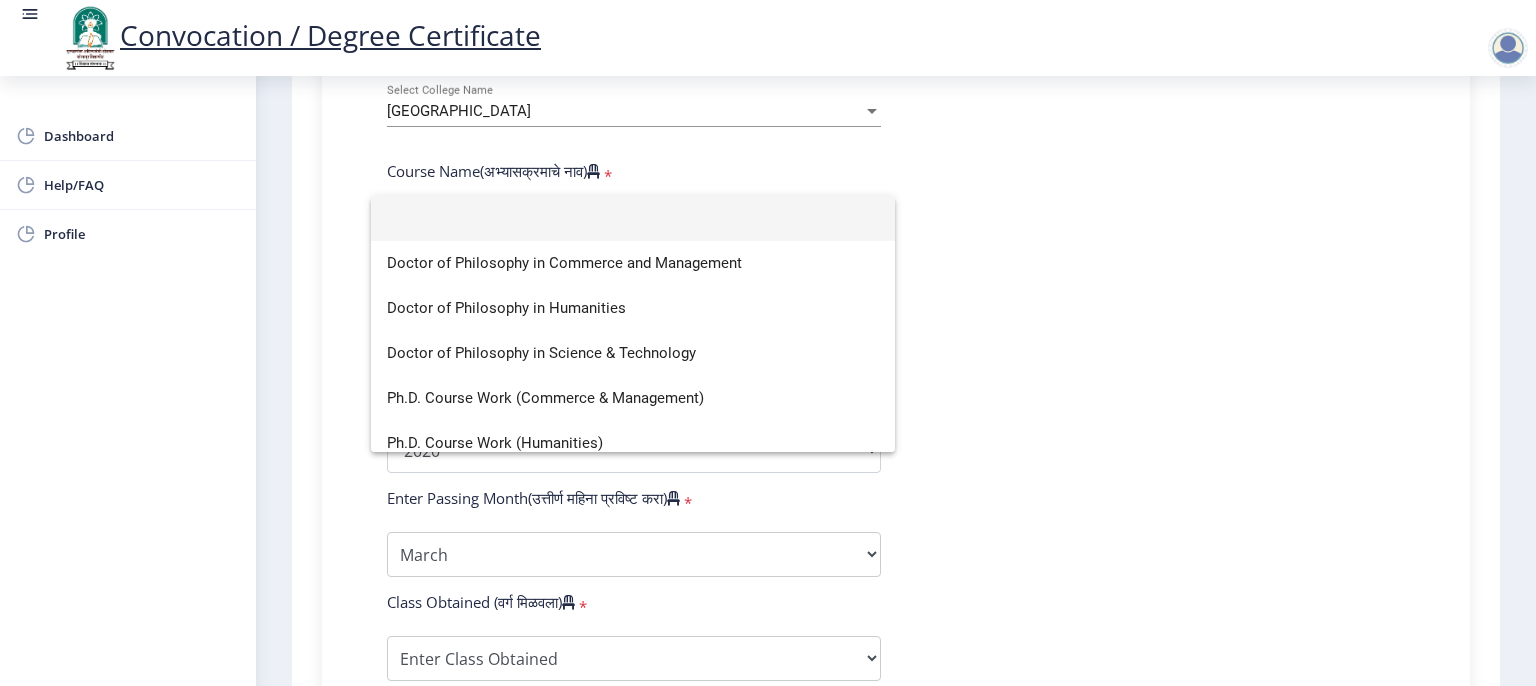 scroll, scrollTop: 59, scrollLeft: 0, axis: vertical 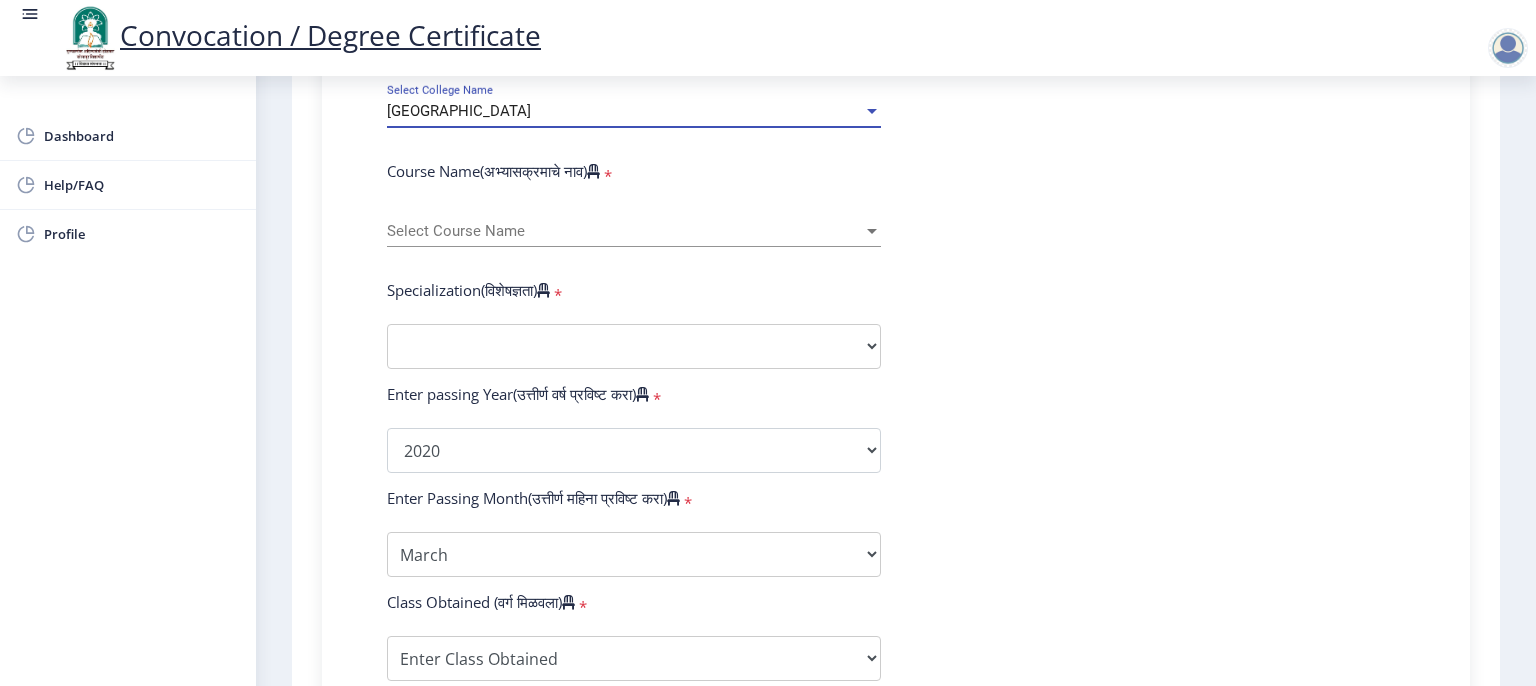 click at bounding box center (872, 111) 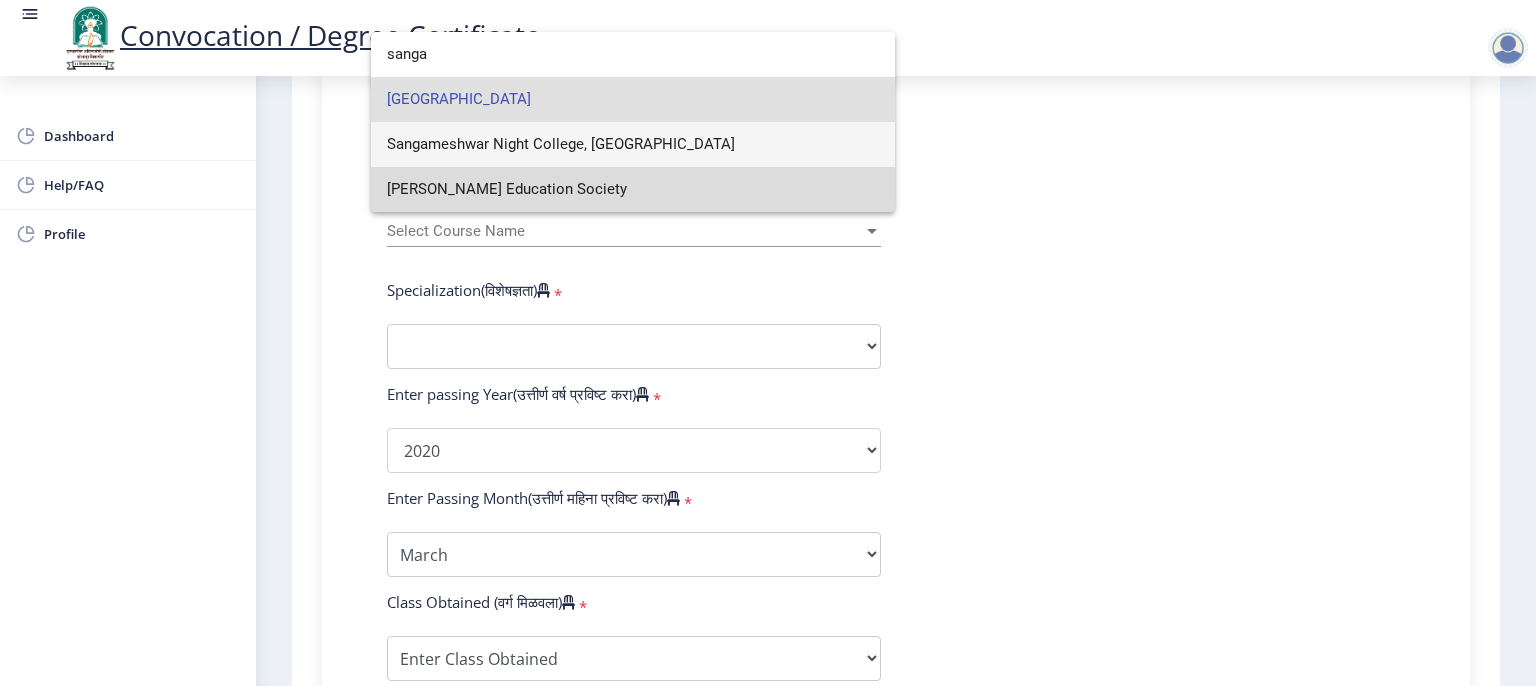 click on "[PERSON_NAME] Education Society" at bounding box center [633, 189] 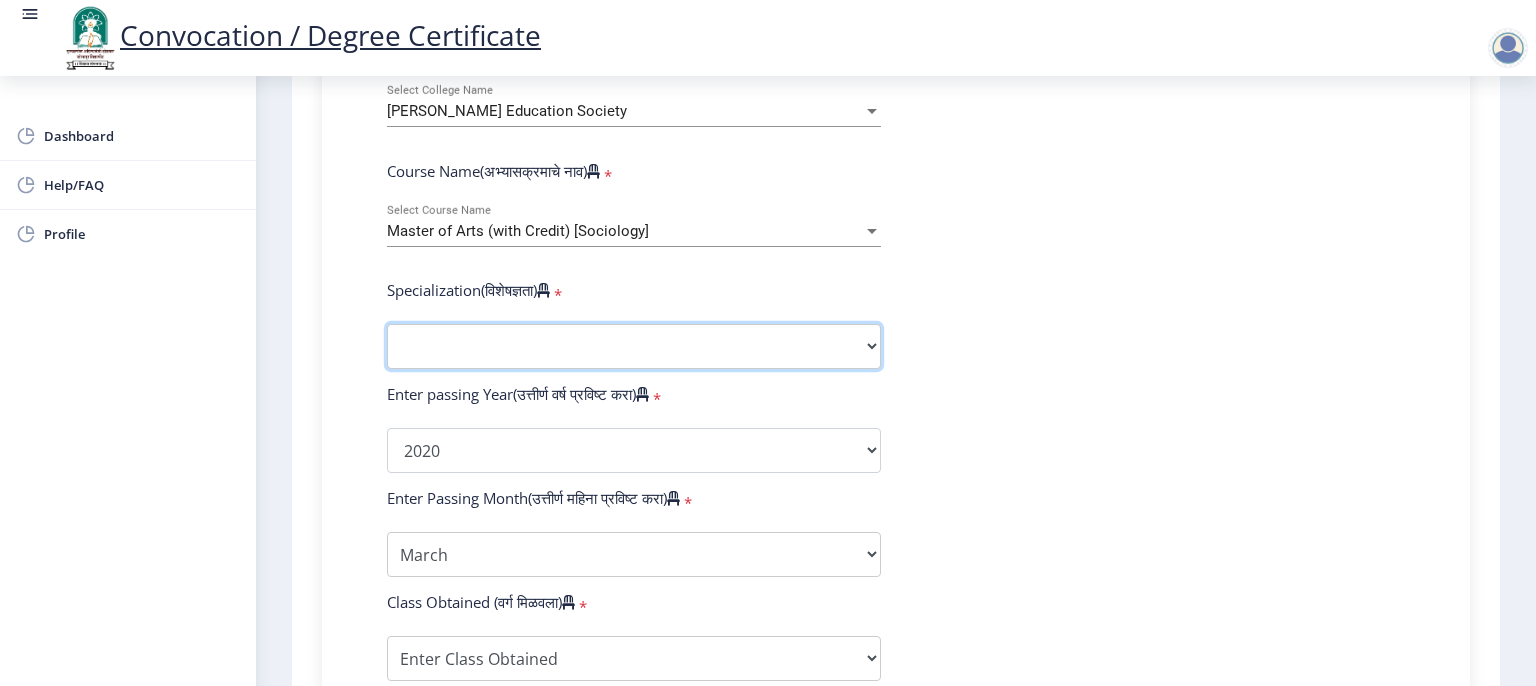click on "Specialization English Hindi Marathi Urdu Ancient Indian History Culture & Archaeology Clinical Psychology Economics History Mass Communication Political Science Rural Development Sanskrit Sociology Applied Economics Kannada Geography Music (Tabla/Pakhavaj) Pali Prakrit Other" at bounding box center [634, 346] 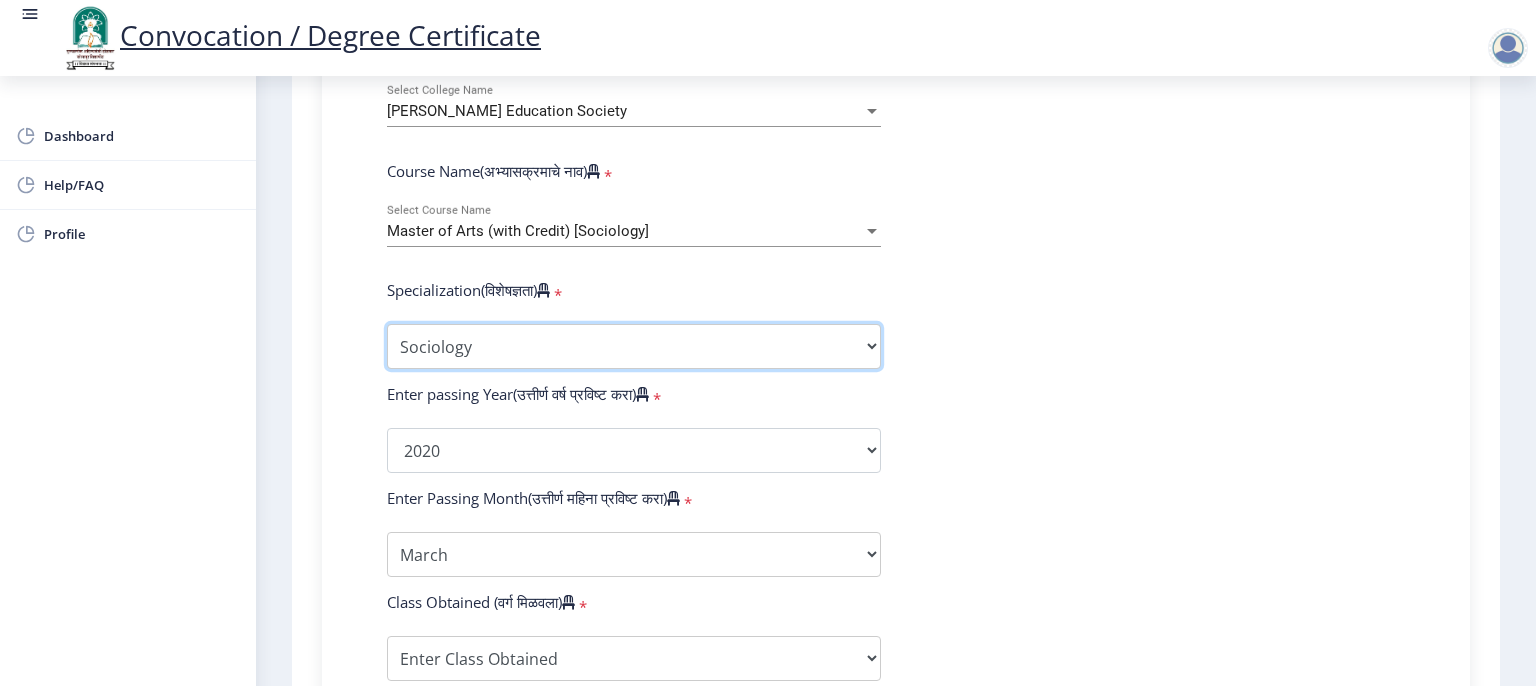 click on "Specialization English Hindi Marathi Urdu Ancient Indian History Culture & Archaeology Clinical Psychology Economics History Mass Communication Political Science Rural Development Sanskrit Sociology Applied Economics Kannada Geography Music (Tabla/Pakhavaj) Pali Prakrit Other" at bounding box center [634, 346] 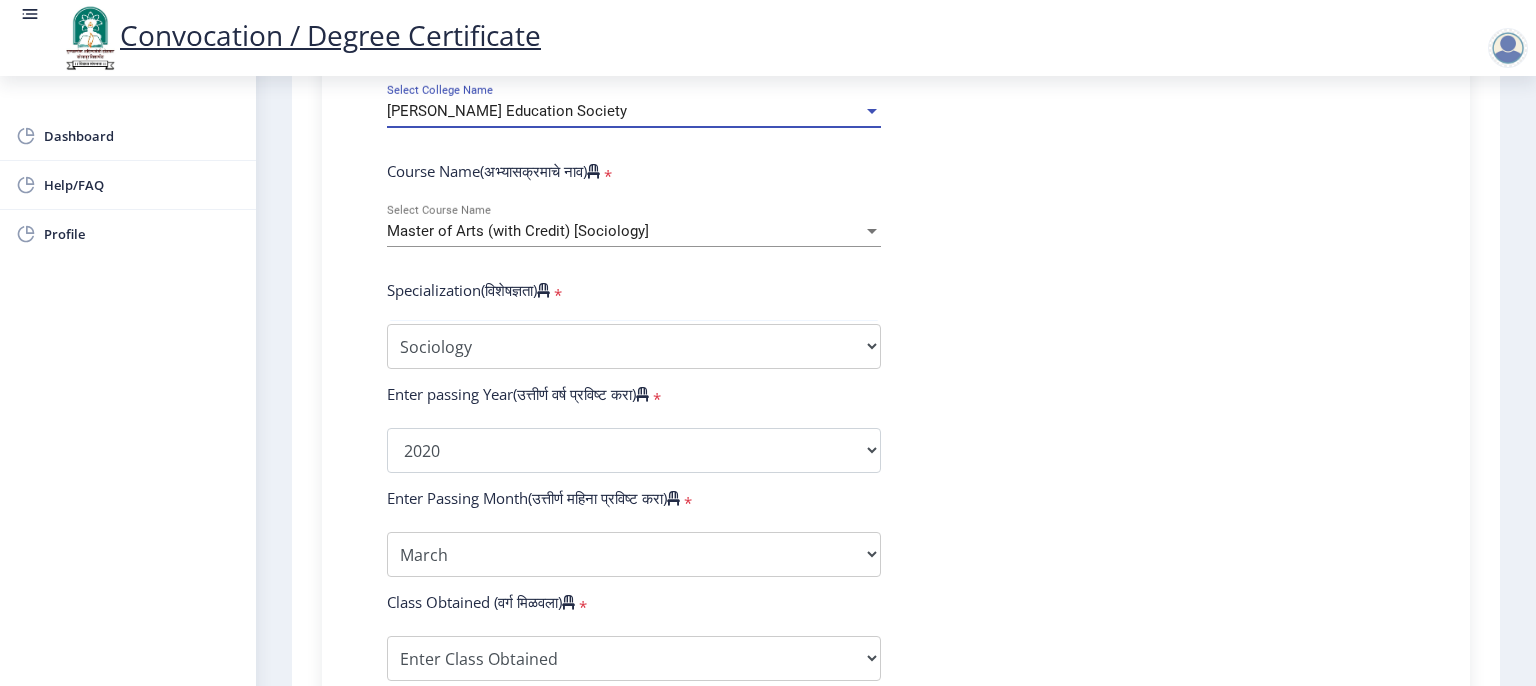 click on "[PERSON_NAME] Education Society" at bounding box center (625, 111) 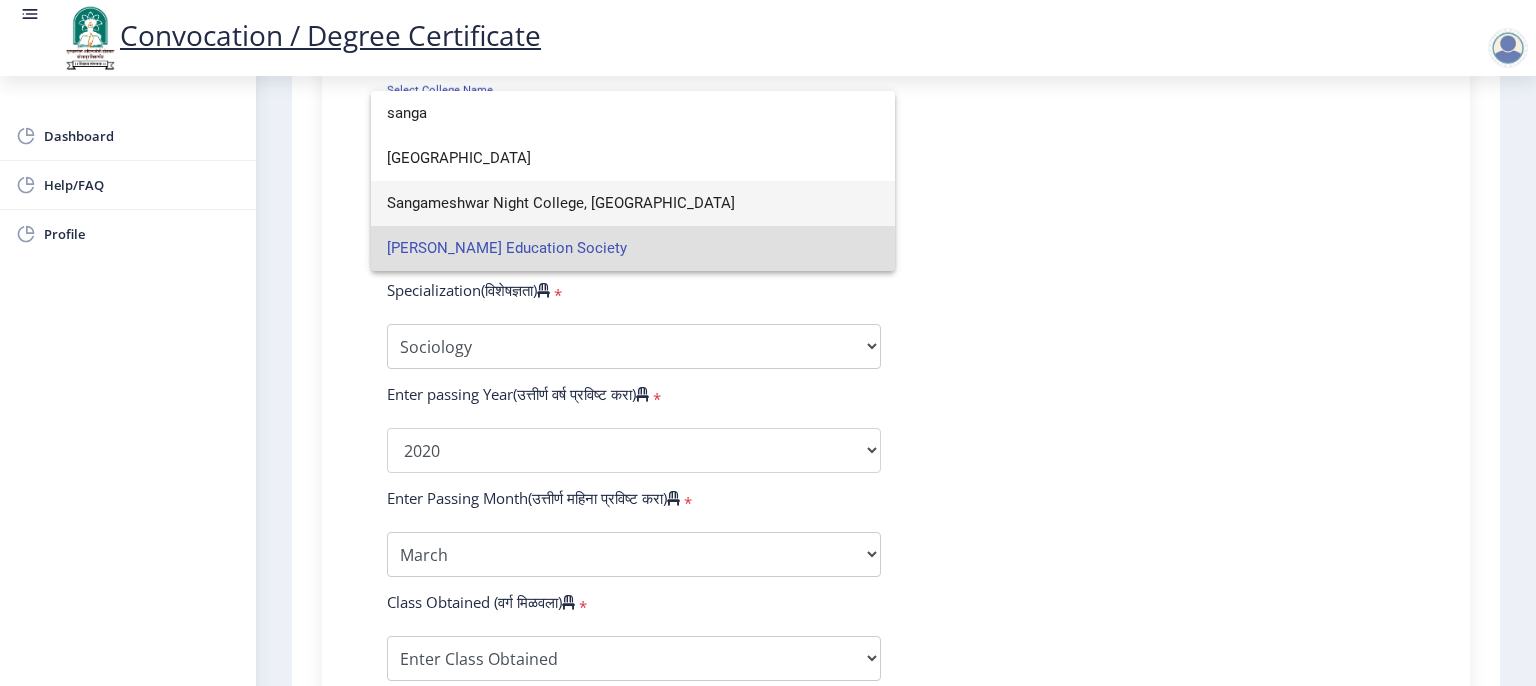click 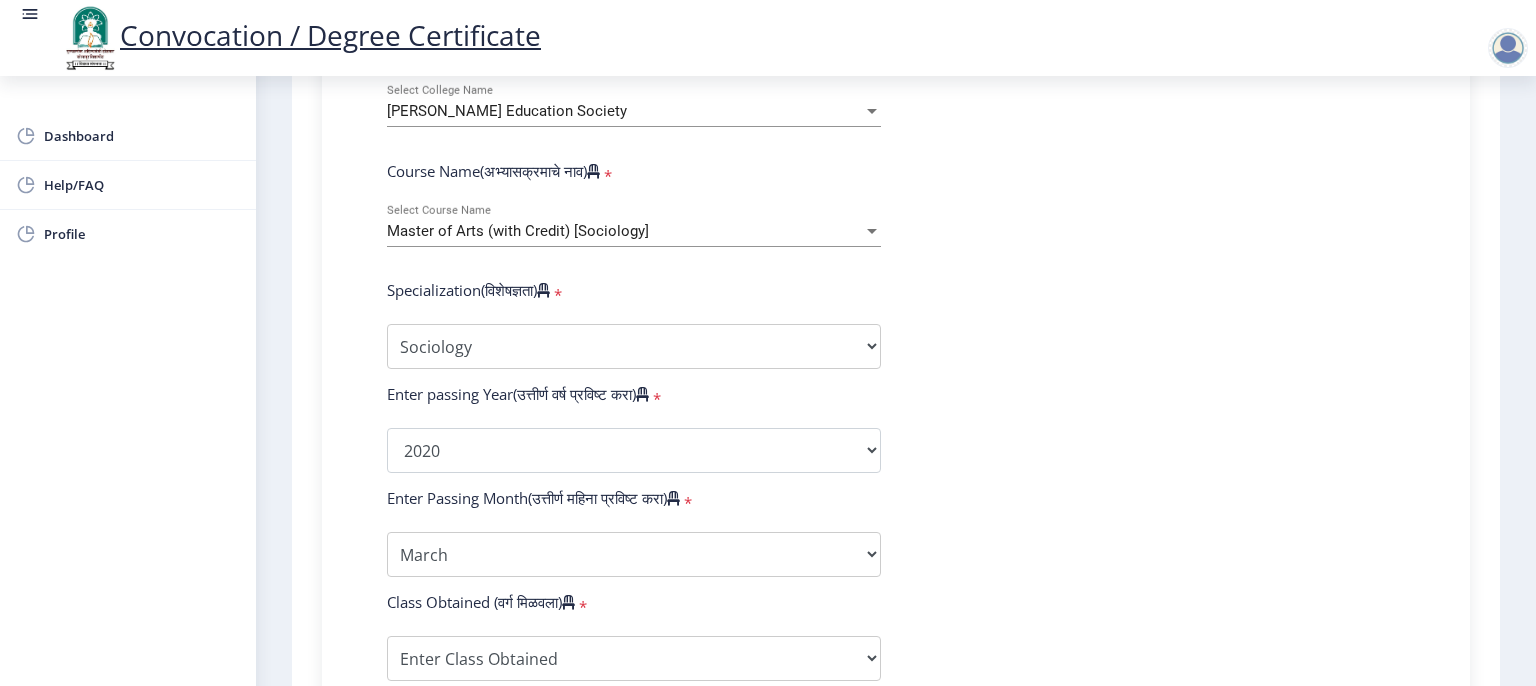 scroll, scrollTop: 1353, scrollLeft: 0, axis: vertical 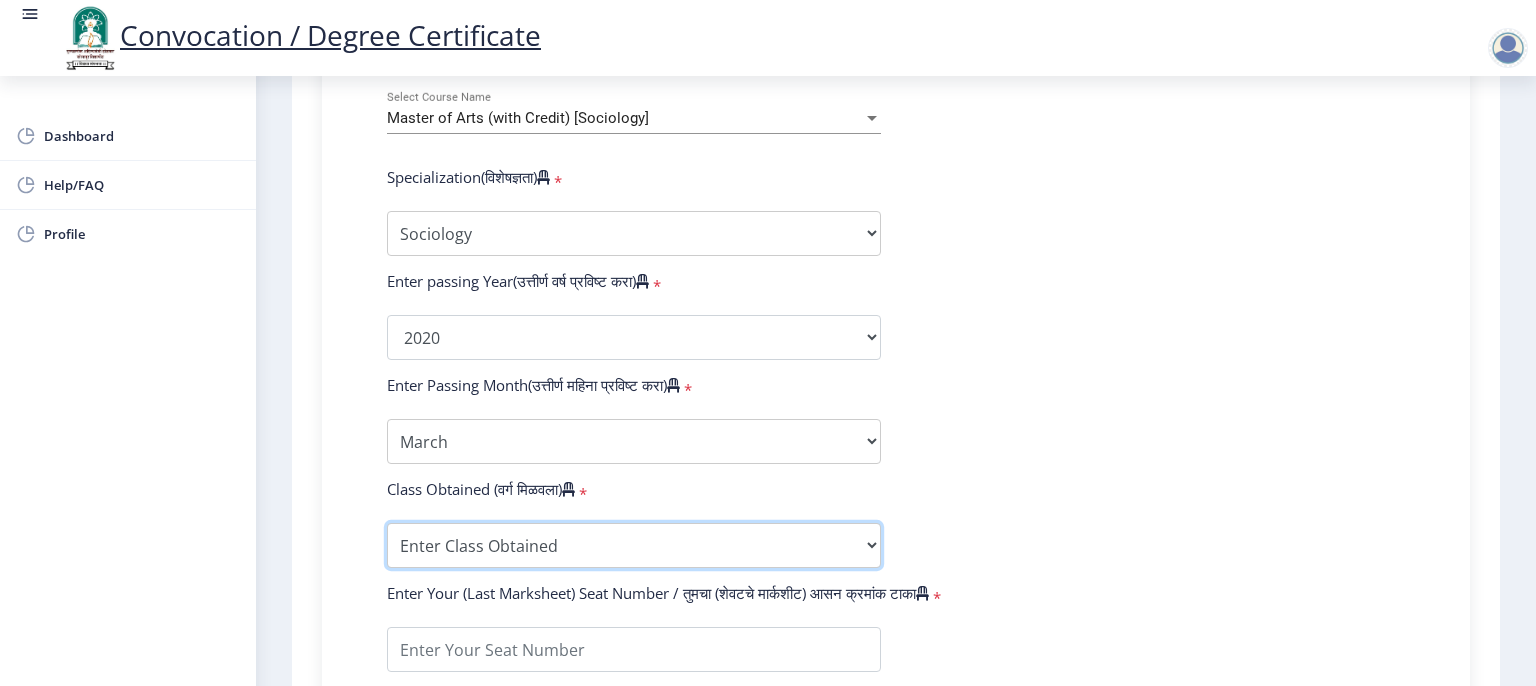 click on "Enter Class Obtained FIRST CLASS WITH DISTINCTION FIRST CLASS HIGHER SECOND CLASS SECOND CLASS PASS CLASS Grade O Grade A+ Grade A Grade B+ Grade B Grade C+ Grade C Grade D Grade E" at bounding box center (634, 545) 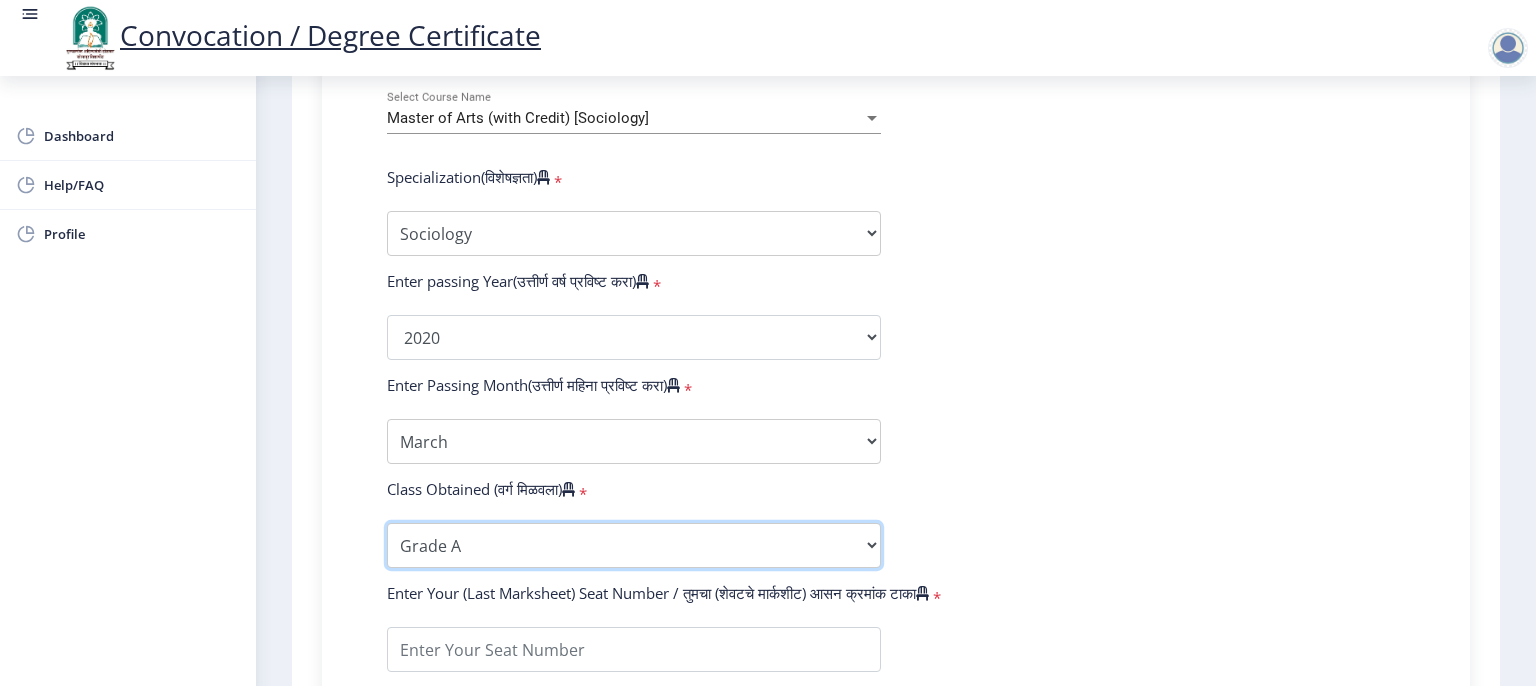 click on "Enter Class Obtained FIRST CLASS WITH DISTINCTION FIRST CLASS HIGHER SECOND CLASS SECOND CLASS PASS CLASS Grade O Grade A+ Grade A Grade B+ Grade B Grade C+ Grade C Grade D Grade E" at bounding box center [634, 545] 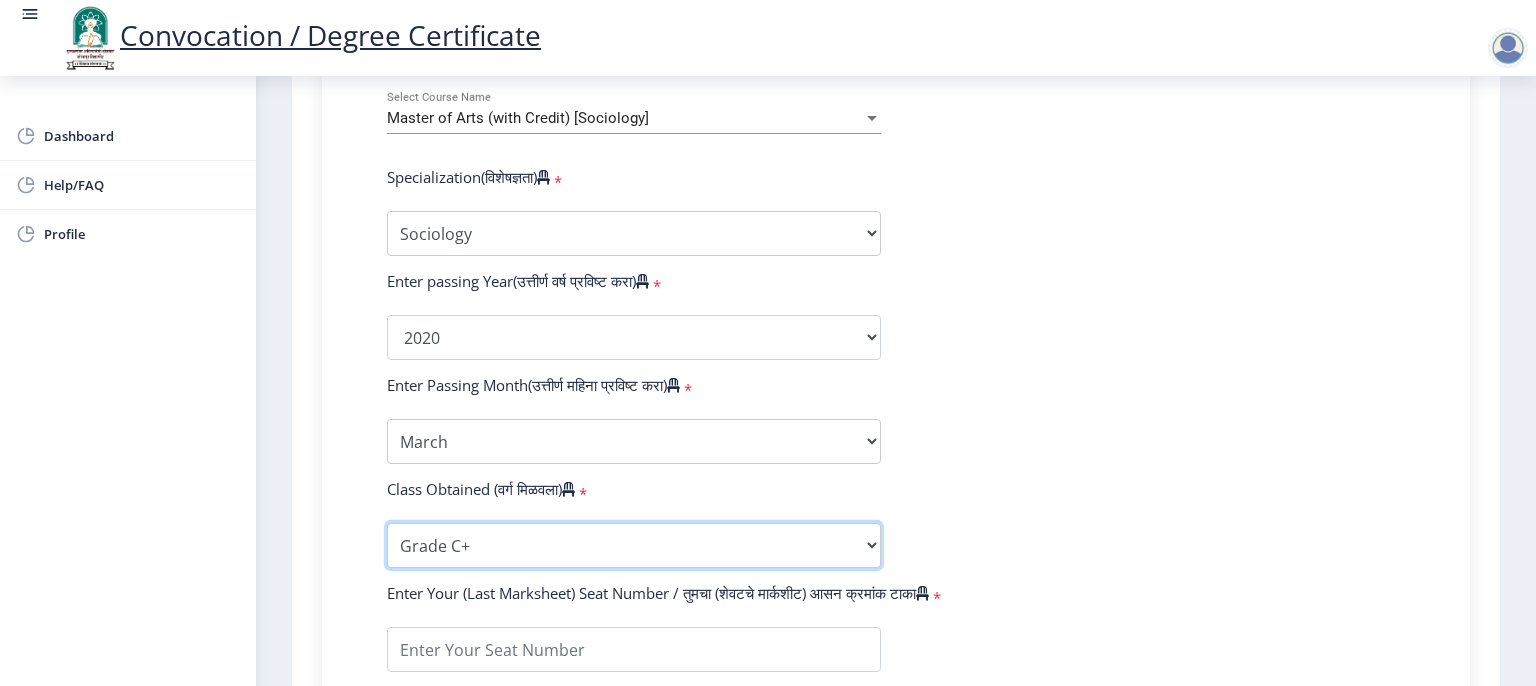 click on "Enter Class Obtained FIRST CLASS WITH DISTINCTION FIRST CLASS HIGHER SECOND CLASS SECOND CLASS PASS CLASS Grade O Grade A+ Grade A Grade B+ Grade B Grade C+ Grade C Grade D Grade E" at bounding box center [634, 545] 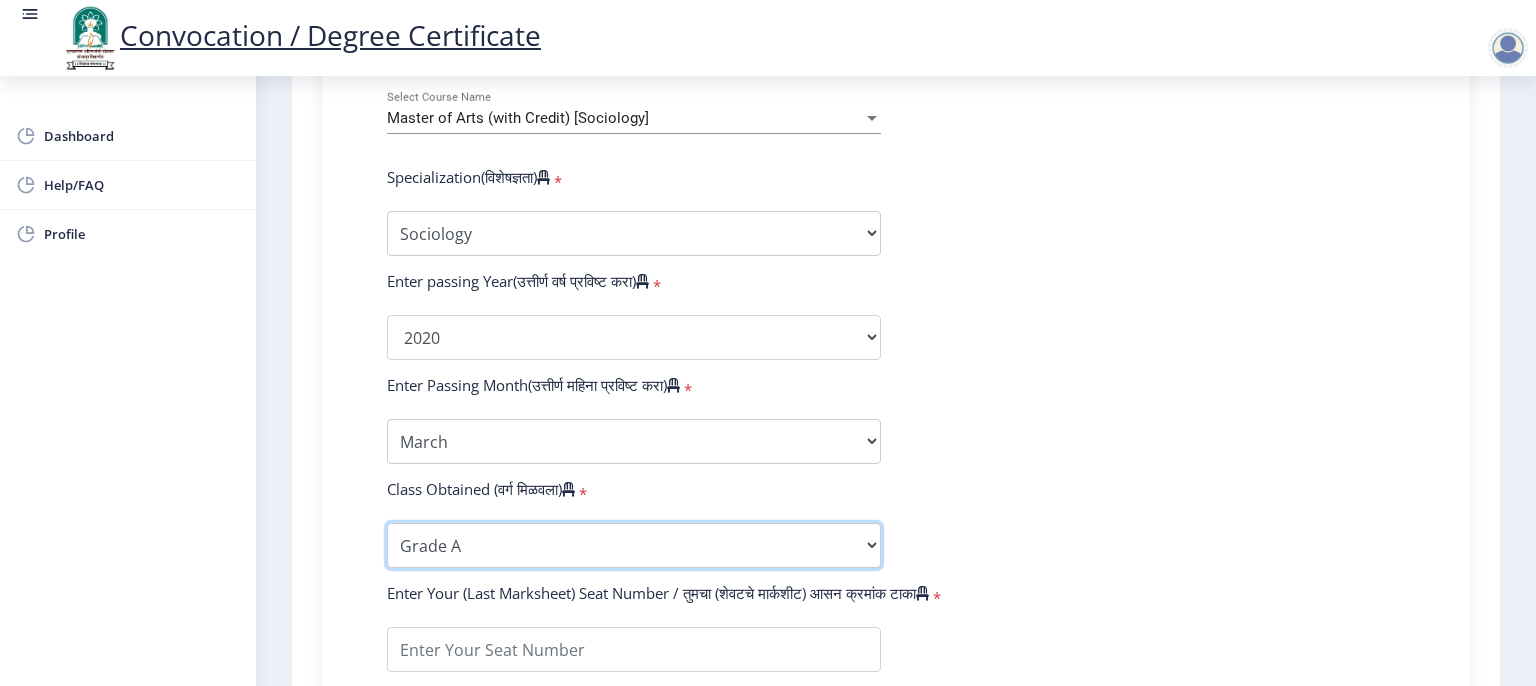 click on "Enter Class Obtained FIRST CLASS WITH DISTINCTION FIRST CLASS HIGHER SECOND CLASS SECOND CLASS PASS CLASS Grade O Grade A+ Grade A Grade B+ Grade B Grade C+ Grade C Grade D Grade E" at bounding box center [634, 545] 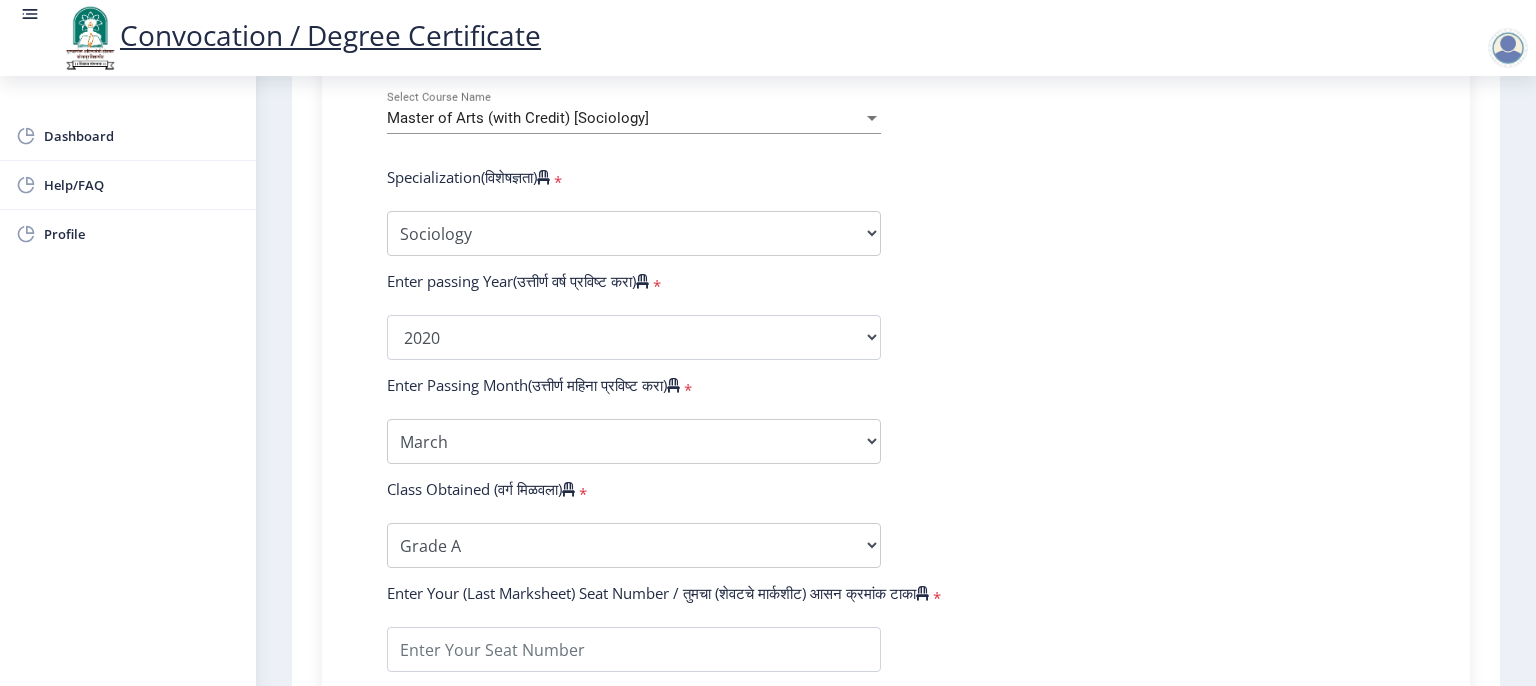 click on "Enter Your PRN Number (तुमचा पीआरएन (कायम नोंदणी क्रमांक) एंटर करा)   * Student Type (विद्यार्थी प्रकार)    * Select Student Type Regular External College Name(कॉलेजचे नाव)   * [PERSON_NAME] Education Society Select College Name Course Name(अभ्यासक्रमाचे नाव)   * Master of Arts (with Credit) [Sociology] Select Course Name  Specialization(विशेषज्ञता)   * Specialization English Hindi Marathi Urdu Ancient Indian History Culture & Archaeology Clinical Psychology Economics History Mass Communication Political Science Rural Development Sanskrit Sociology Applied Economics Kannada Geography Music (Tabla/Pakhavaj) Pali Prakrit Other Enter passing Year(उत्तीर्ण वर्ष प्रविष्ट करा)   *  2025   2024   2023   2022   2021   2020   2019   2018   2017   2016   2015   2014   2013   2012  * May" 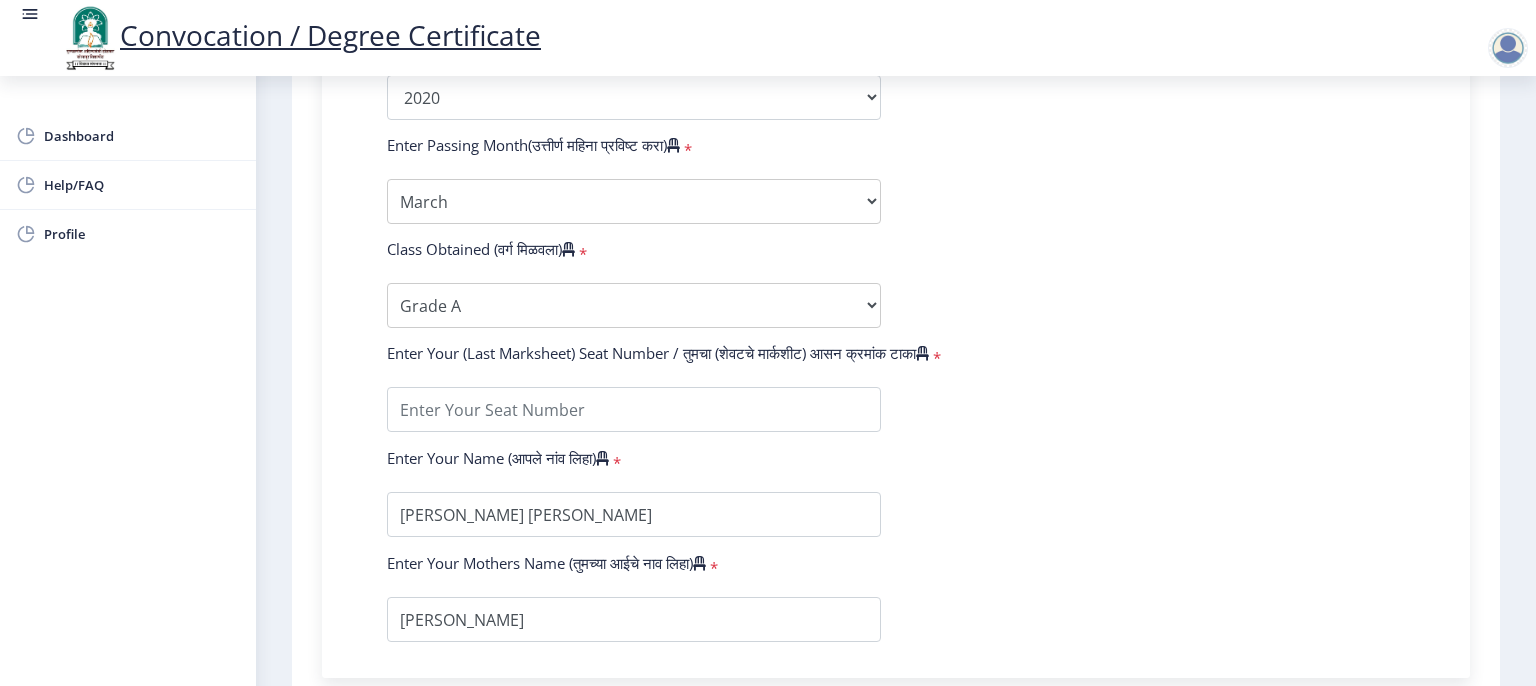 scroll, scrollTop: 1193, scrollLeft: 0, axis: vertical 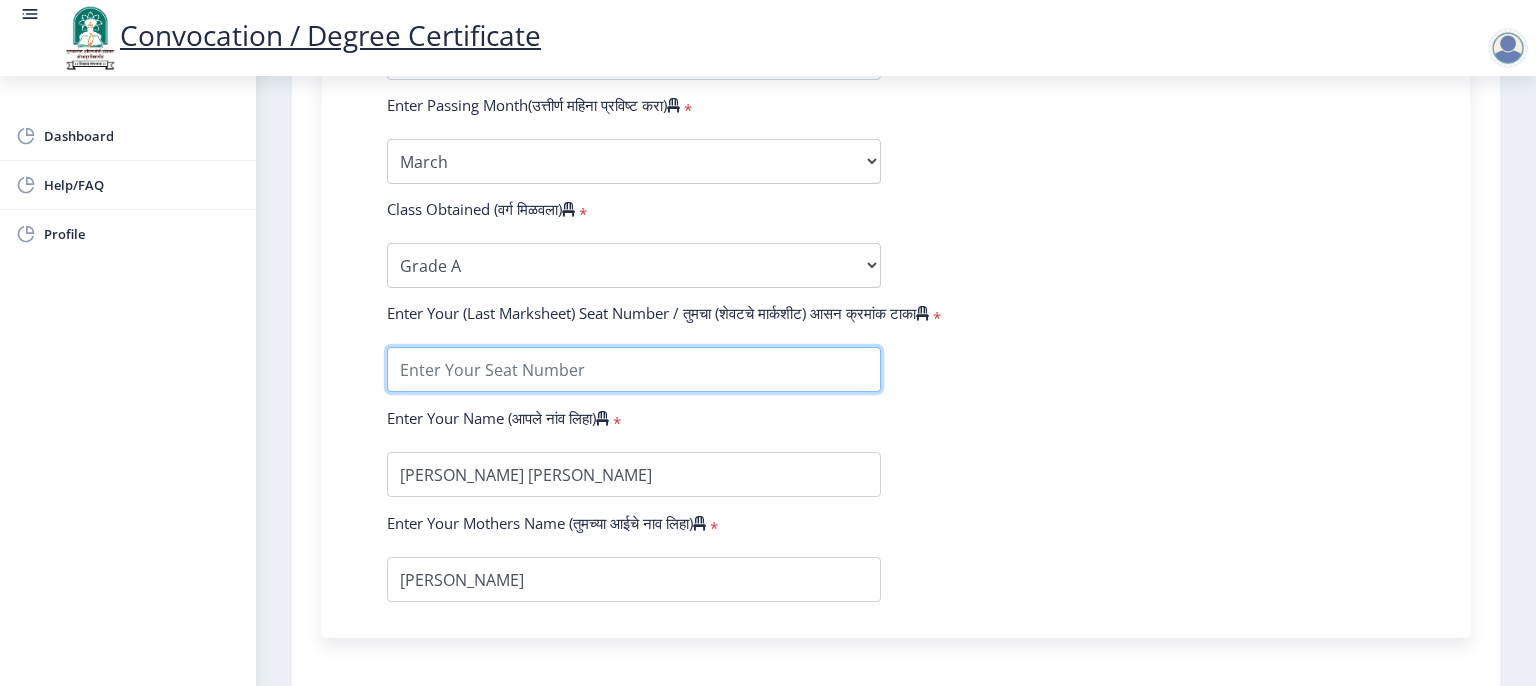 click at bounding box center [634, 369] 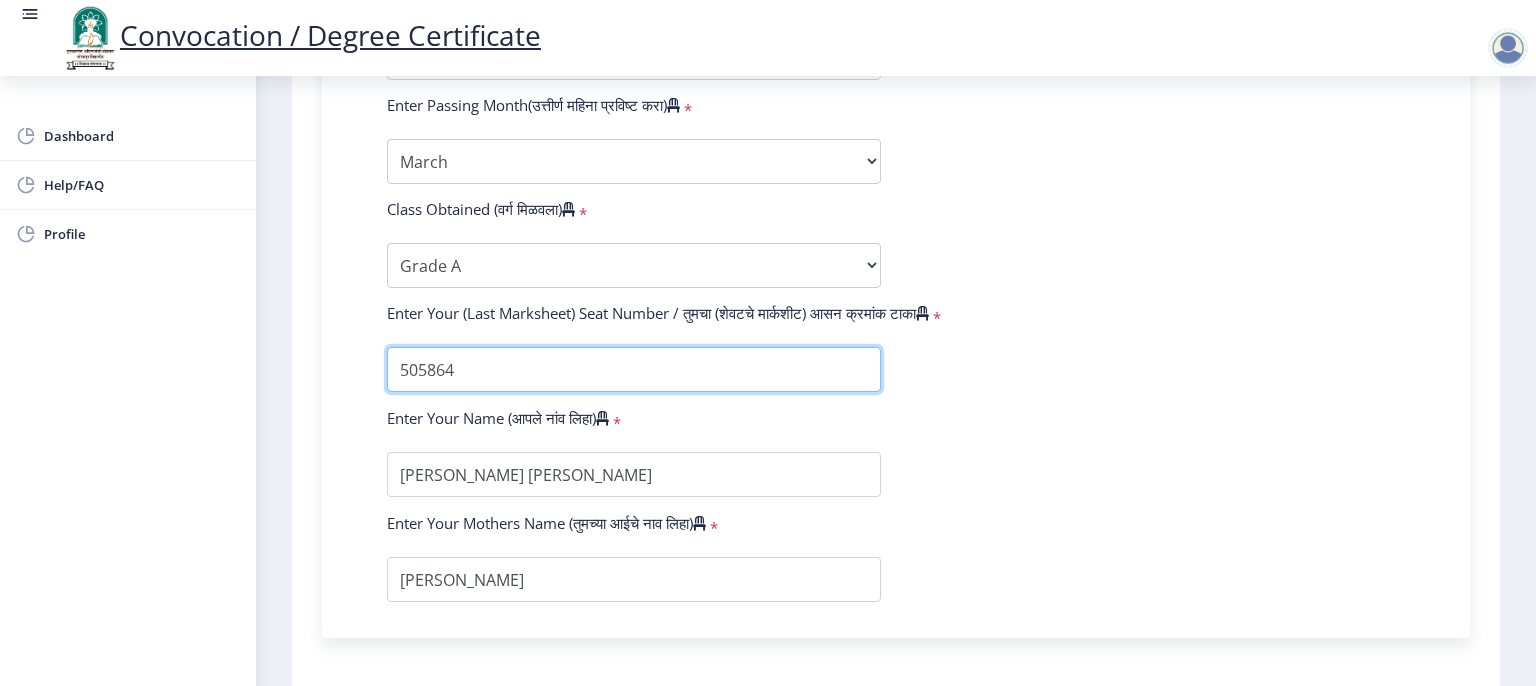 type on "505864" 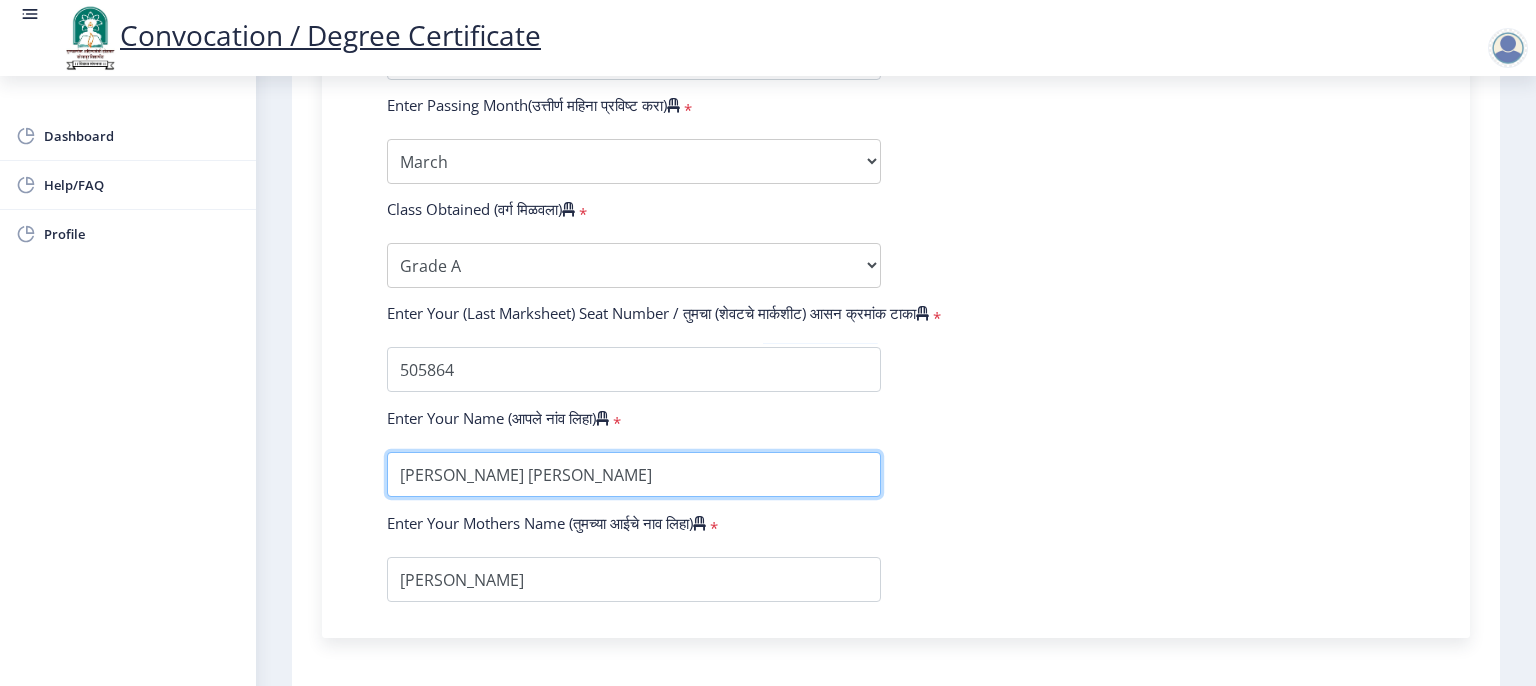 click at bounding box center [634, 474] 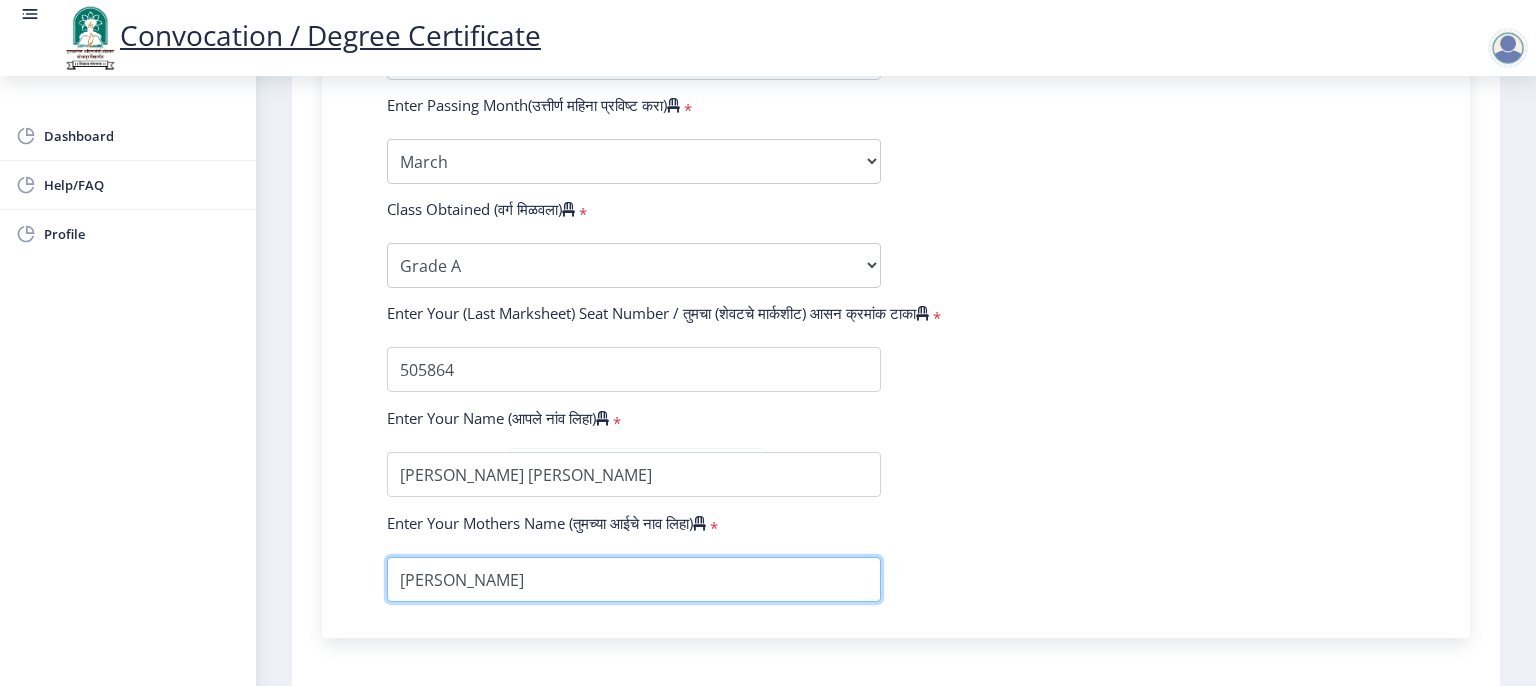 click at bounding box center [634, 579] 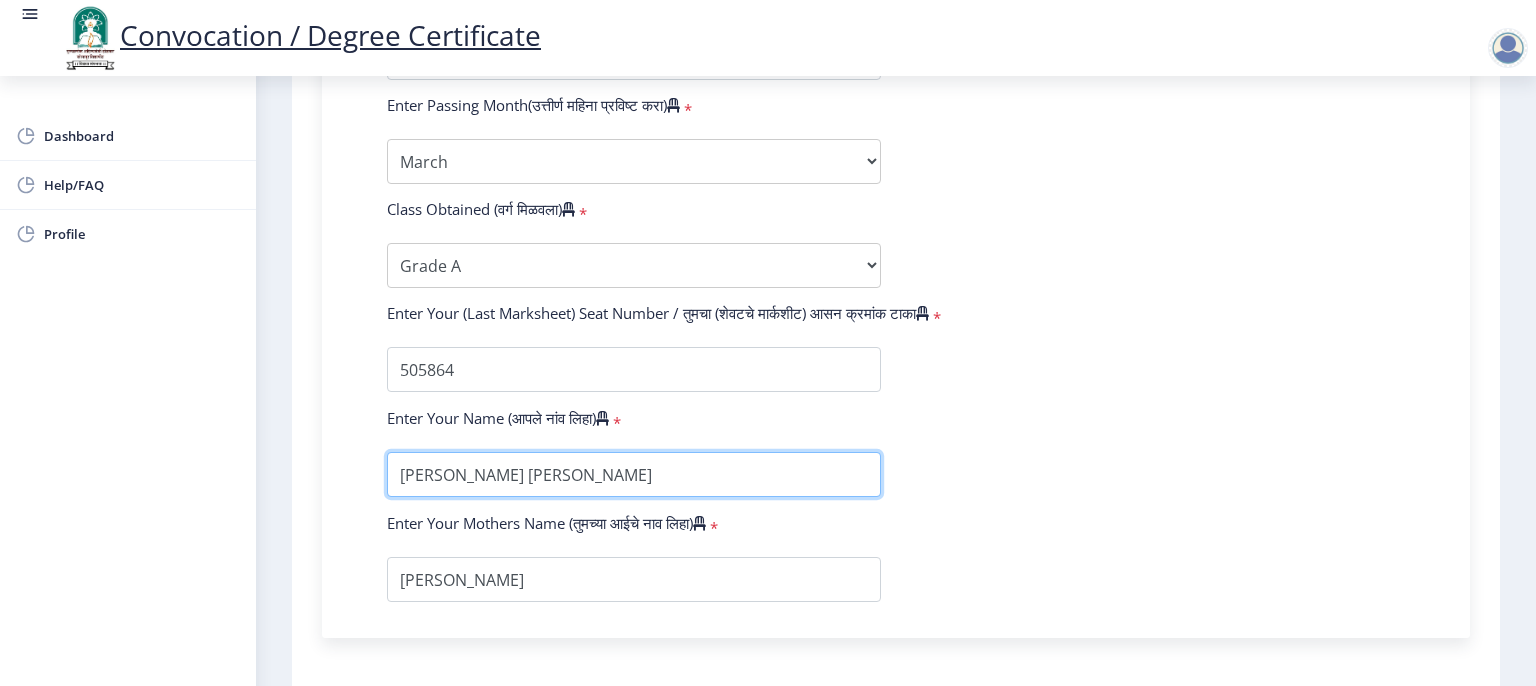 click at bounding box center (634, 474) 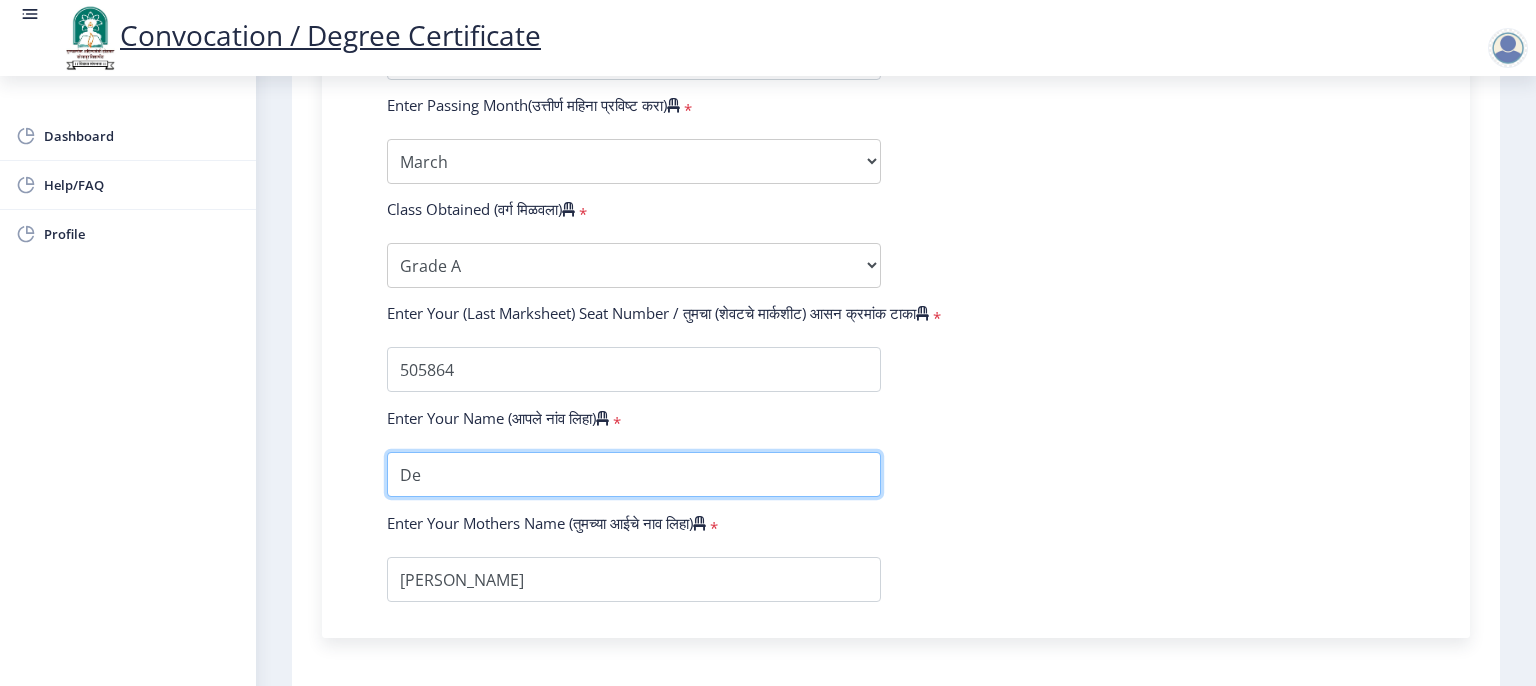 type on "D" 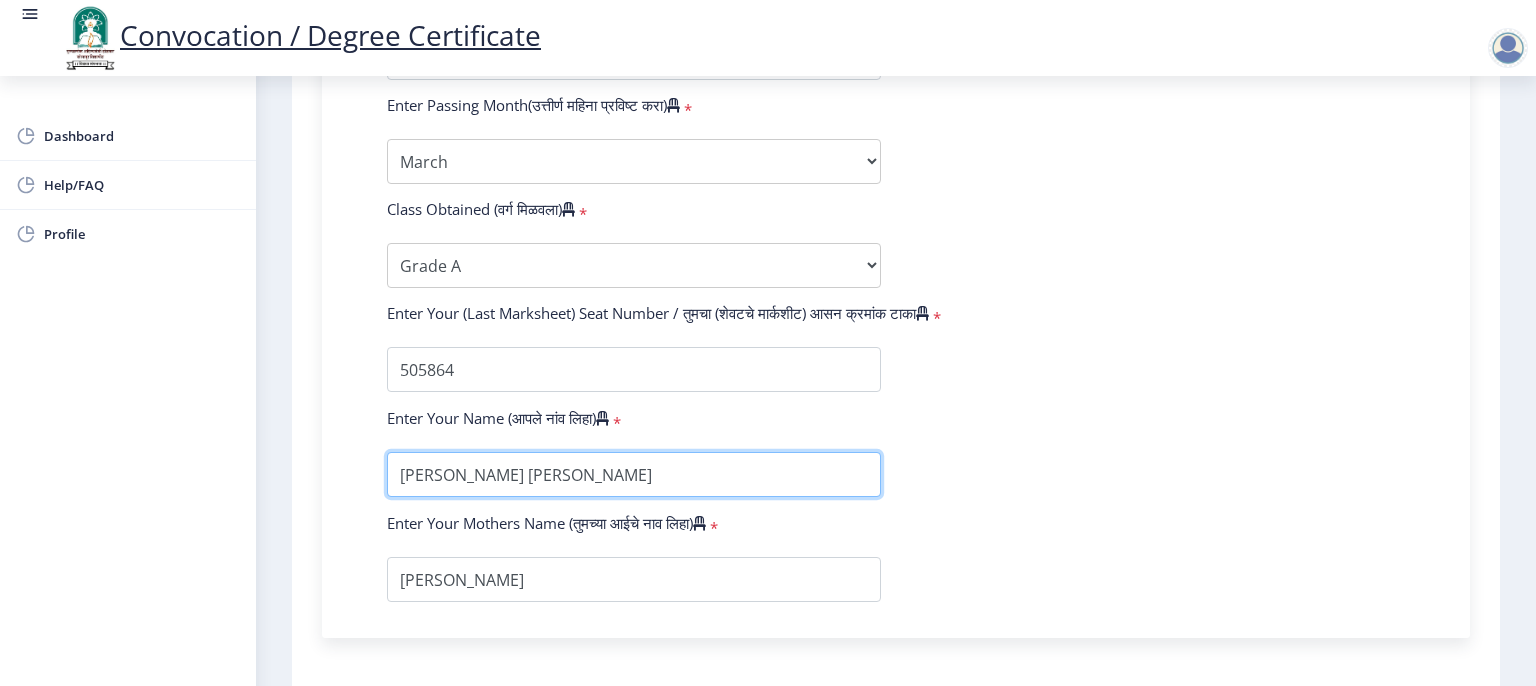 type on "[PERSON_NAME] [PERSON_NAME]" 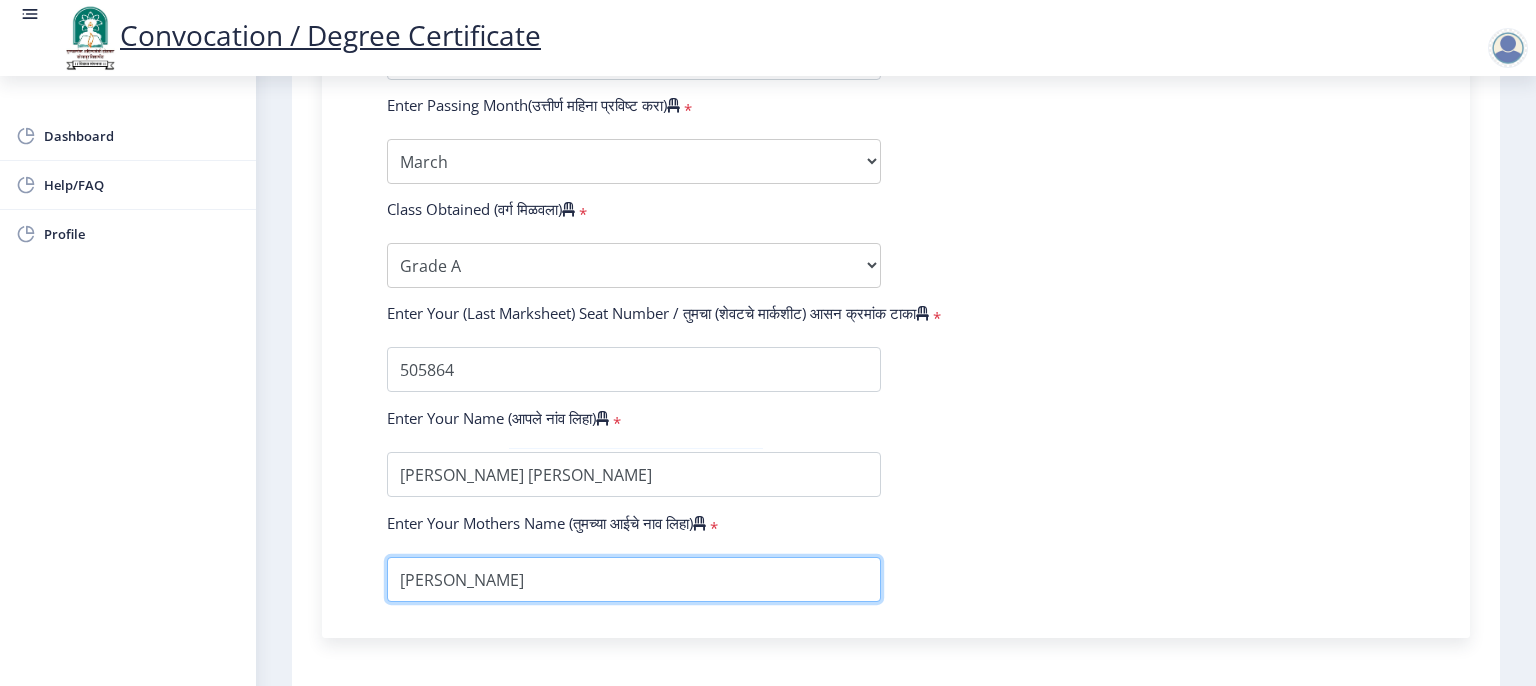 click at bounding box center [634, 579] 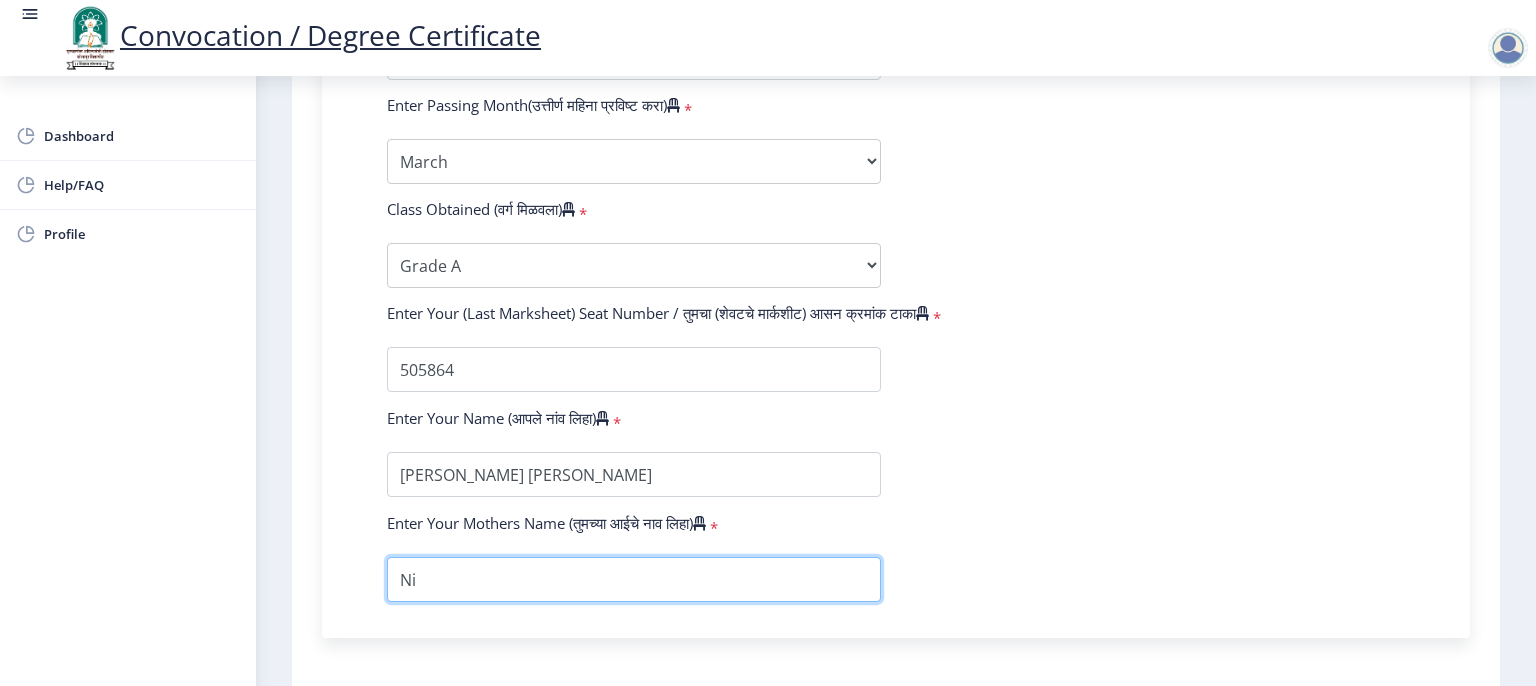 type on "N" 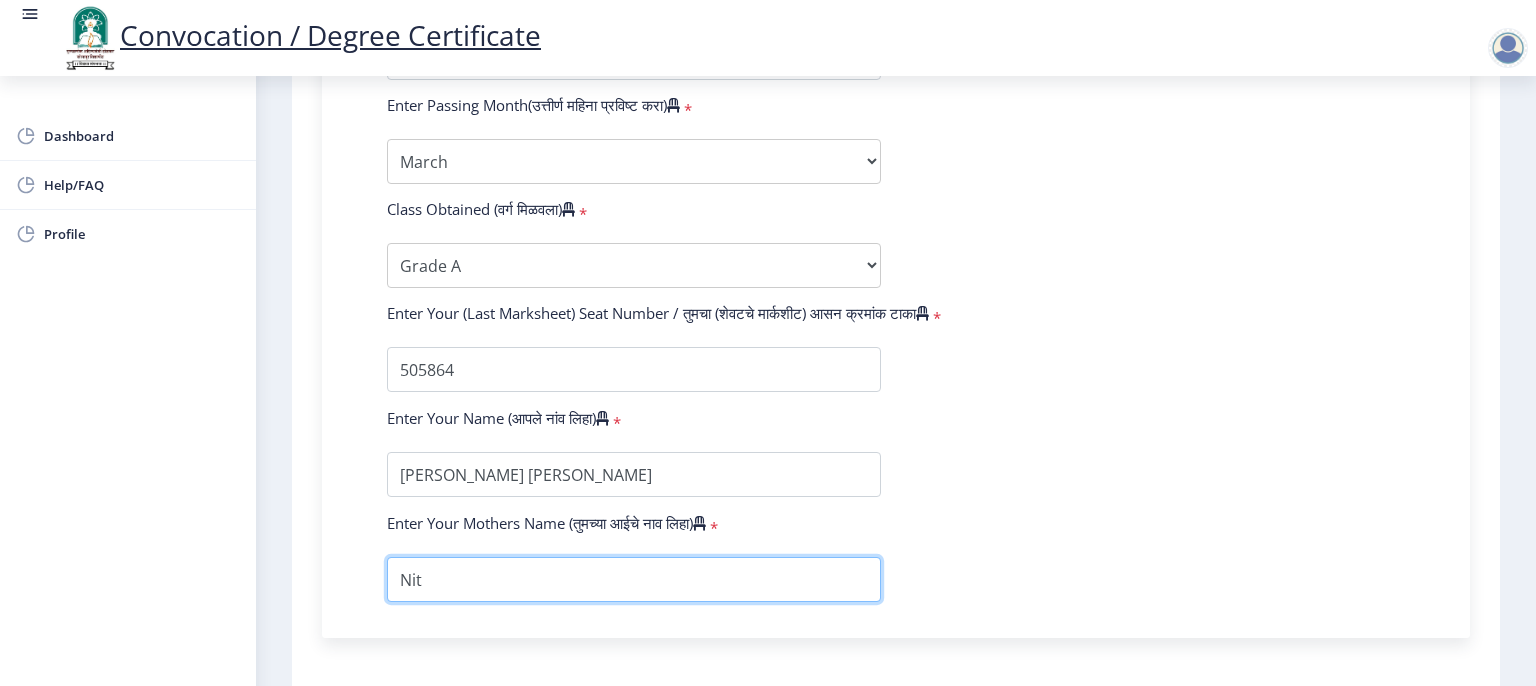 type on "[PERSON_NAME]" 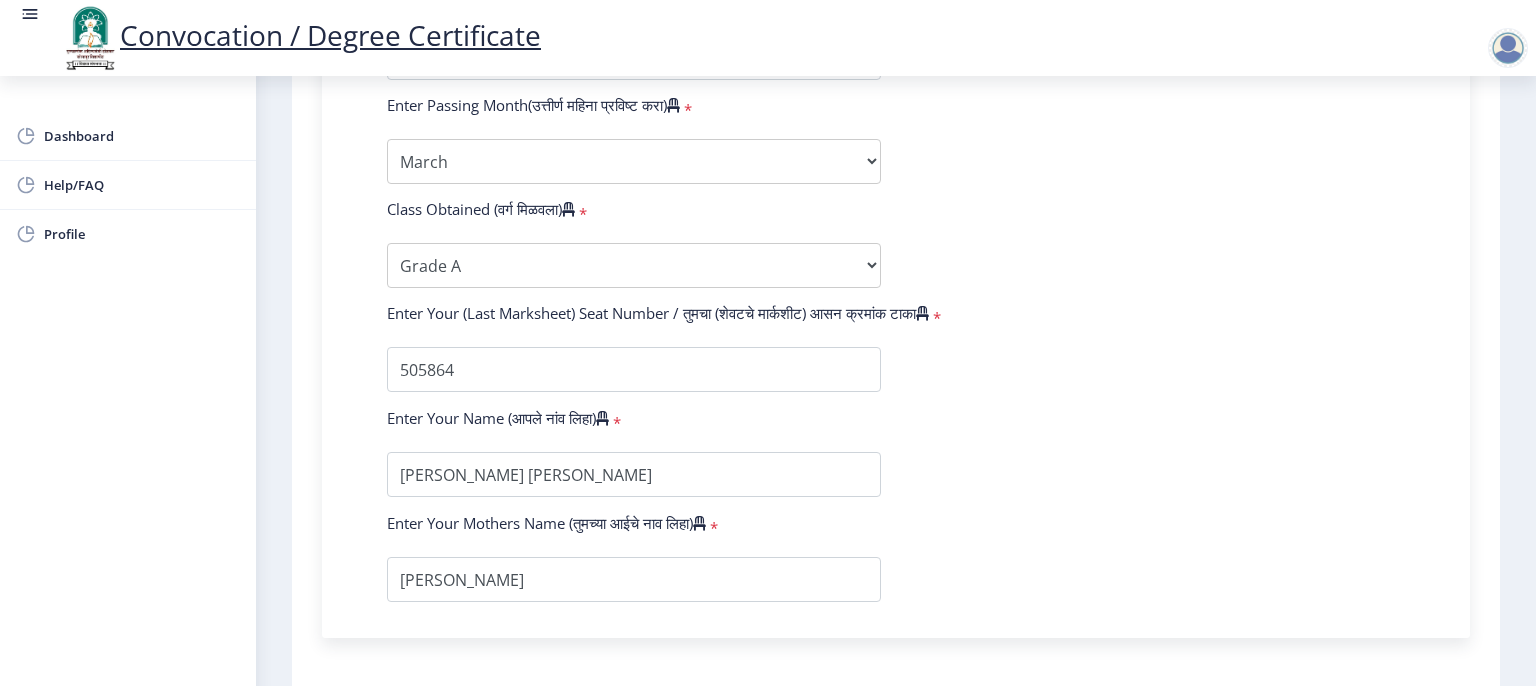 click on "1 First step 2 Second step 3 Third step Instructions (सूचना) 1. पदवी प्रमाणपत्रासाठी शैक्षणिक तपशील चरणावर, तुम्हाला तुमच्या अंतिम पदवी दीक्षांत प्रमाणपत्रासाठी तुमचे तपशील सबमिट करणे आवश्यक आहे.   2. तुम्ही ज्या कोर्ससाठी पदवी प्रमाणपत्रासाठी अर्ज करत आहात त्या अभ्यासक्रमाच्या नवीनतम जारी केलेल्या मार्कशीटवर आधारित तुमचे सर्व तपशील भरणे आवश्यक आहे.  Email Us on   [EMAIL_ADDRESS][DOMAIN_NAME] Education Details  * Student Type (विद्यार्थी प्रकार)    * Select Student Type Regular External * * * *" 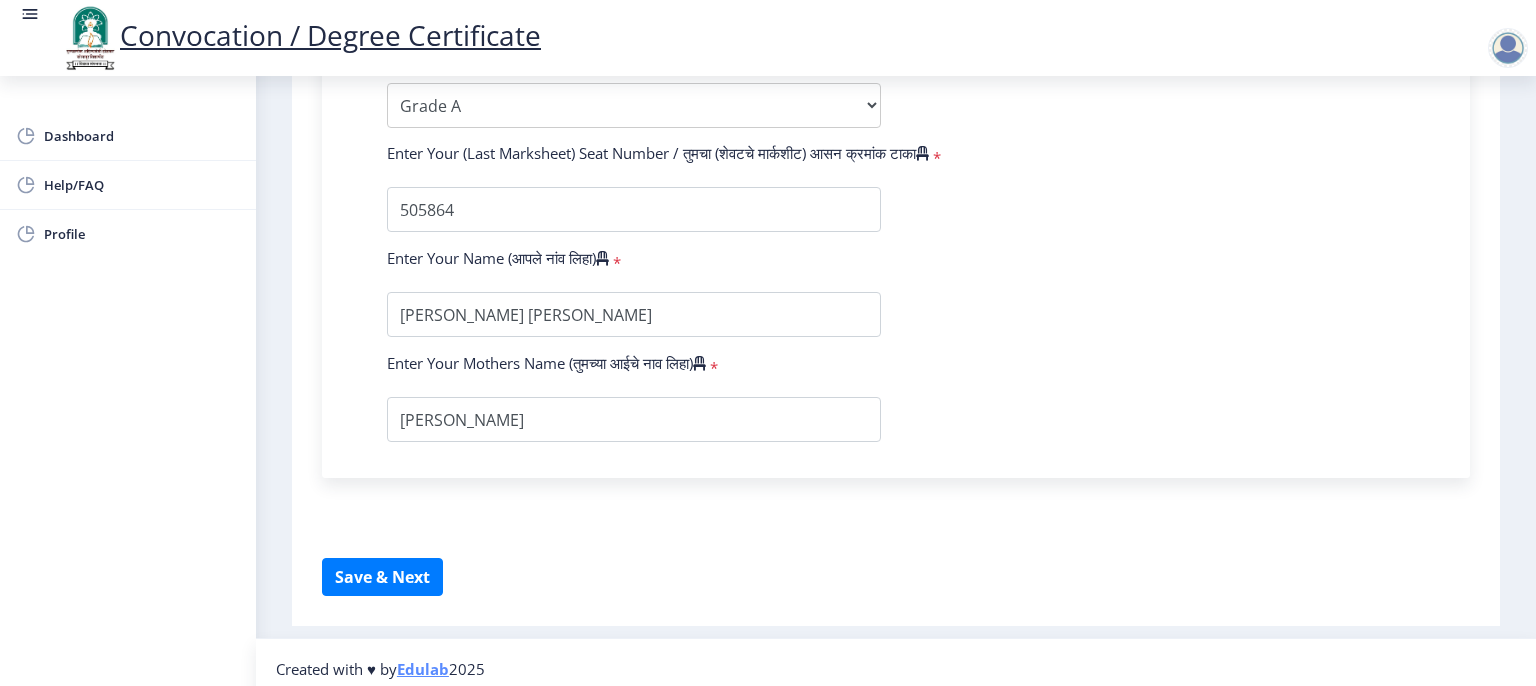 scroll, scrollTop: 753, scrollLeft: 0, axis: vertical 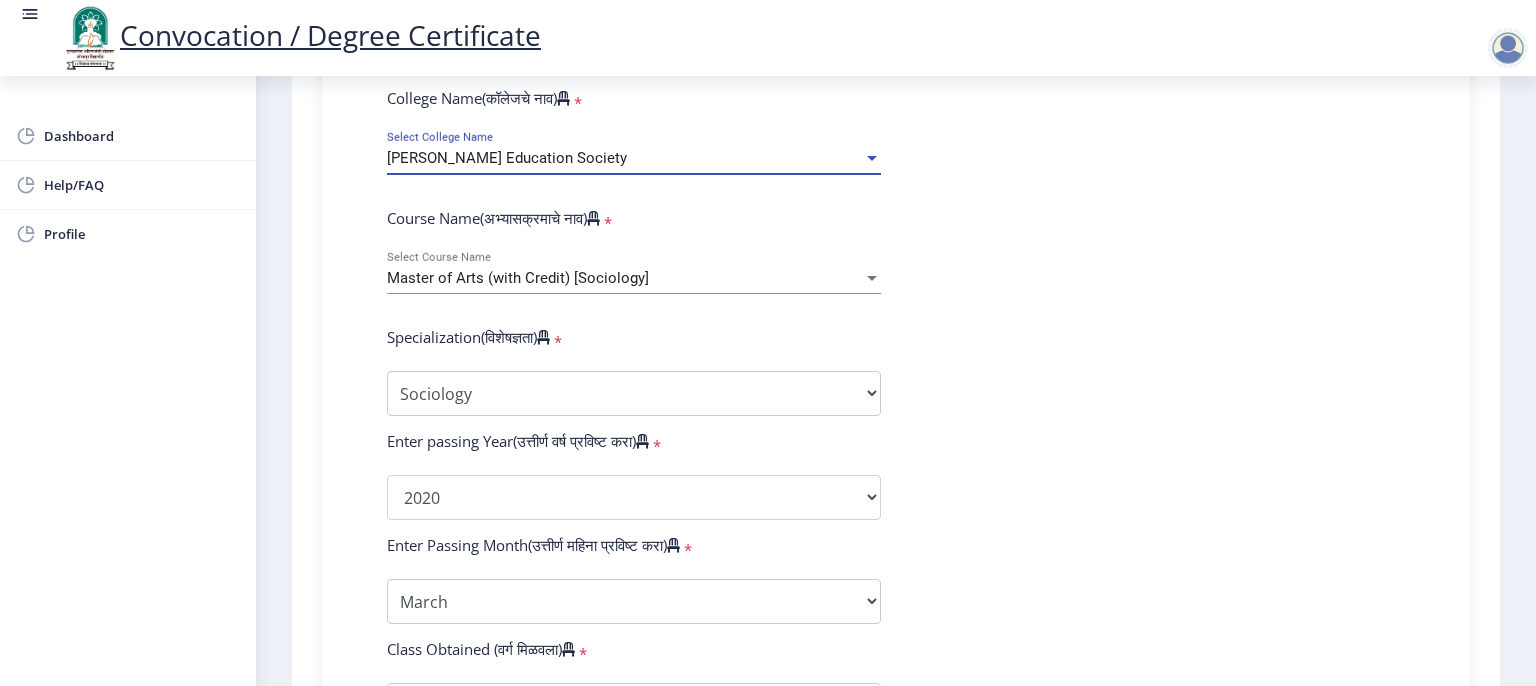click at bounding box center [872, 158] 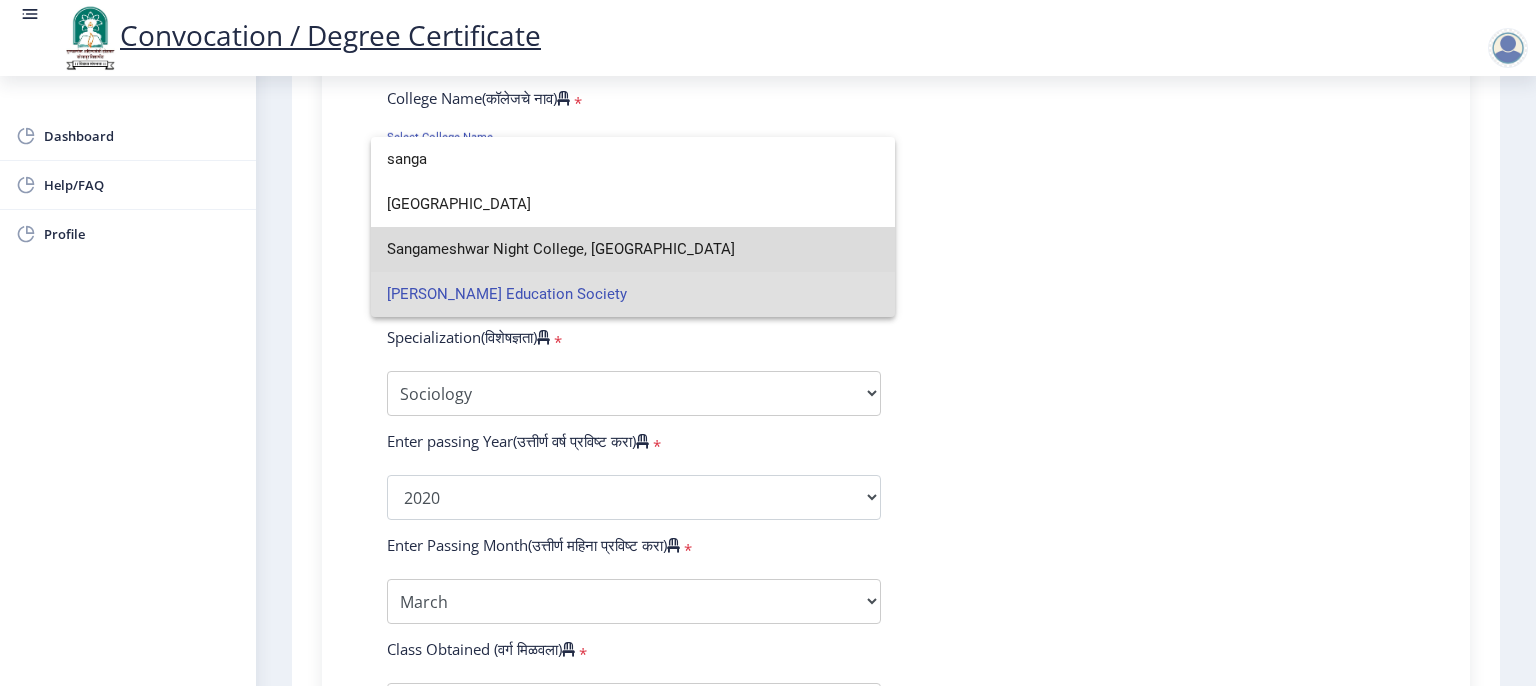 click on "Sangameshwar Night College, [GEOGRAPHIC_DATA]" at bounding box center [633, 249] 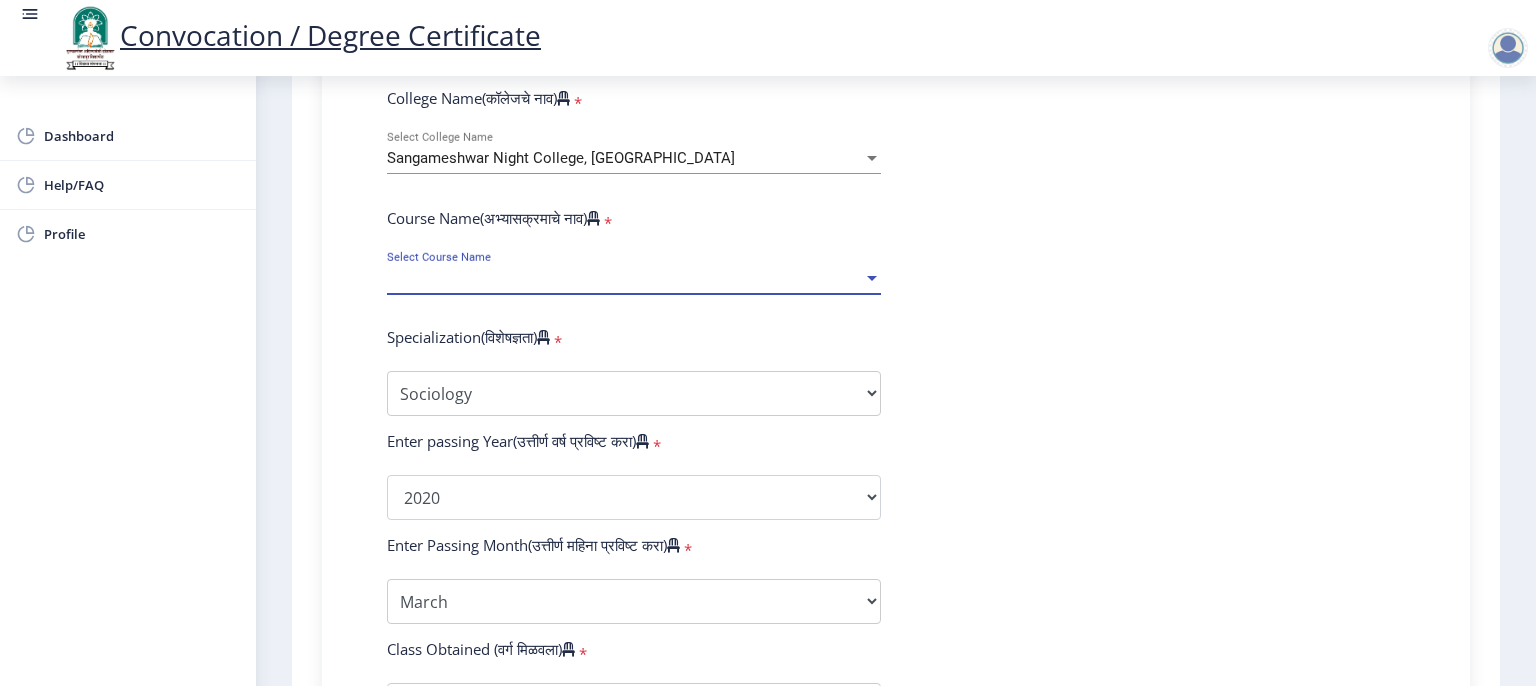 click on "Select Course Name" at bounding box center (625, 278) 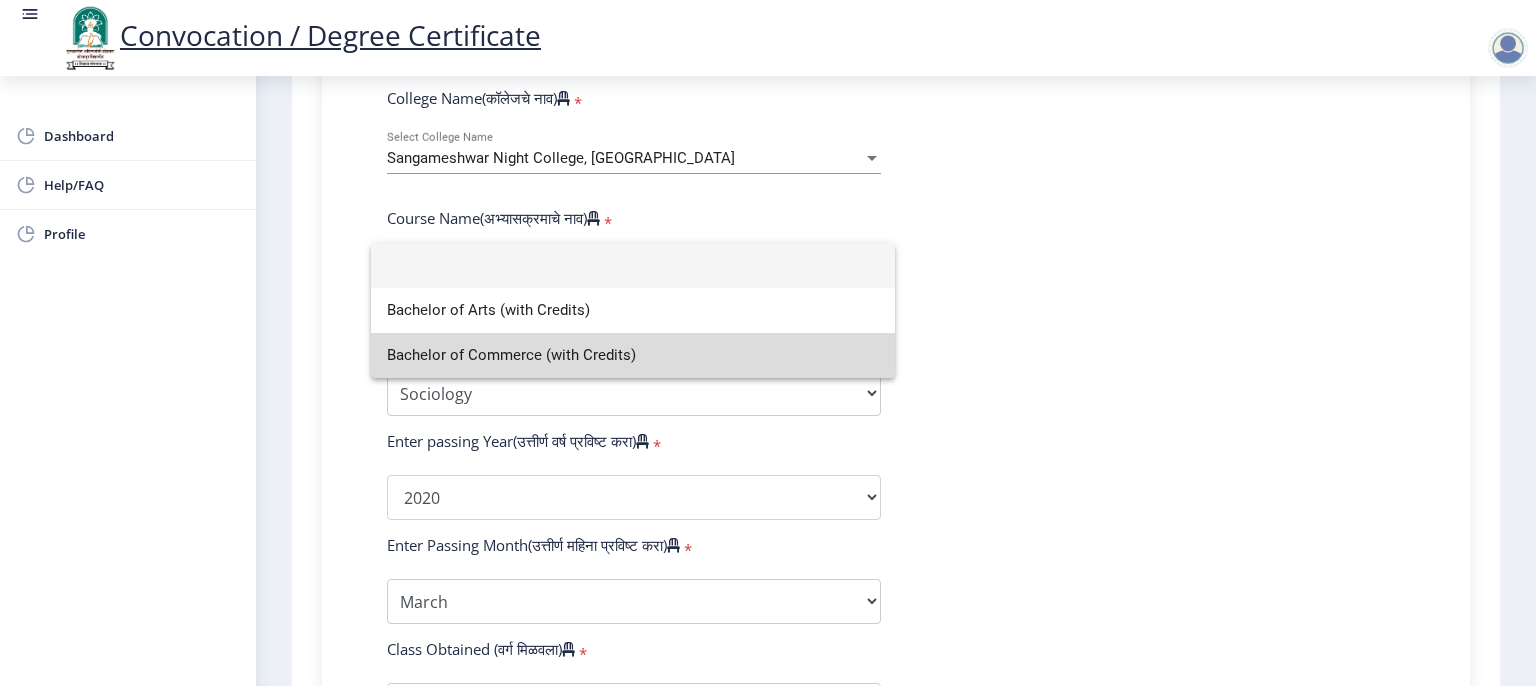click on "Bachelor of Commerce (with Credits)" at bounding box center [633, 355] 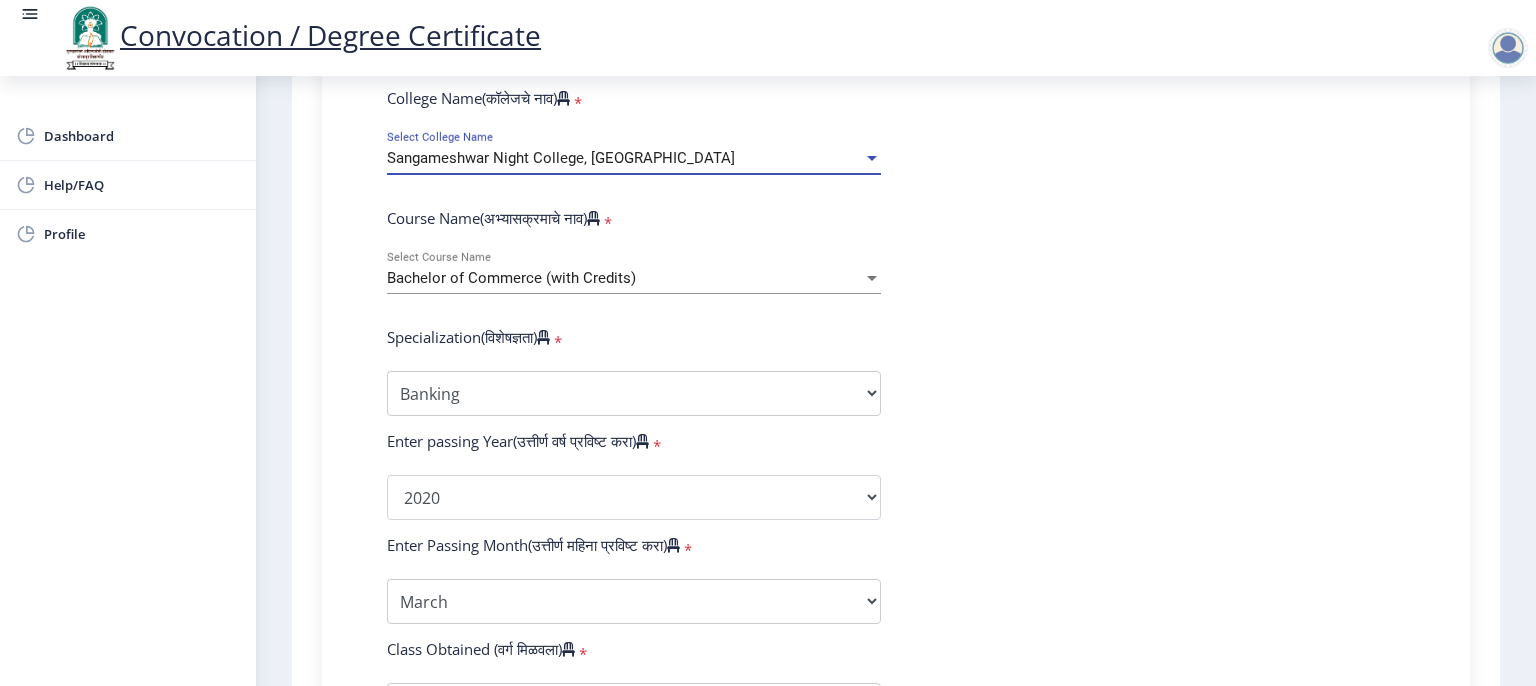 click on "Sangameshwar Night College, [GEOGRAPHIC_DATA]" at bounding box center [625, 158] 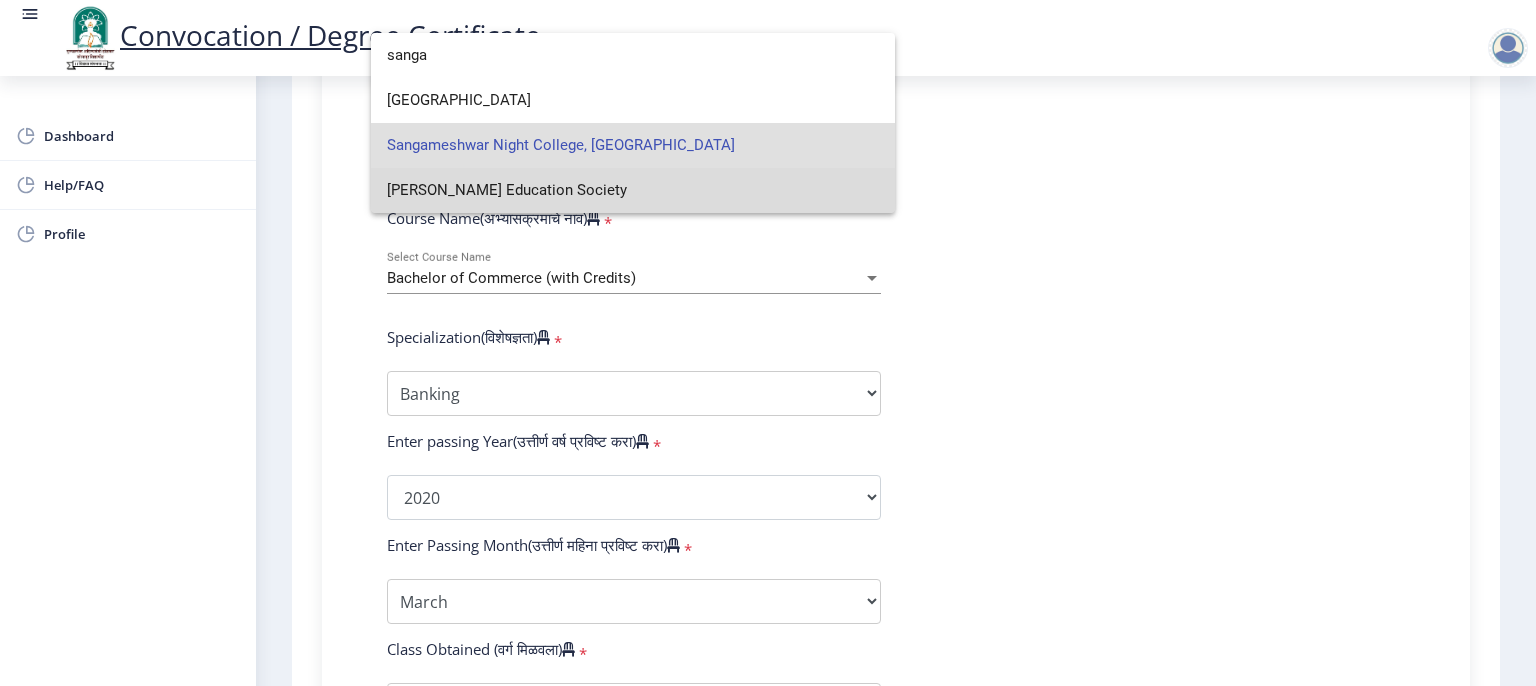 click on "[PERSON_NAME] Education Society" at bounding box center [633, 190] 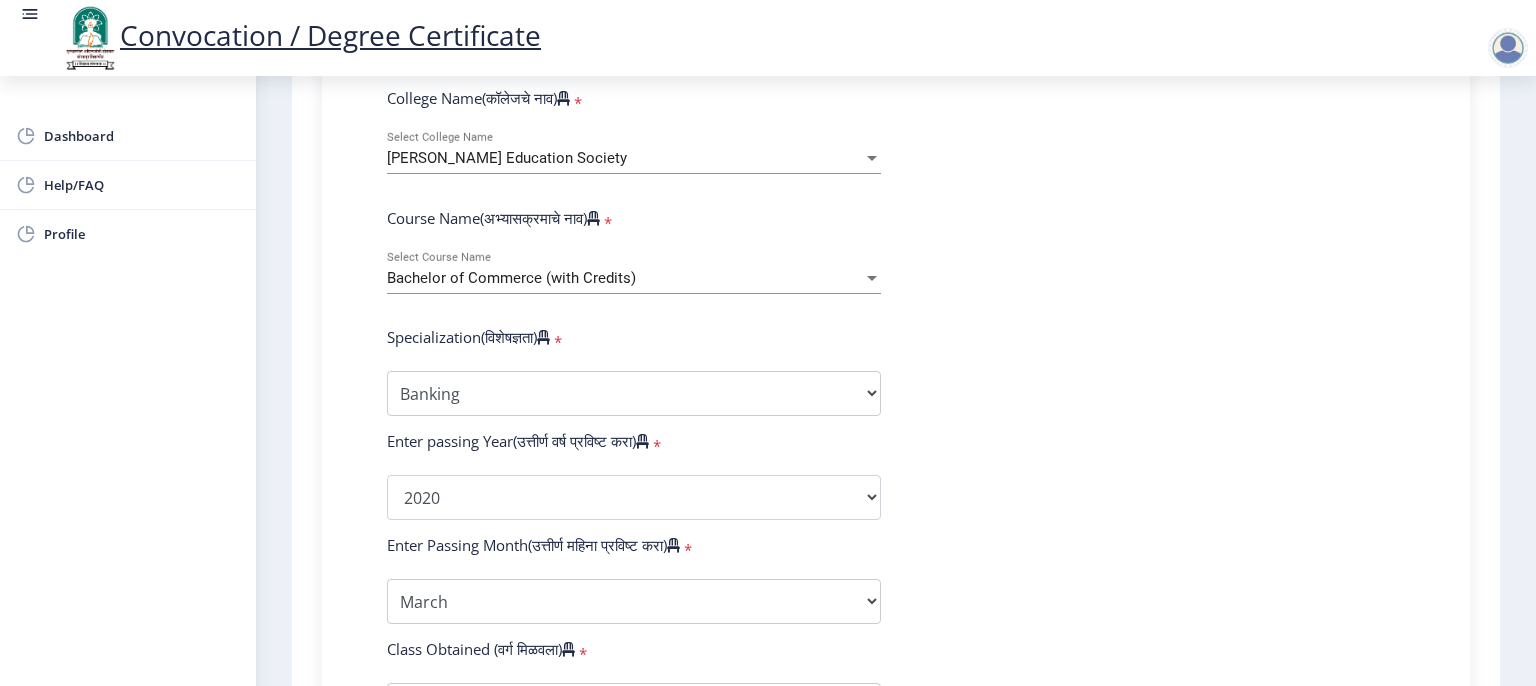 click on "Bachelor of Commerce (with Credits)" at bounding box center (625, 278) 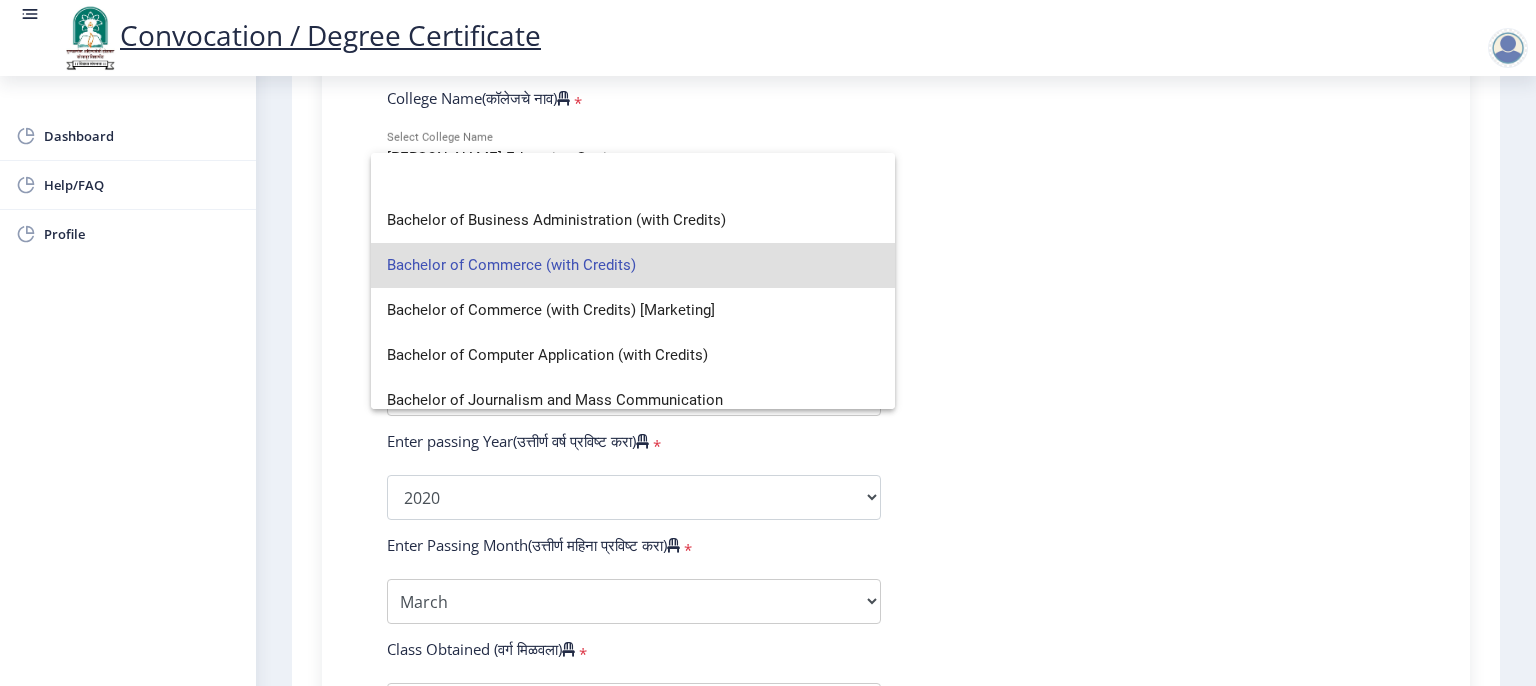 scroll, scrollTop: 194, scrollLeft: 0, axis: vertical 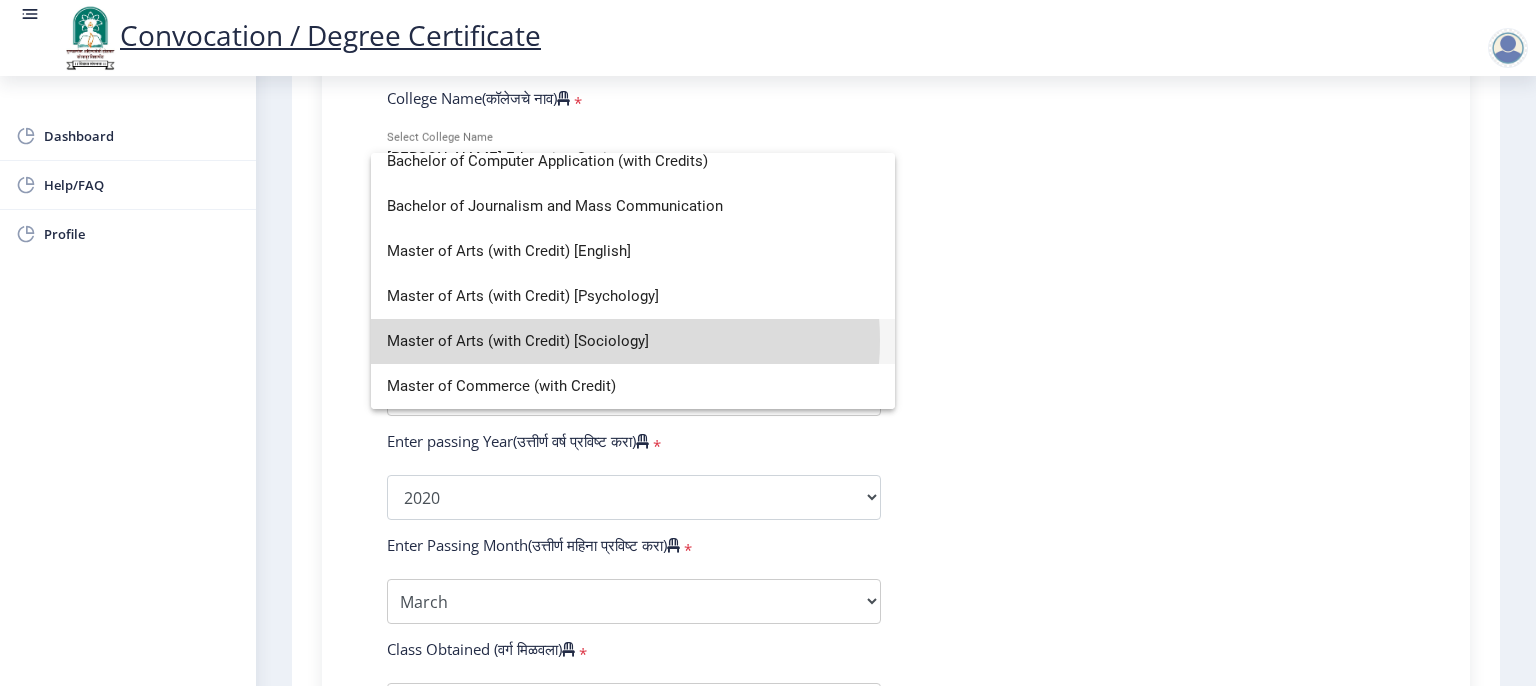 click on "Master of Arts (with Credit) [Sociology]" at bounding box center (633, 341) 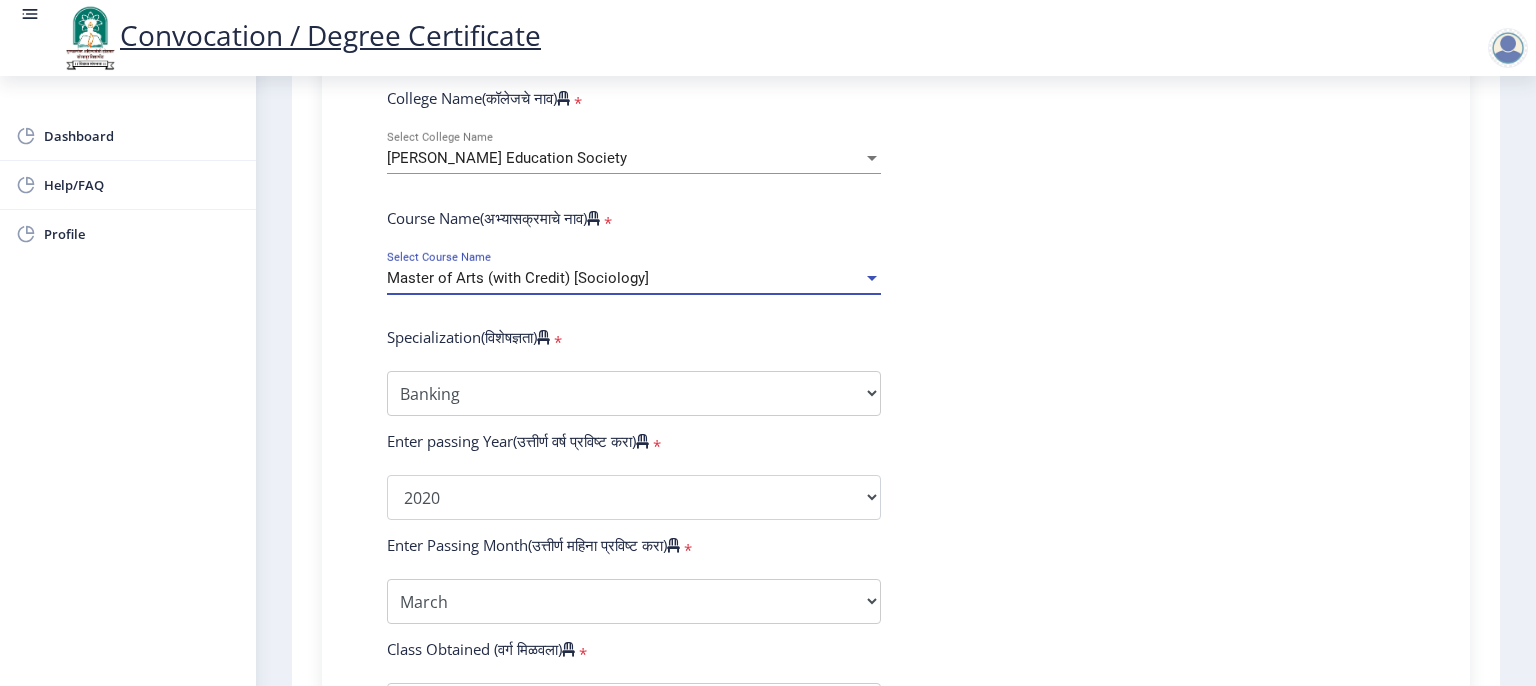 select on "Sociology" 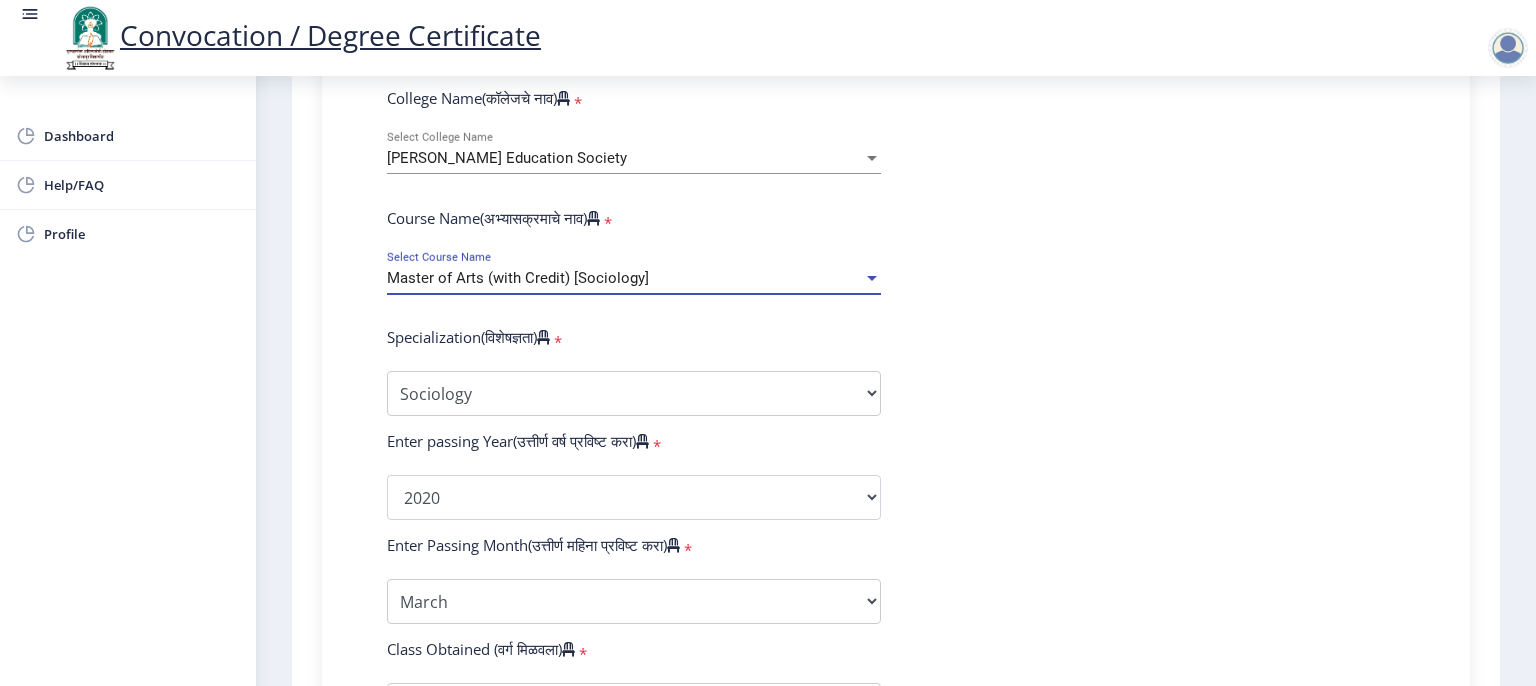 click at bounding box center [872, 278] 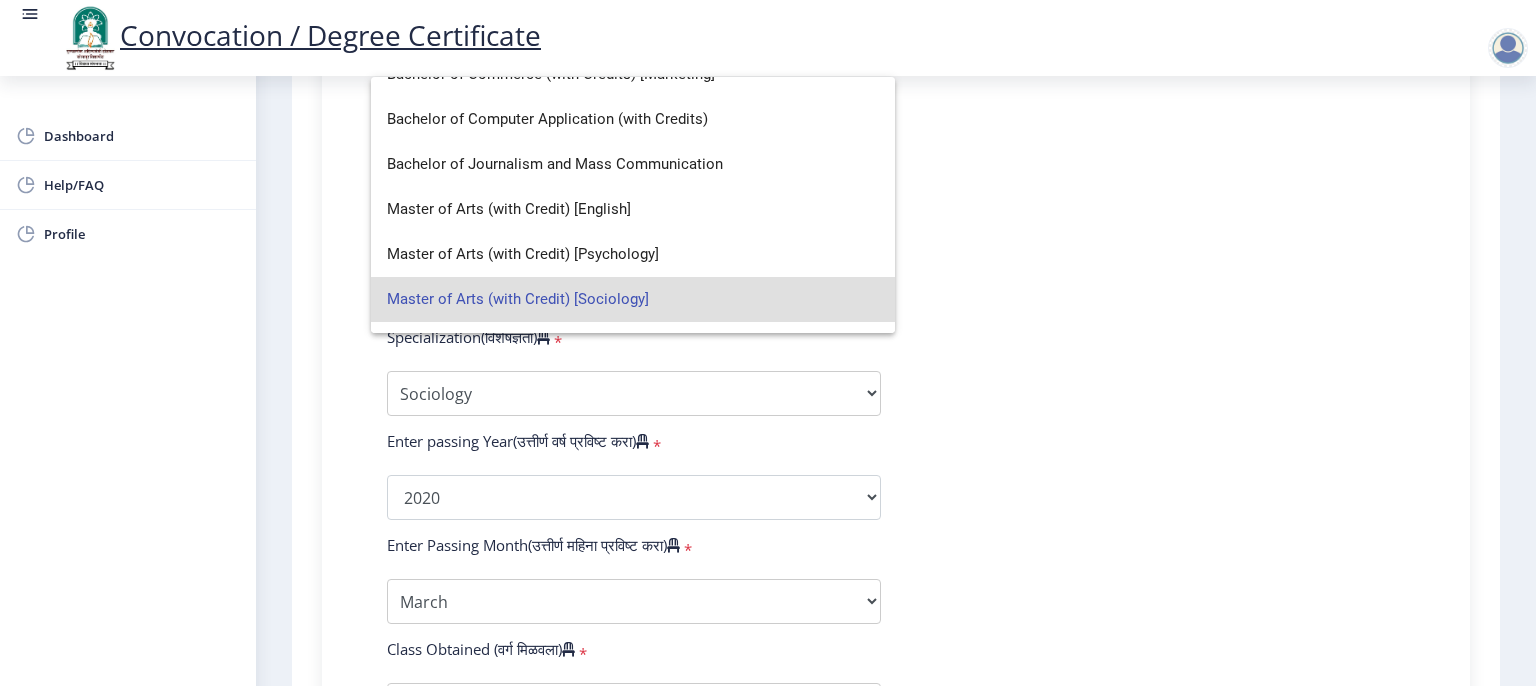 scroll, scrollTop: 194, scrollLeft: 0, axis: vertical 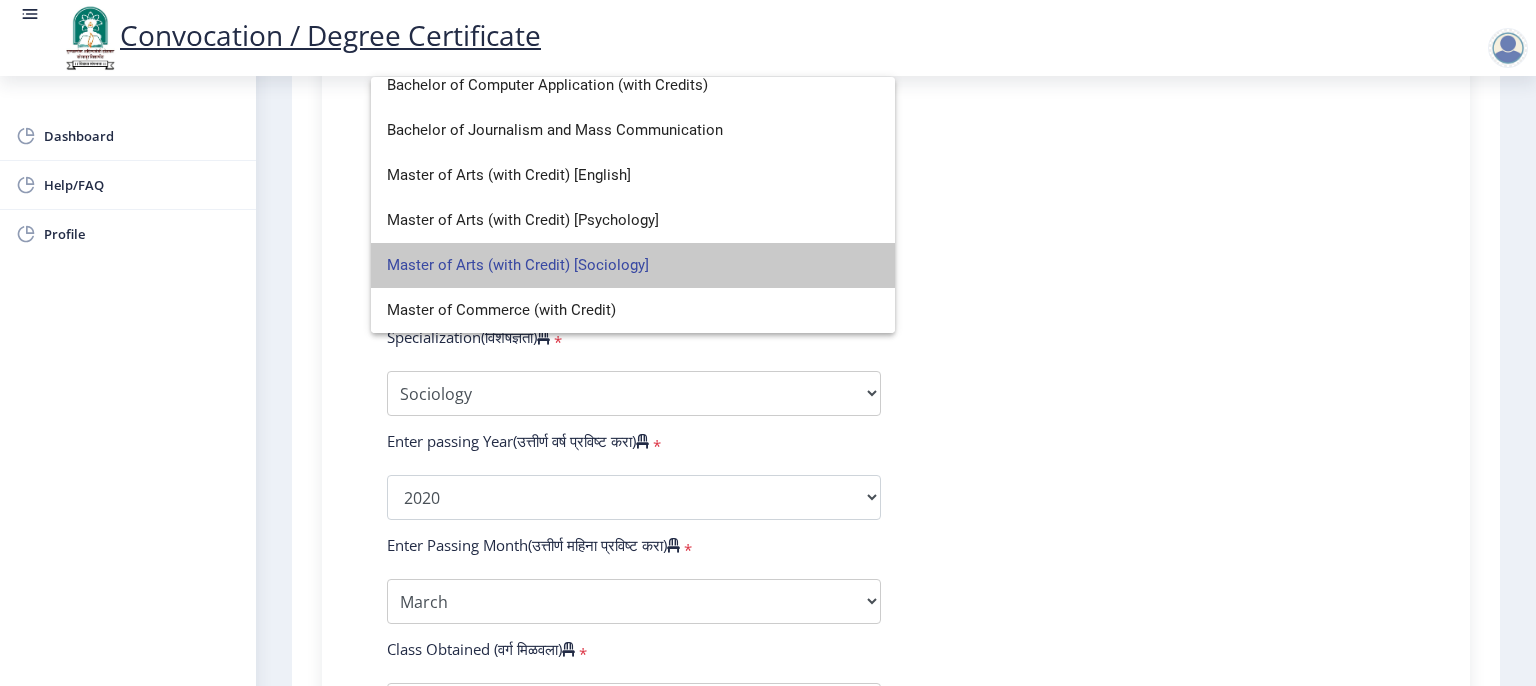 click on "Master of Arts (with Credit) [Sociology]" at bounding box center (633, 265) 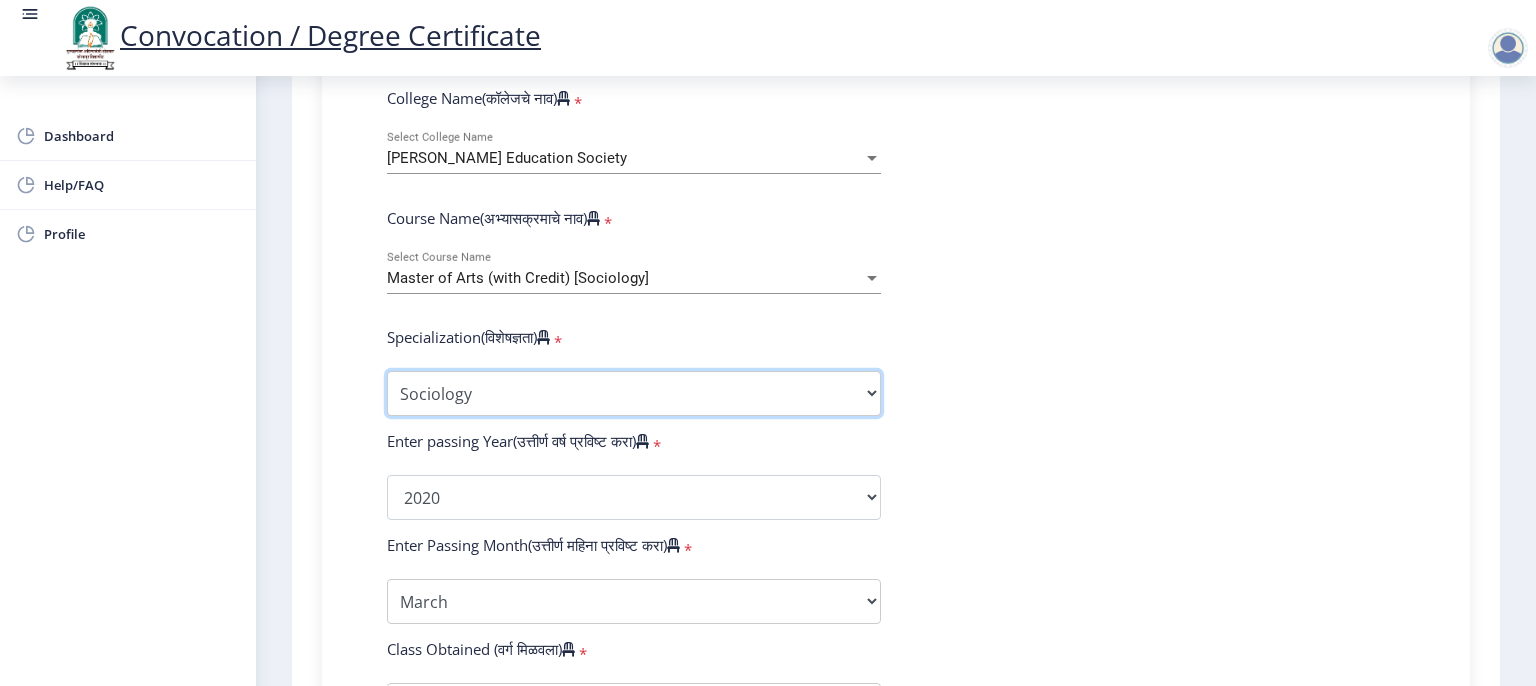 click on "Specialization English Hindi Marathi Urdu Ancient Indian History Culture & Archaeology Clinical Psychology Economics History Mass Communication Political Science Rural Development Sanskrit Sociology Applied Economics Kannada Geography Music (Tabla/Pakhavaj) Pali Prakrit Other" at bounding box center [634, 393] 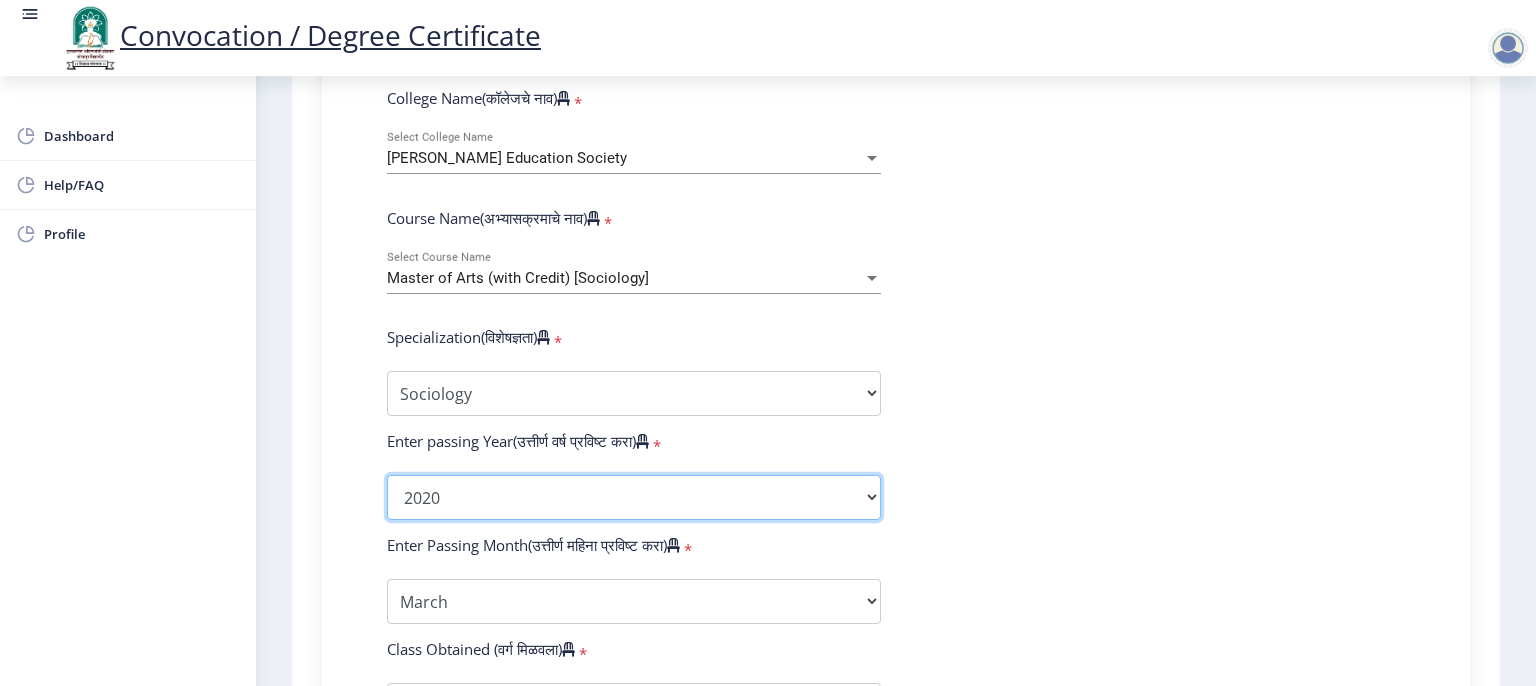 click on "2025   2024   2023   2022   2021   2020   2019   2018   2017   2016   2015   2014   2013   2012   2011   2010   2009   2008   2007   2006   2005   2004   2003   2002   2001   2000   1999   1998   1997   1996   1995   1994   1993   1992   1991   1990   1989   1988   1987   1986   1985   1984   1983   1982   1981   1980   1979   1978   1977   1976" 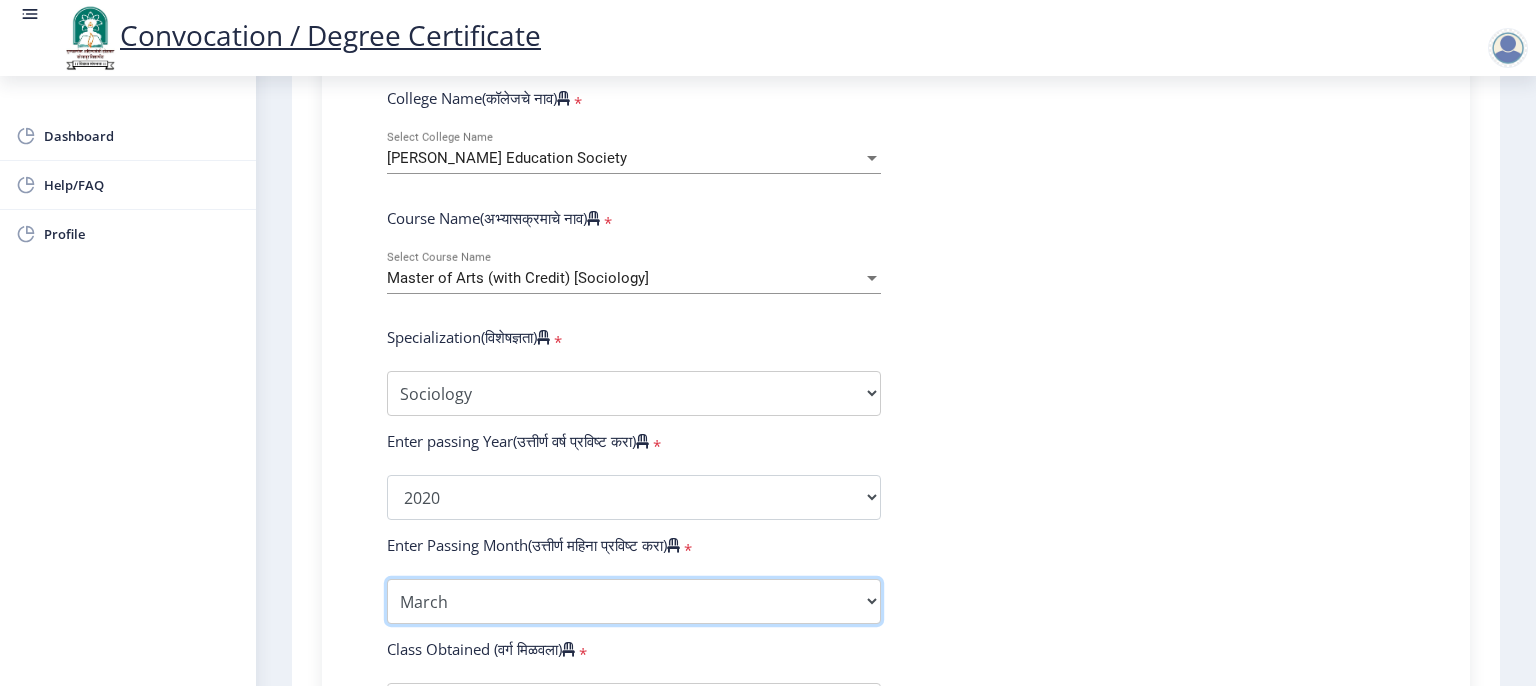 click on "Enter Passing Month March April May October November December" at bounding box center (634, 601) 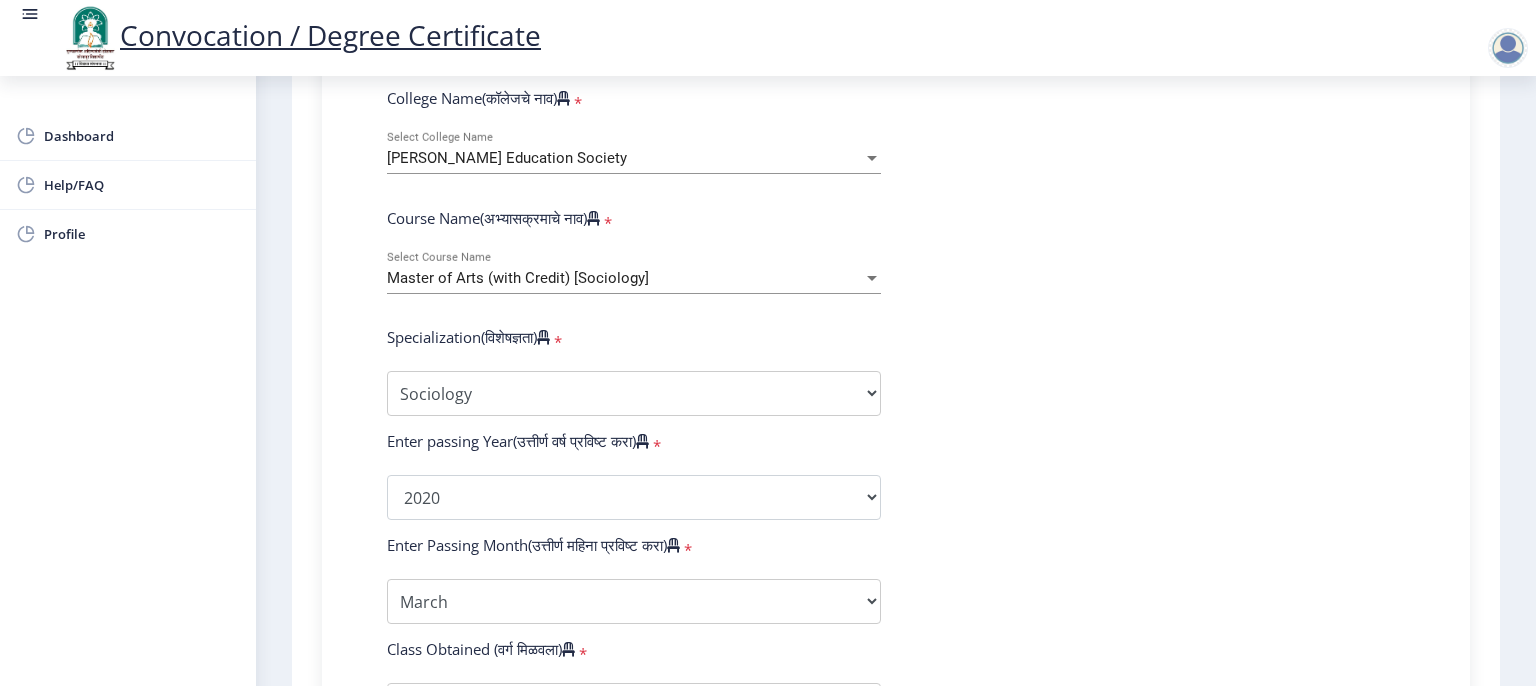 click on "Enter Your PRN Number (तुमचा पीआरएन (कायम नोंदणी क्रमांक) एंटर करा)   * Student Type (विद्यार्थी प्रकार)    * Select Student Type Regular External College Name(कॉलेजचे नाव)   * [PERSON_NAME] Education Society Select College Name Course Name(अभ्यासक्रमाचे नाव)   * Master of Arts (with Credit) [Sociology] Select Course Name  Specialization(विशेषज्ञता)   * Specialization English Hindi Marathi Urdu Ancient Indian History Culture & Archaeology Clinical Psychology Economics History Mass Communication Political Science Rural Development Sanskrit Sociology Applied Economics Kannada Geography Music (Tabla/Pakhavaj) Pali Prakrit Other Enter passing Year(उत्तीर्ण वर्ष प्रविष्ट करा)   *  2025   2024   2023   2022   2021   2020   2019   2018   2017   2016   2015   2014   2013   2012  * May" 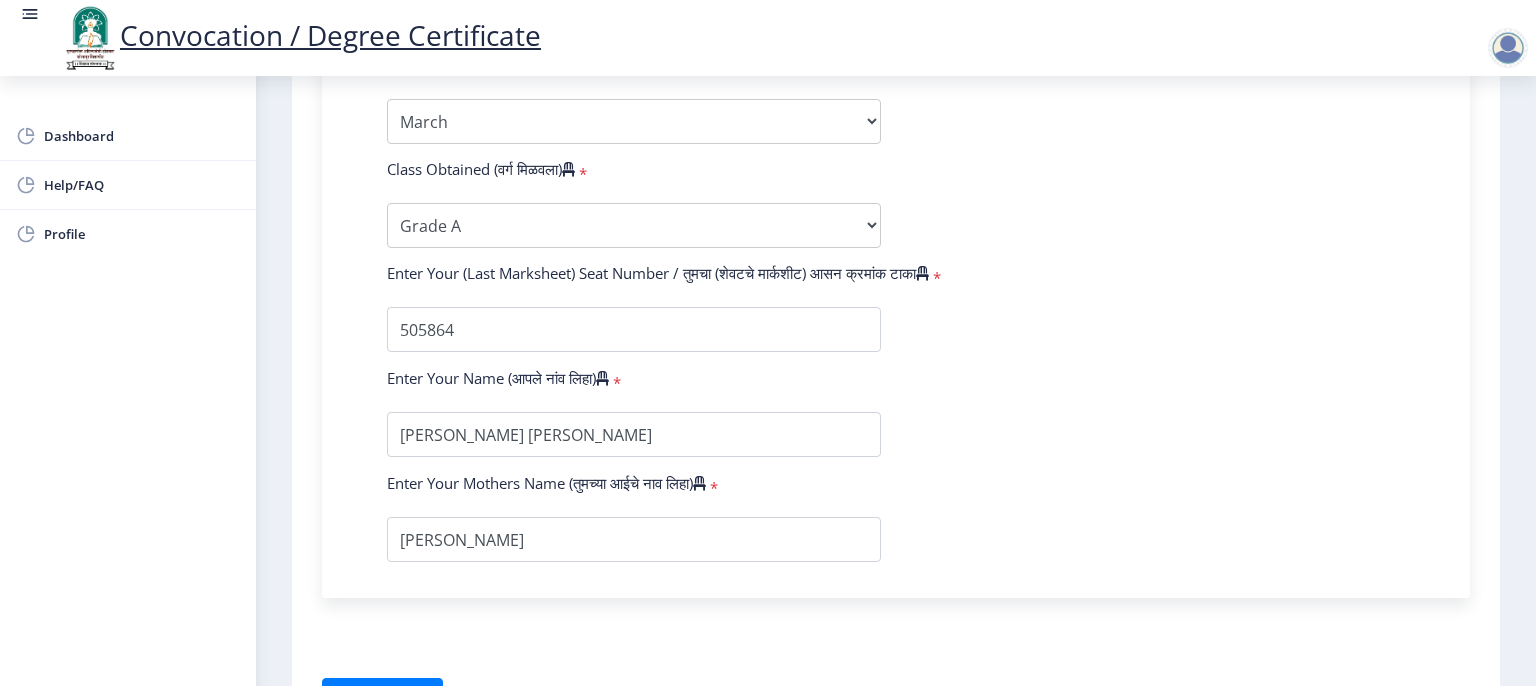 scroll, scrollTop: 1273, scrollLeft: 0, axis: vertical 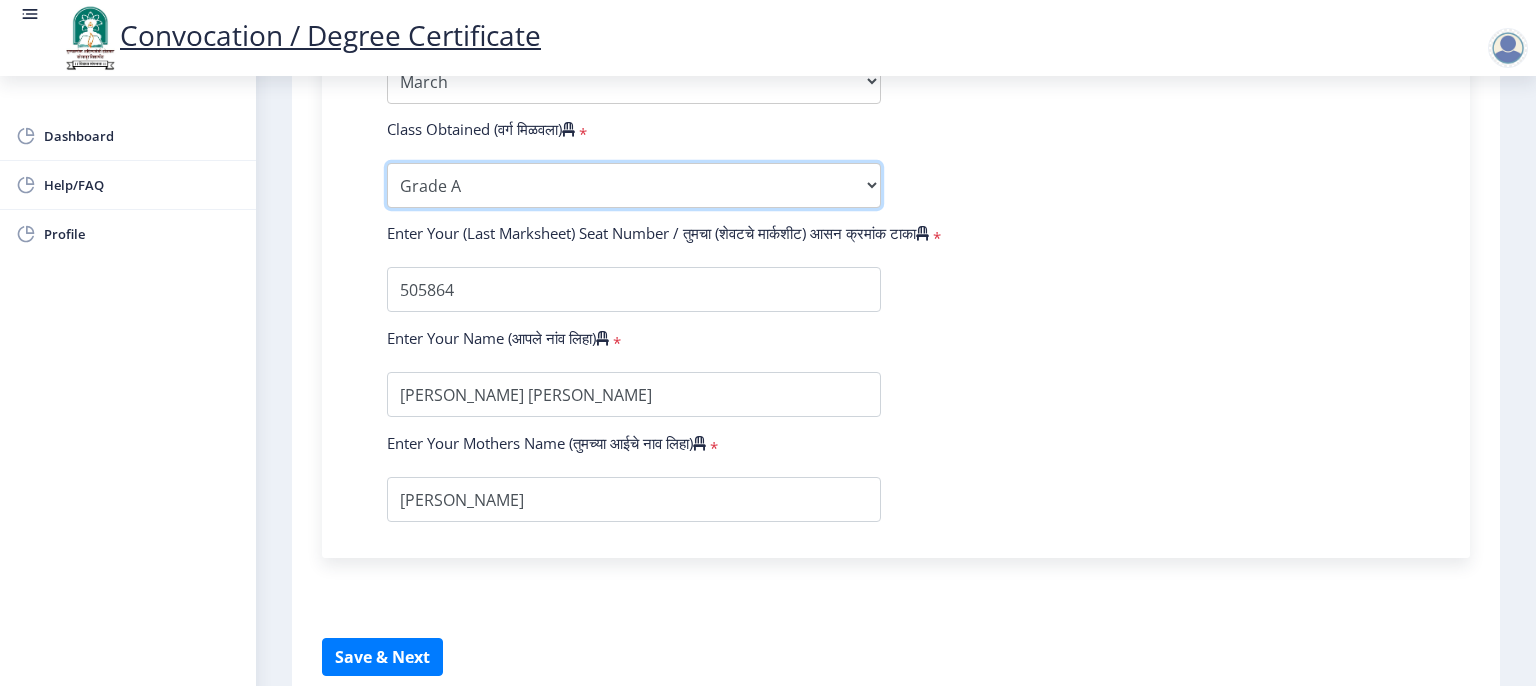 click on "Enter Class Obtained FIRST CLASS WITH DISTINCTION FIRST CLASS HIGHER SECOND CLASS SECOND CLASS PASS CLASS Grade O Grade A+ Grade A Grade B+ Grade B Grade C+ Grade C Grade D Grade E" at bounding box center [634, 185] 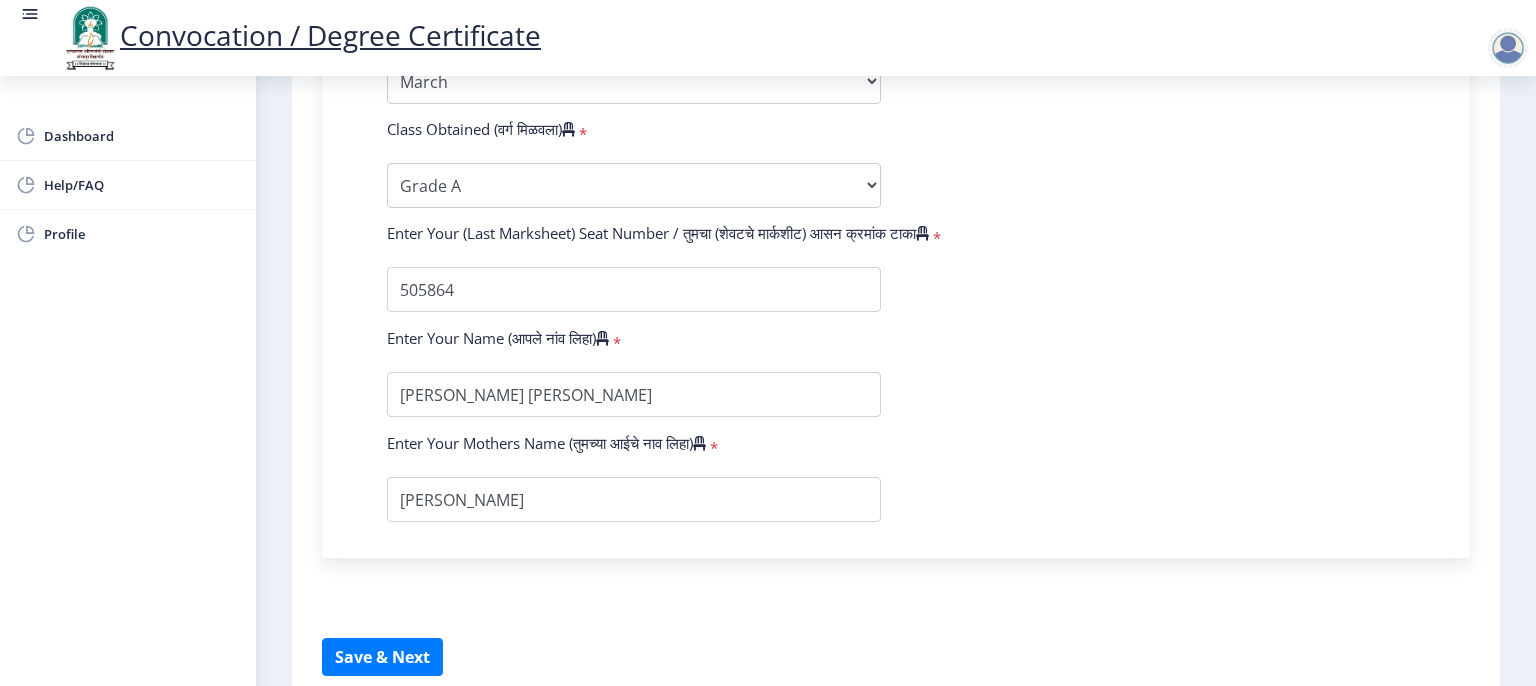 click on "Instructions (सूचना) 1. पदवी प्रमाणपत्रासाठी शैक्षणिक तपशील चरणावर, तुम्हाला तुमच्या अंतिम पदवी दीक्षांत प्रमाणपत्रासाठी तुमचे तपशील सबमिट करणे आवश्यक आहे.   2. तुम्ही ज्या कोर्ससाठी पदवी प्रमाणपत्रासाठी अर्ज करत आहात त्या अभ्यासक्रमाच्या नवीनतम जारी केलेल्या मार्कशीटवर आधारित तुमचे सर्व तपशील भरणे आवश्यक आहे.  Email Us on   [EMAIL_ADDRESS][DOMAIN_NAME] Education Details   Enter Your PRN Number (तुमचा पीआरएन (कायम नोंदणी क्रमांक) एंटर करा)   * * Regular * *" 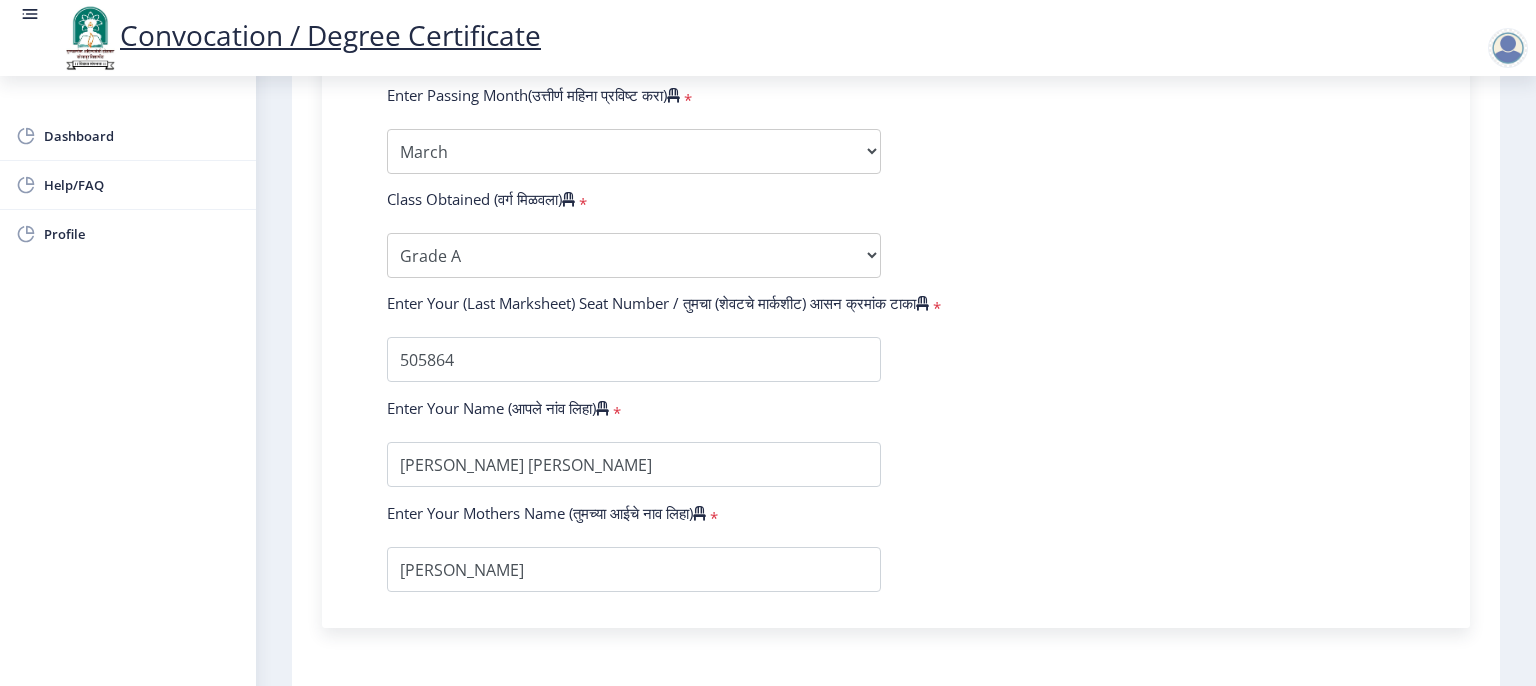 scroll, scrollTop: 1353, scrollLeft: 0, axis: vertical 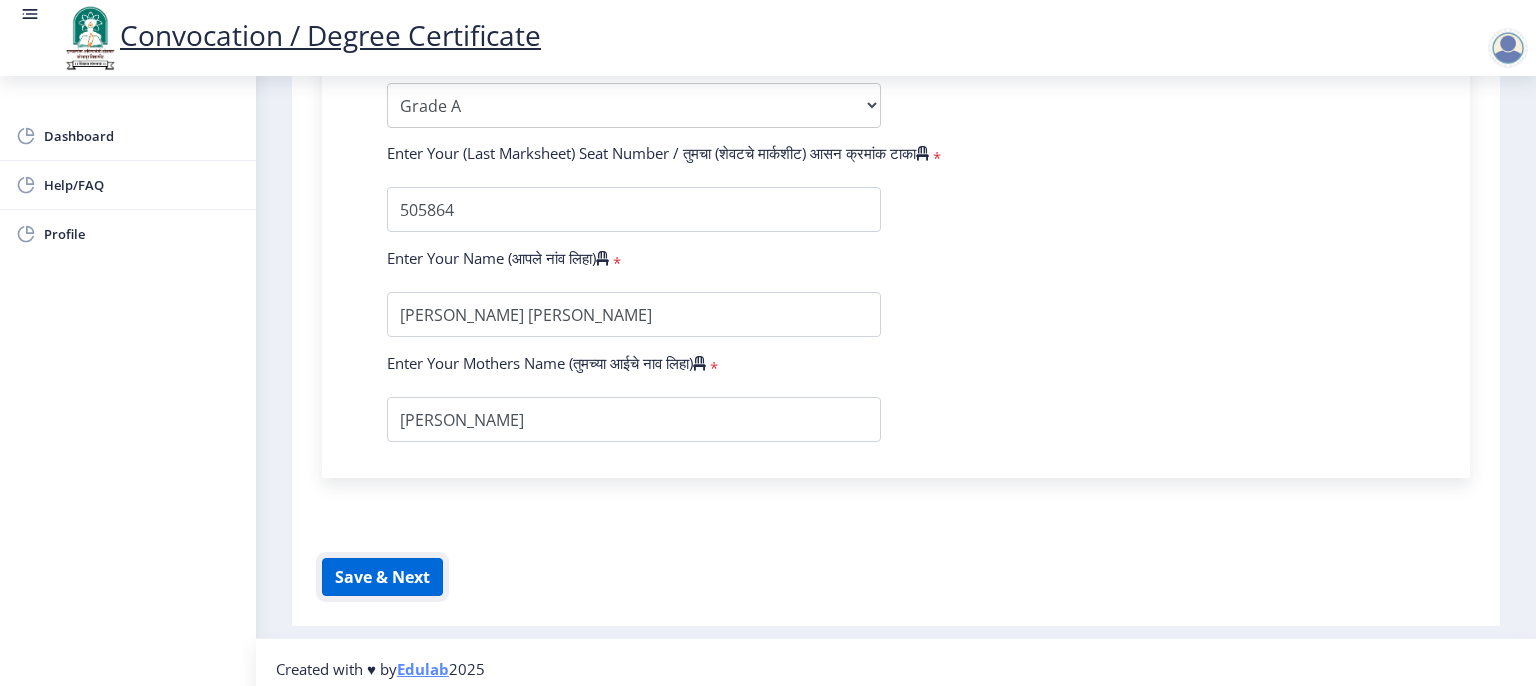 click on "Save & Next" 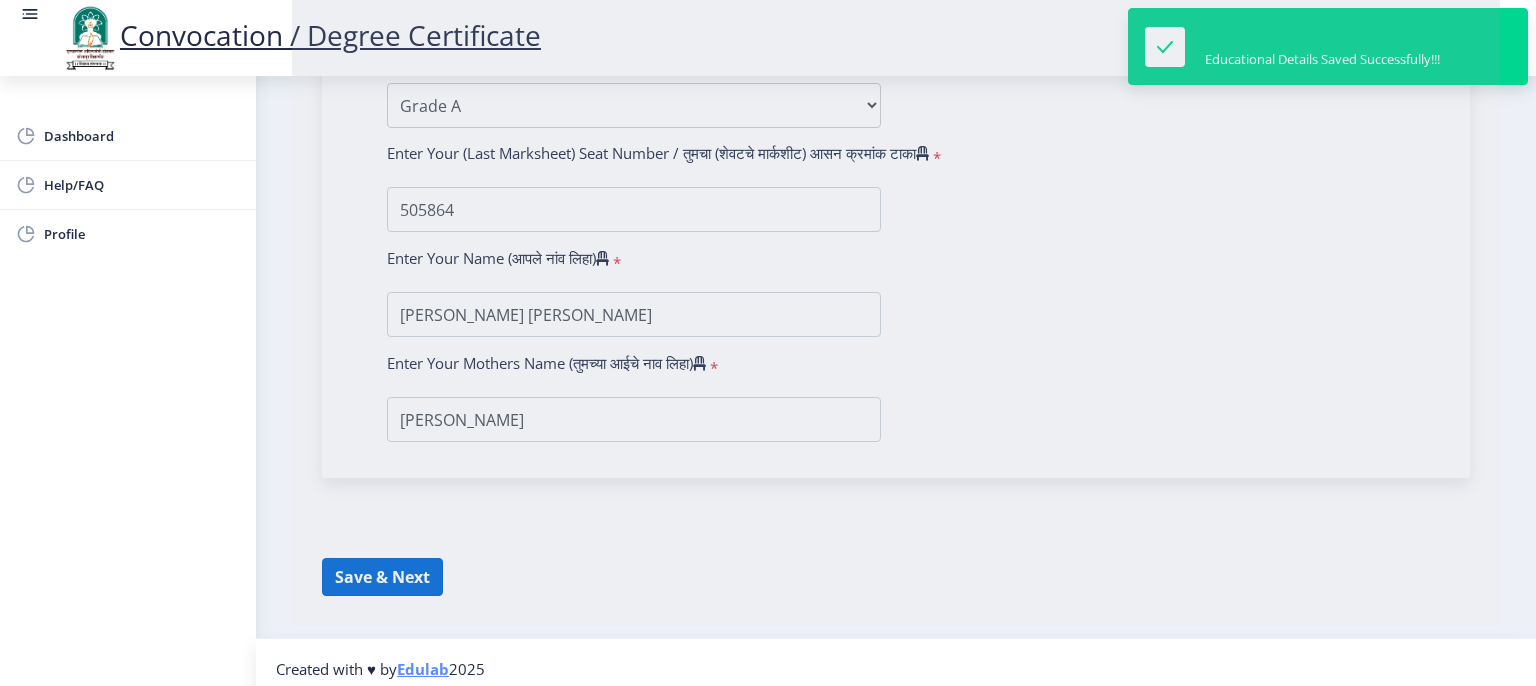select 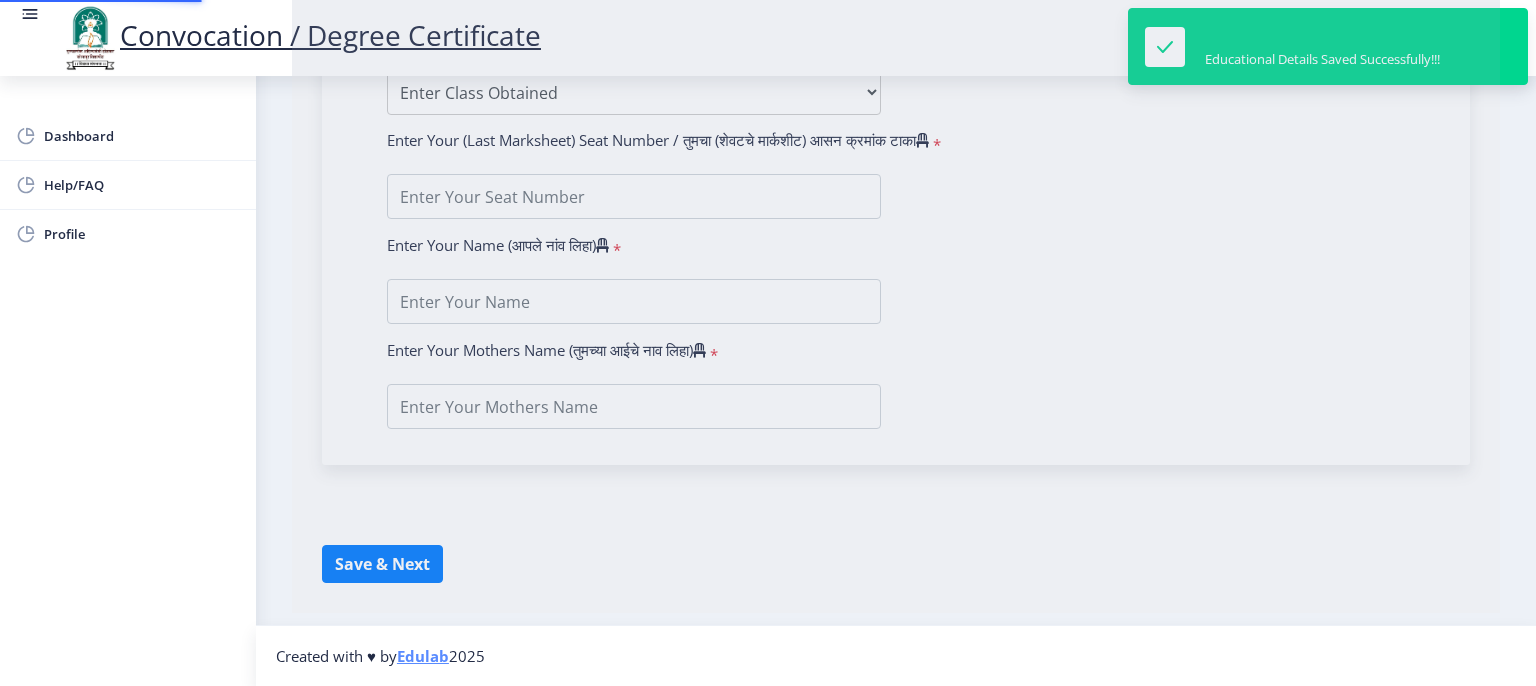 scroll, scrollTop: 0, scrollLeft: 0, axis: both 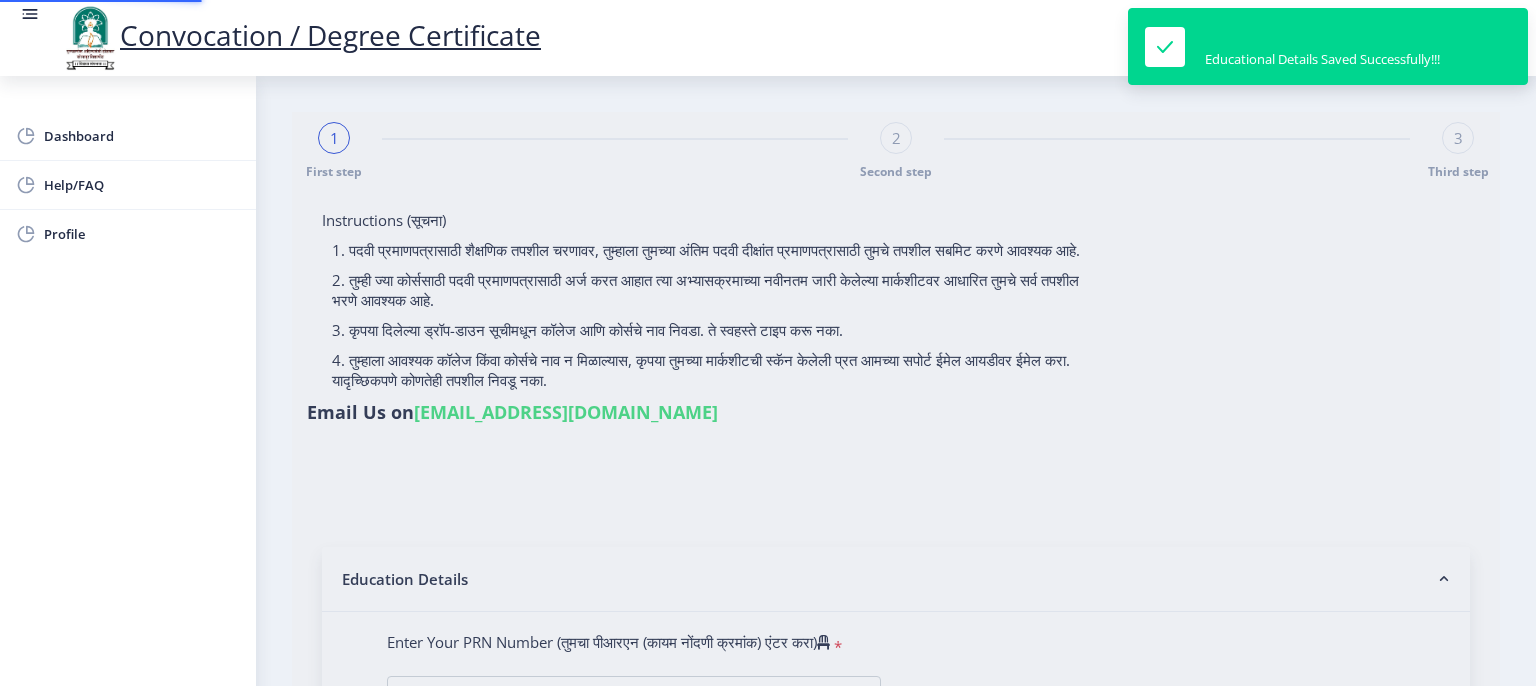 type on "[PERSON_NAME] [PERSON_NAME]" 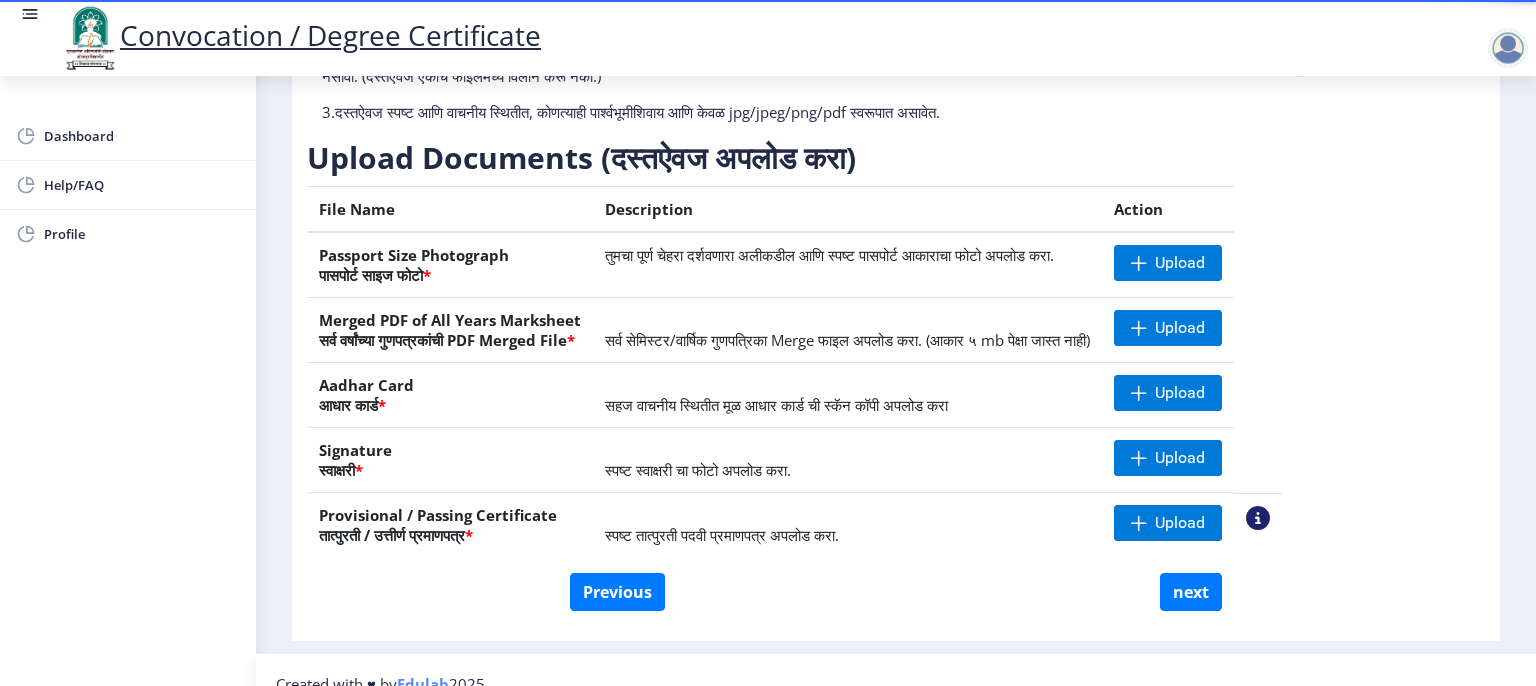 scroll, scrollTop: 240, scrollLeft: 0, axis: vertical 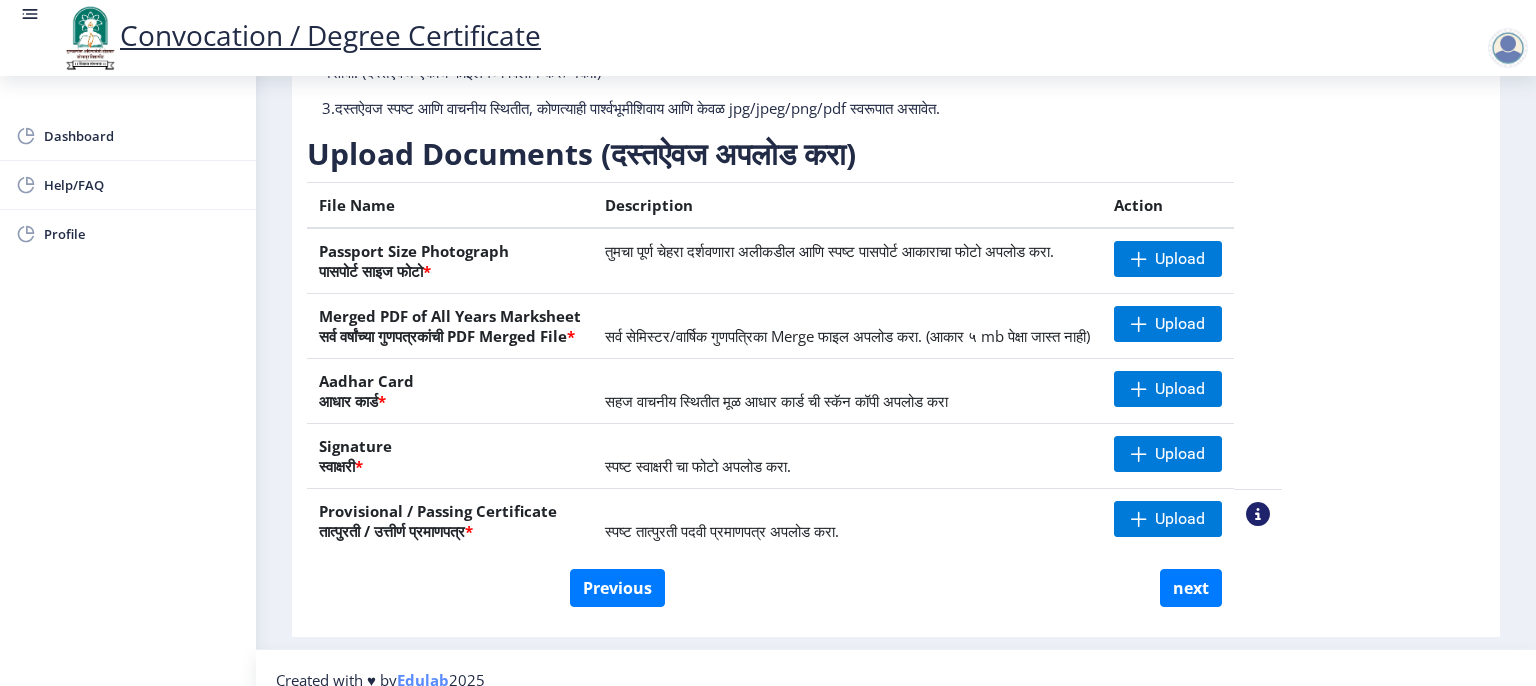 click 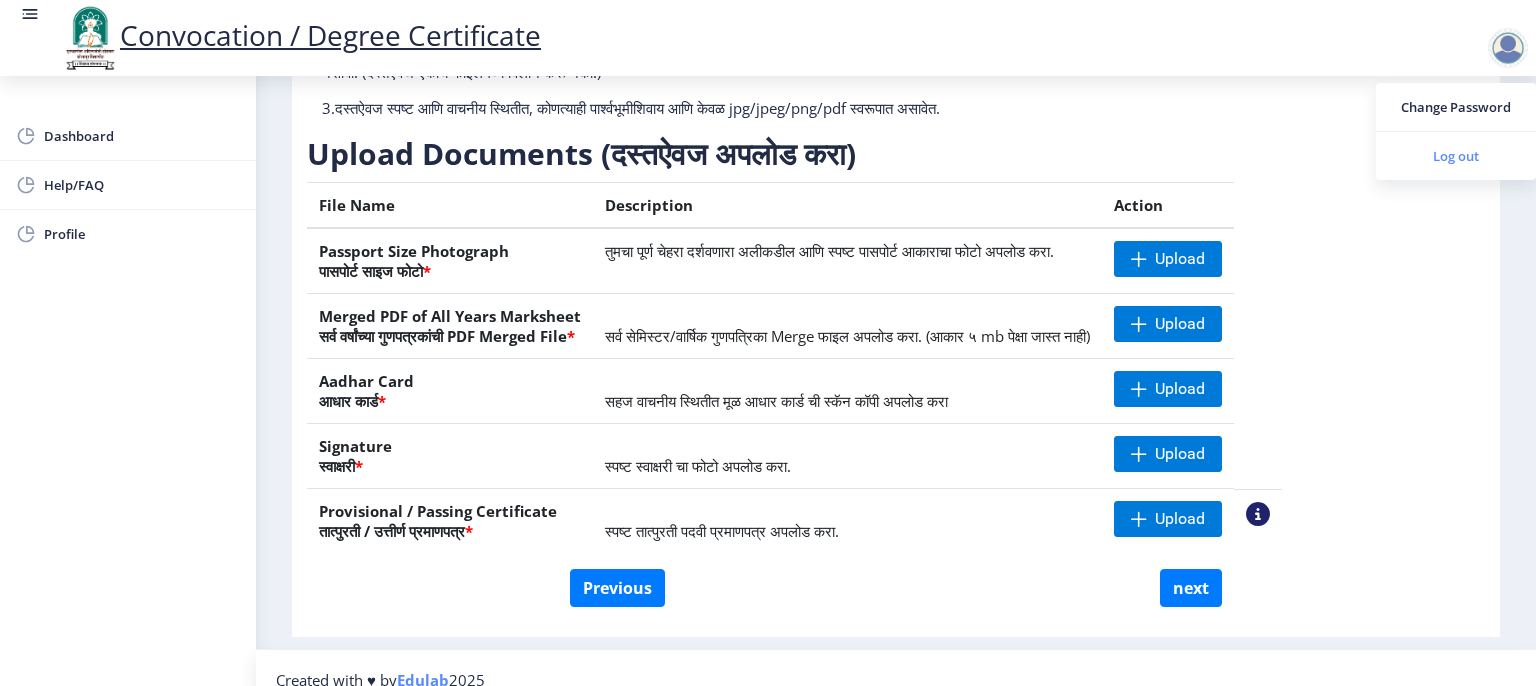 click on "Log out" at bounding box center (1456, 156) 